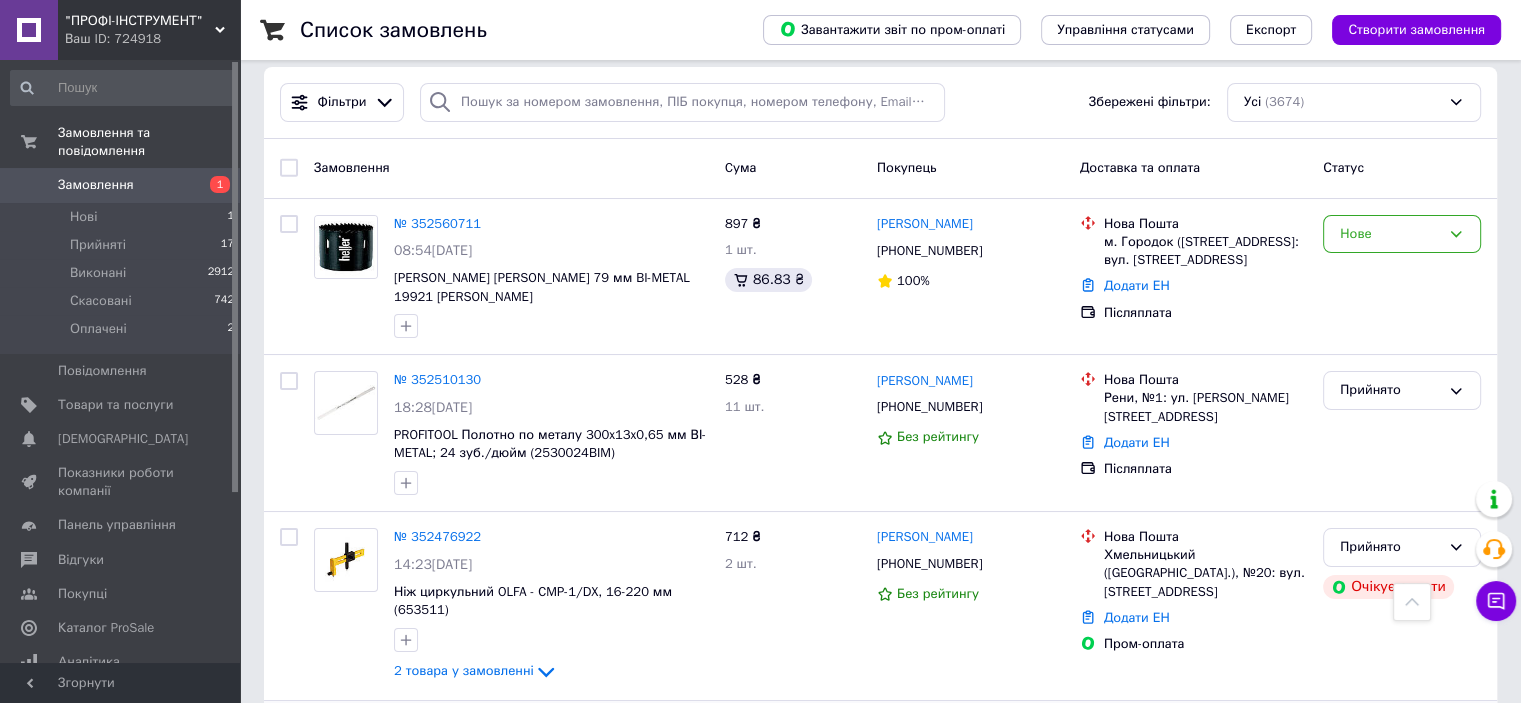 scroll, scrollTop: 0, scrollLeft: 0, axis: both 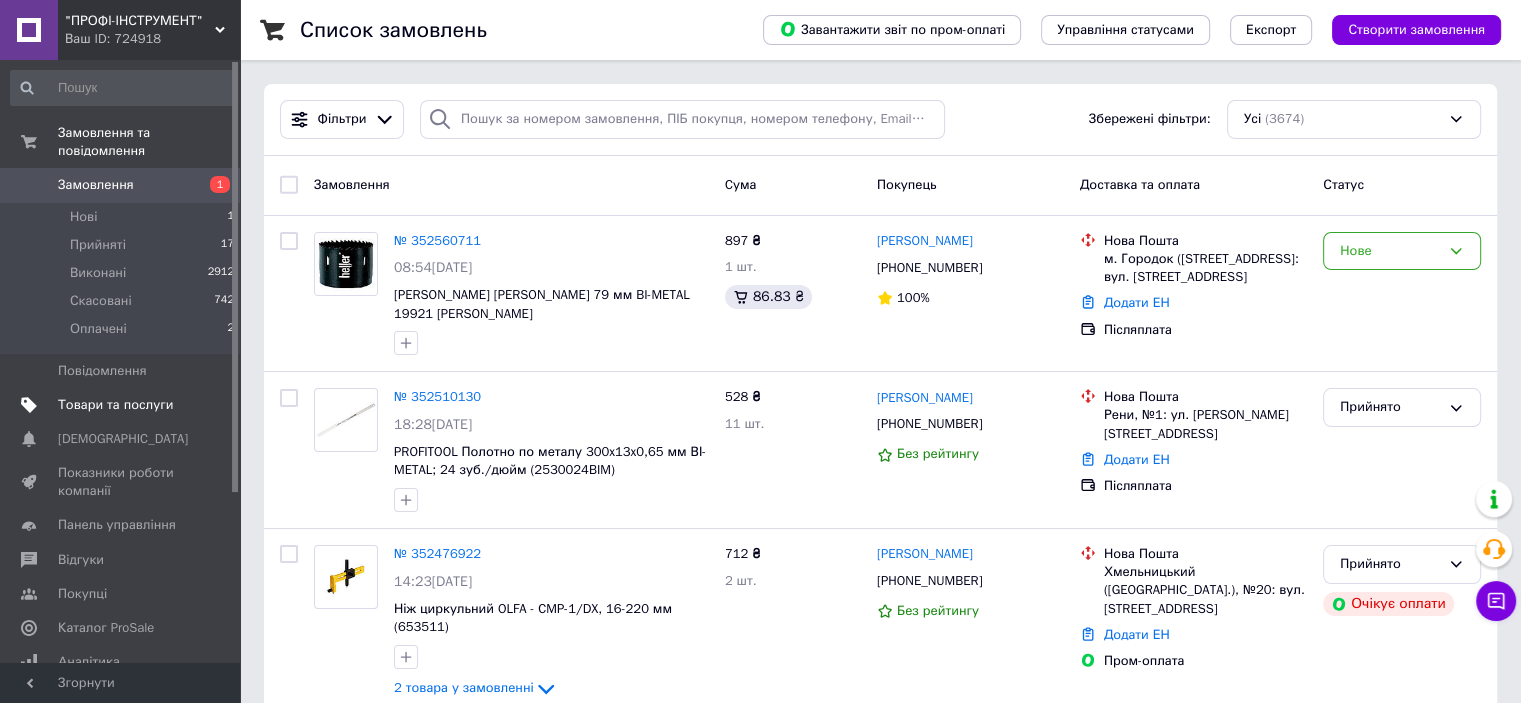 click on "Товари та послуги" at bounding box center (115, 405) 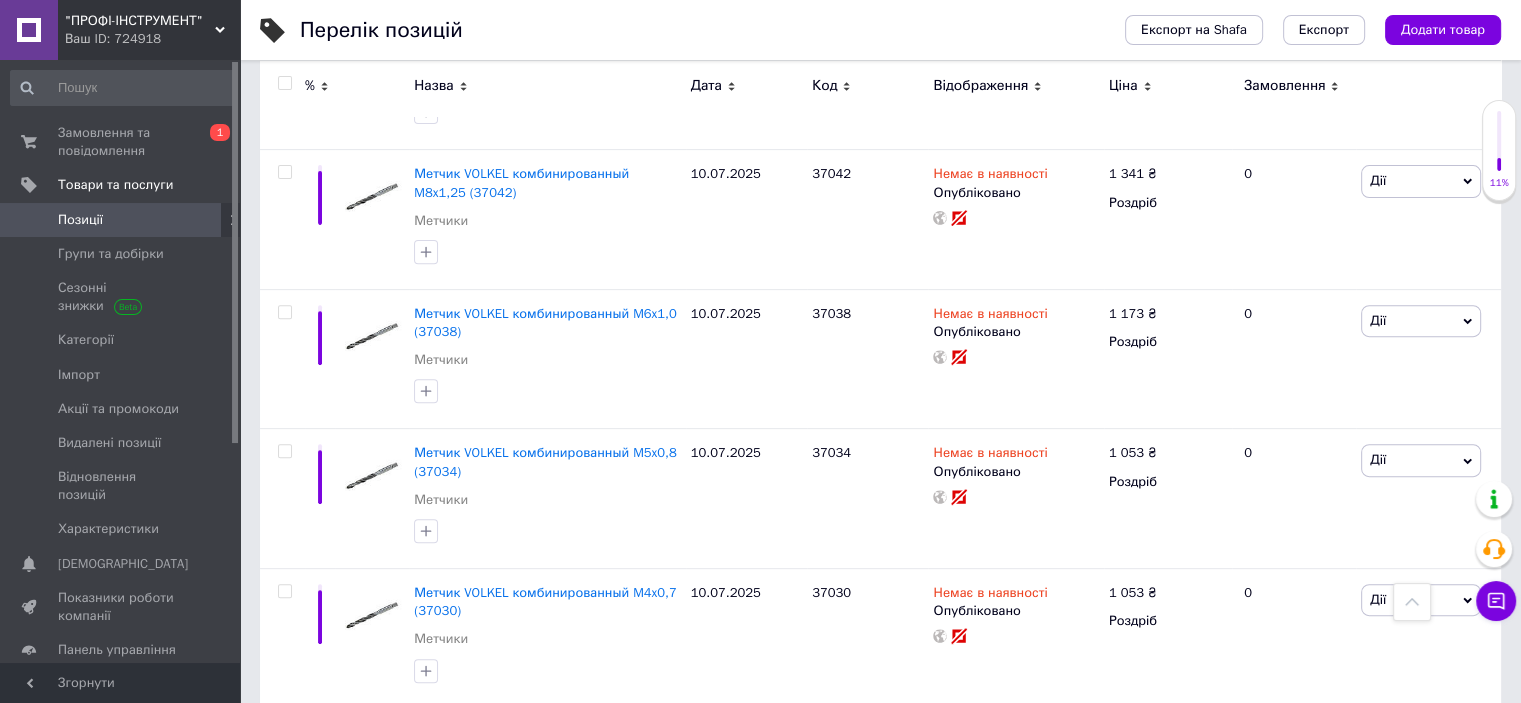 scroll, scrollTop: 0, scrollLeft: 0, axis: both 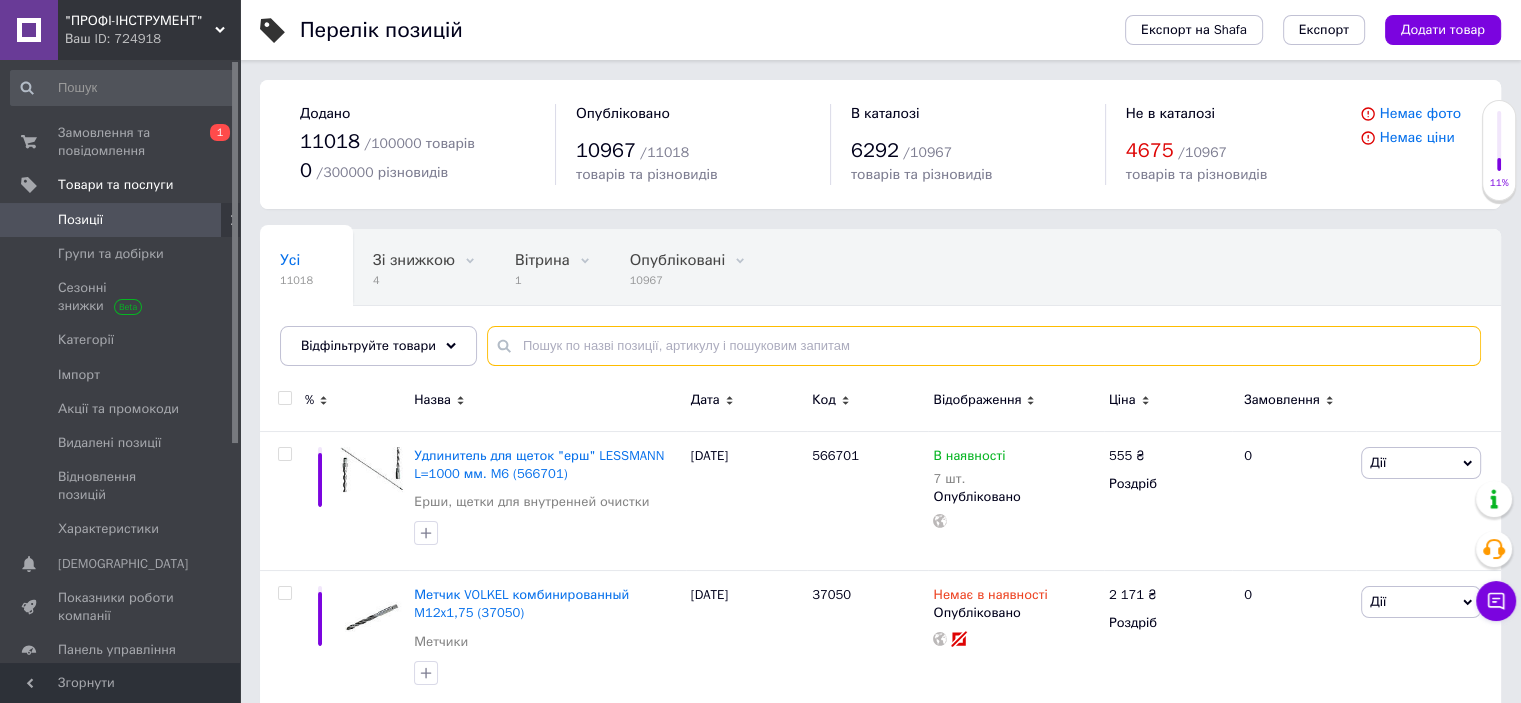 click at bounding box center [984, 346] 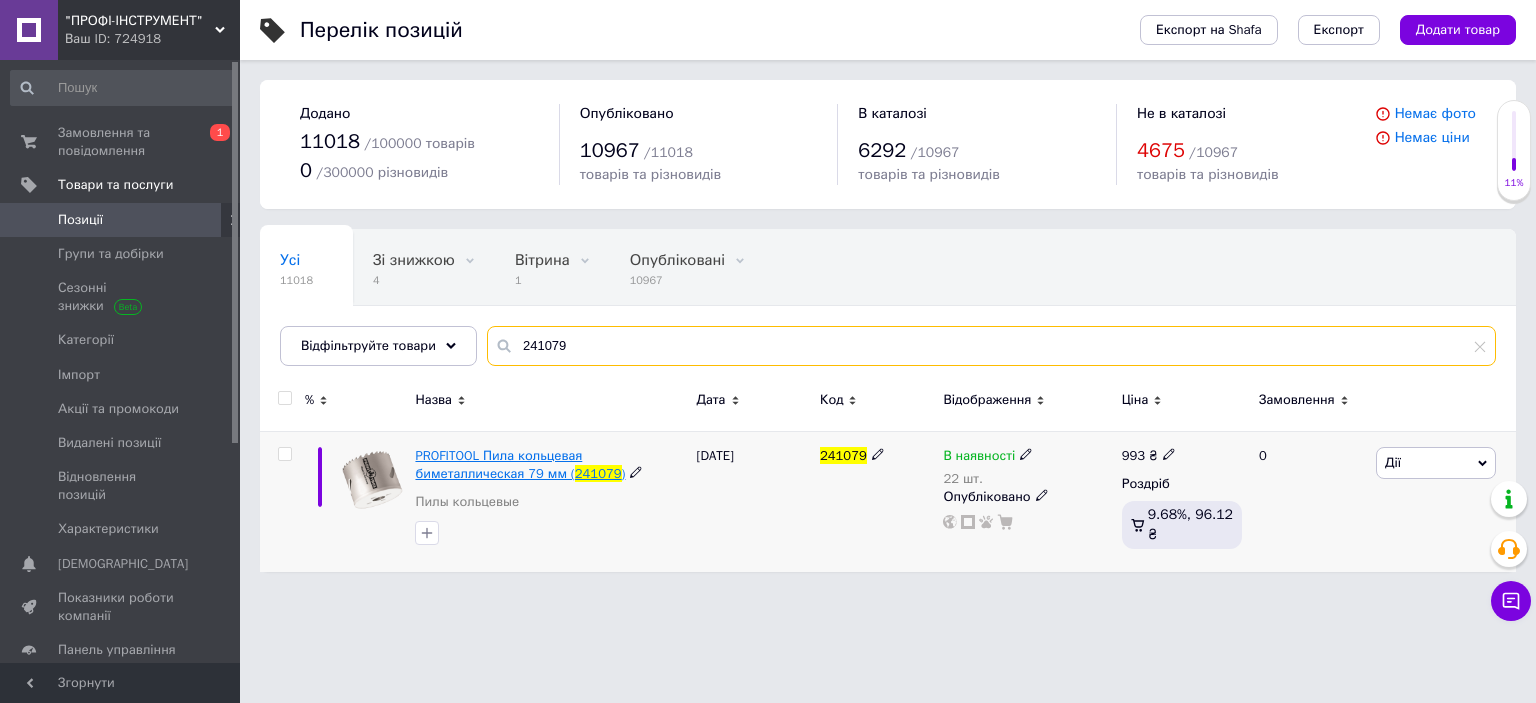 type on "241079" 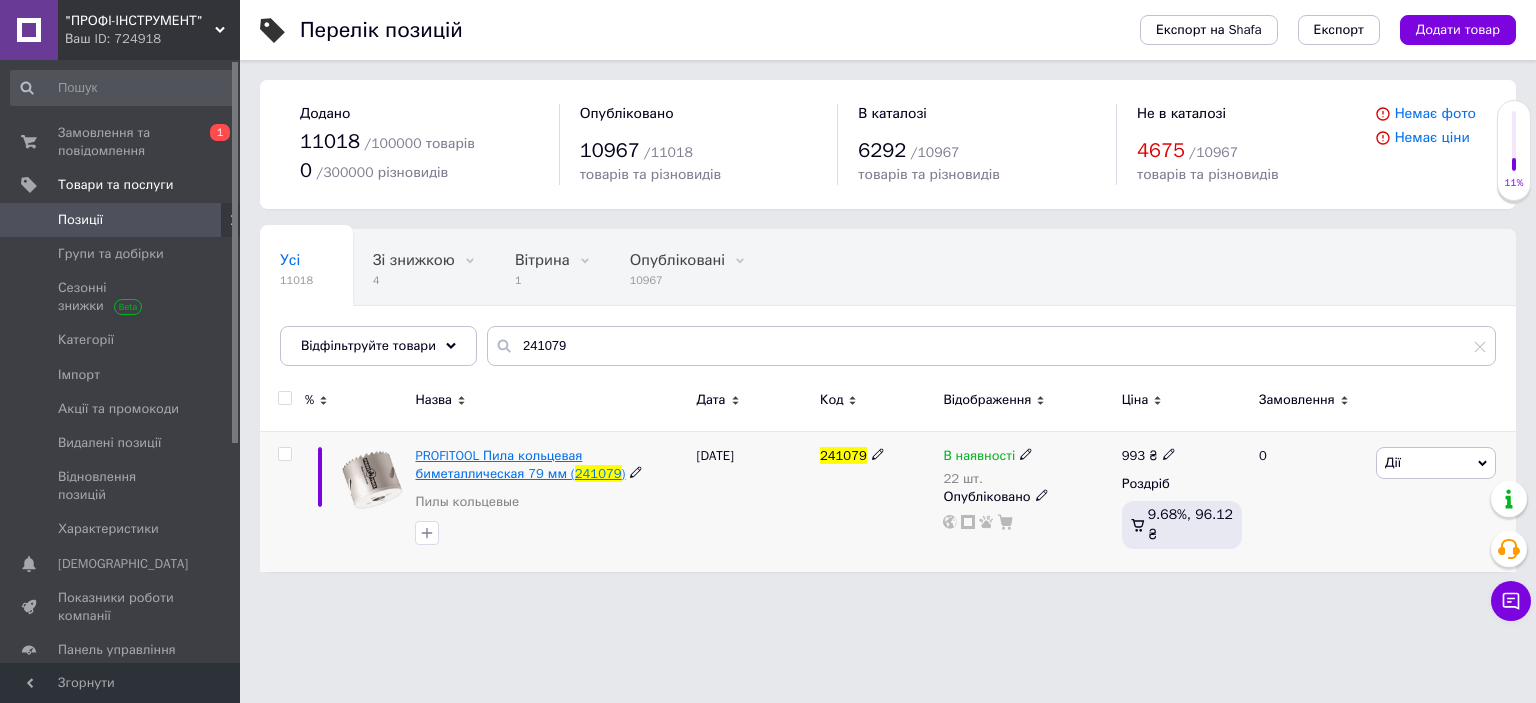 click on "PROFITOOL Пила кольцевая биметаллическая 79 мм (" at bounding box center [498, 464] 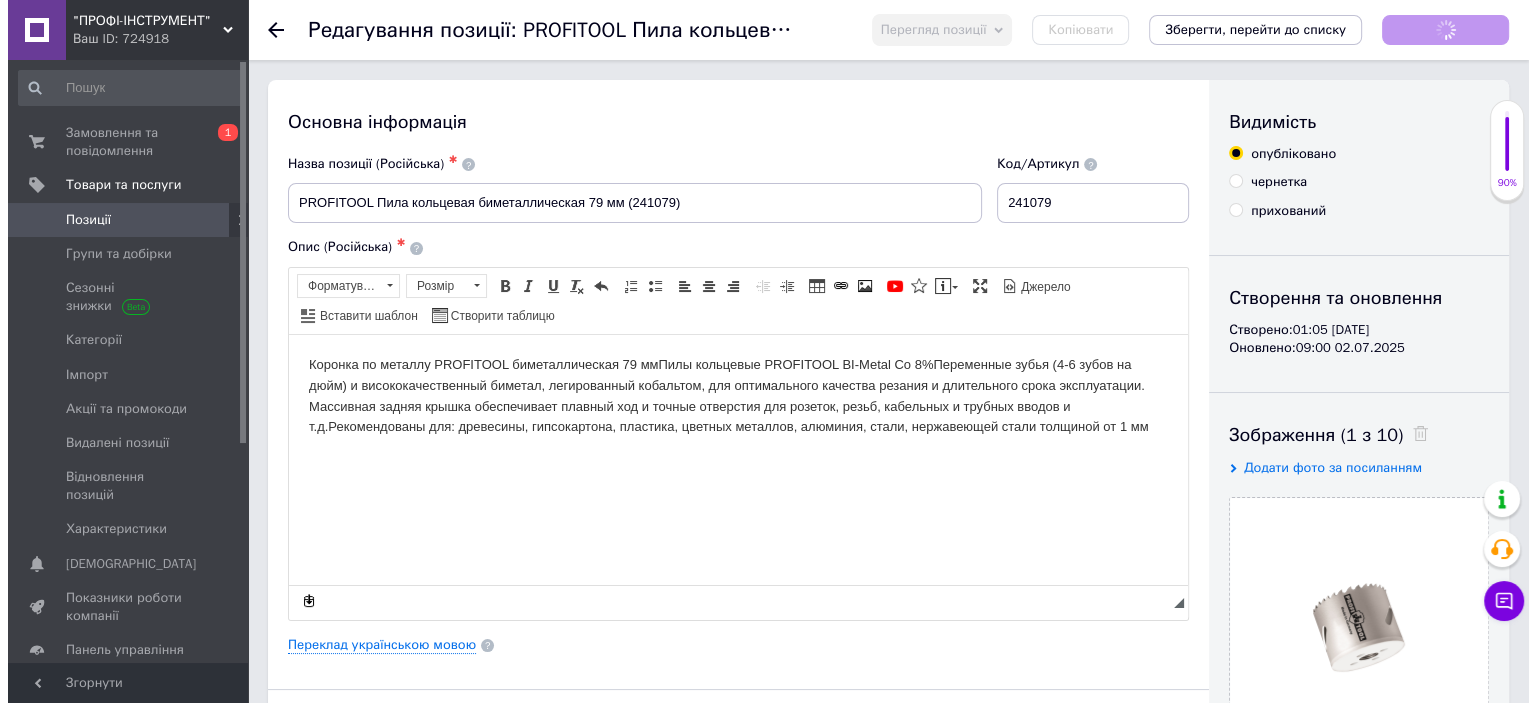 scroll, scrollTop: 0, scrollLeft: 0, axis: both 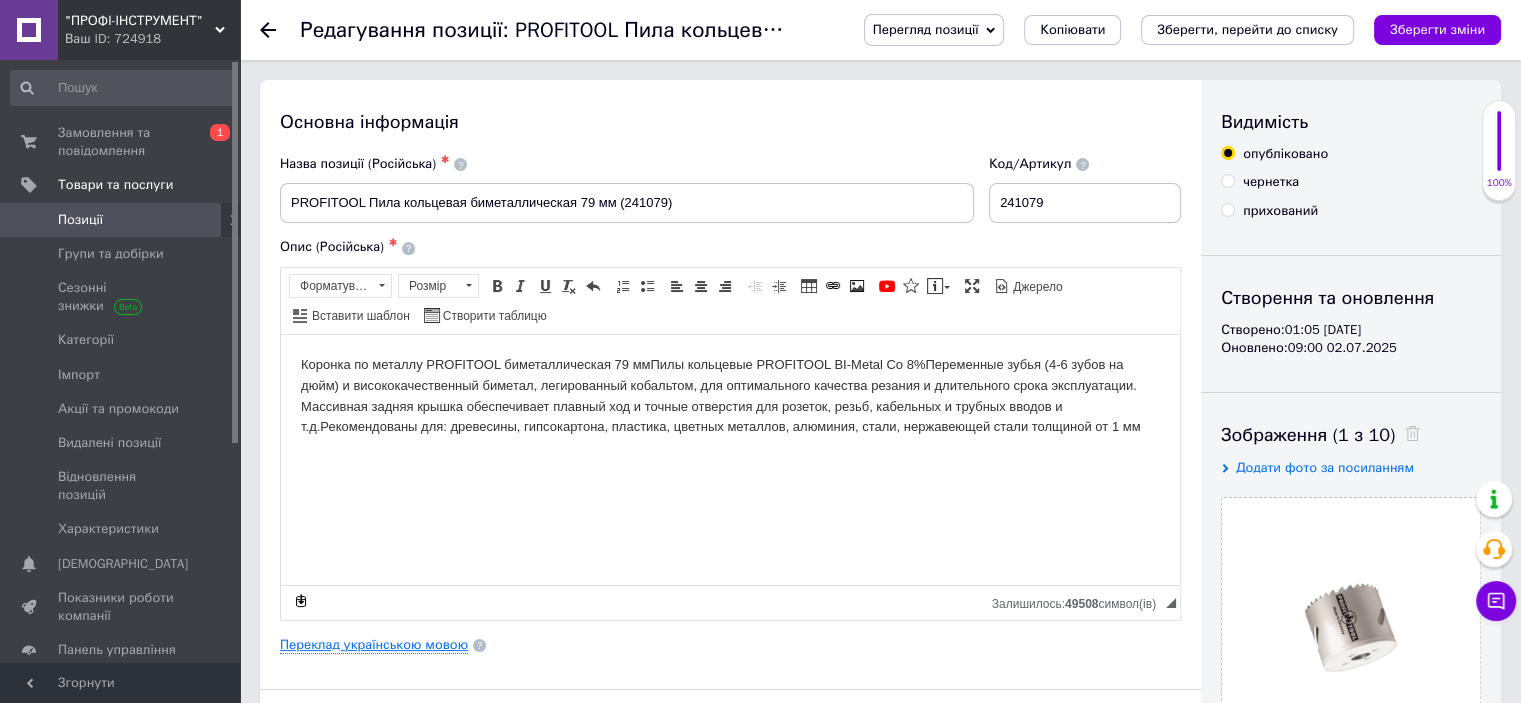 click on "Переклад українською мовою" at bounding box center (374, 645) 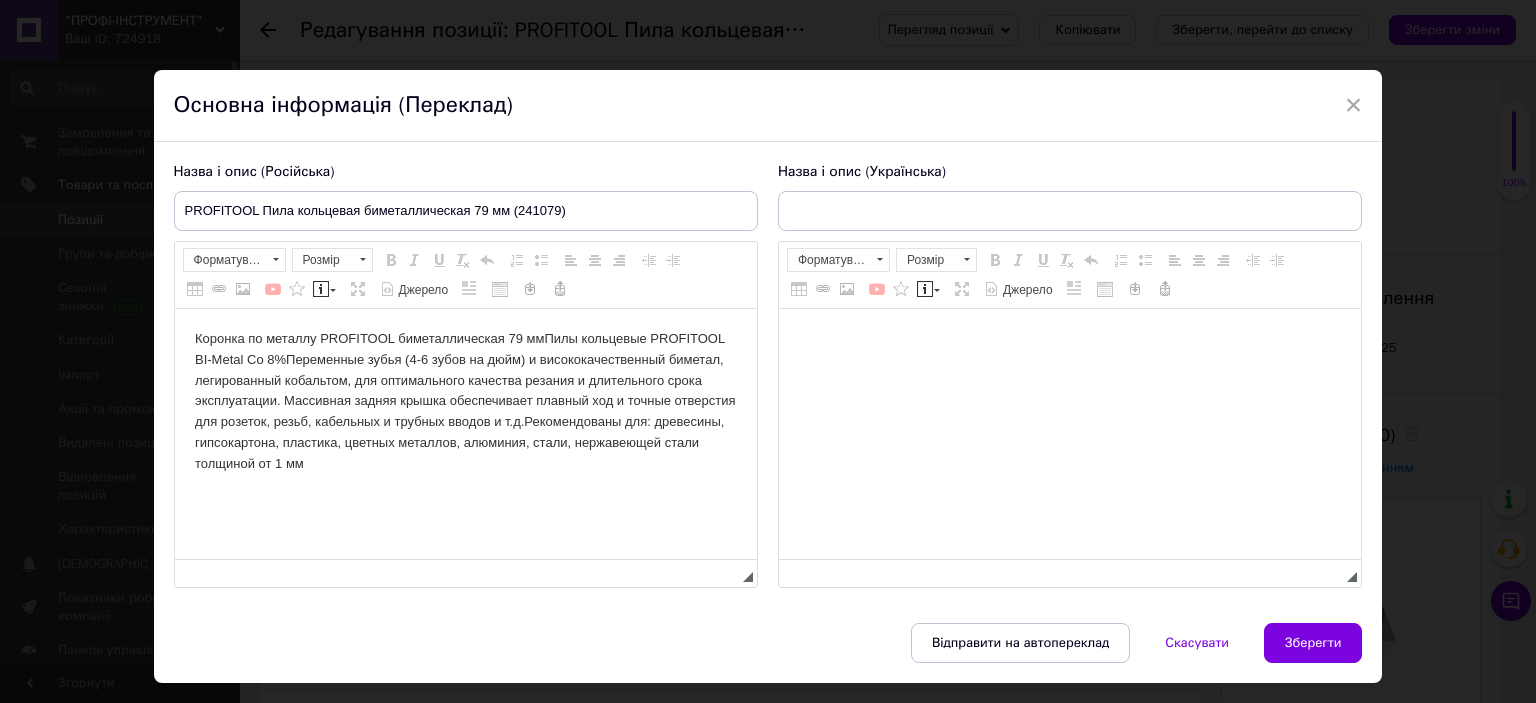 scroll, scrollTop: 0, scrollLeft: 0, axis: both 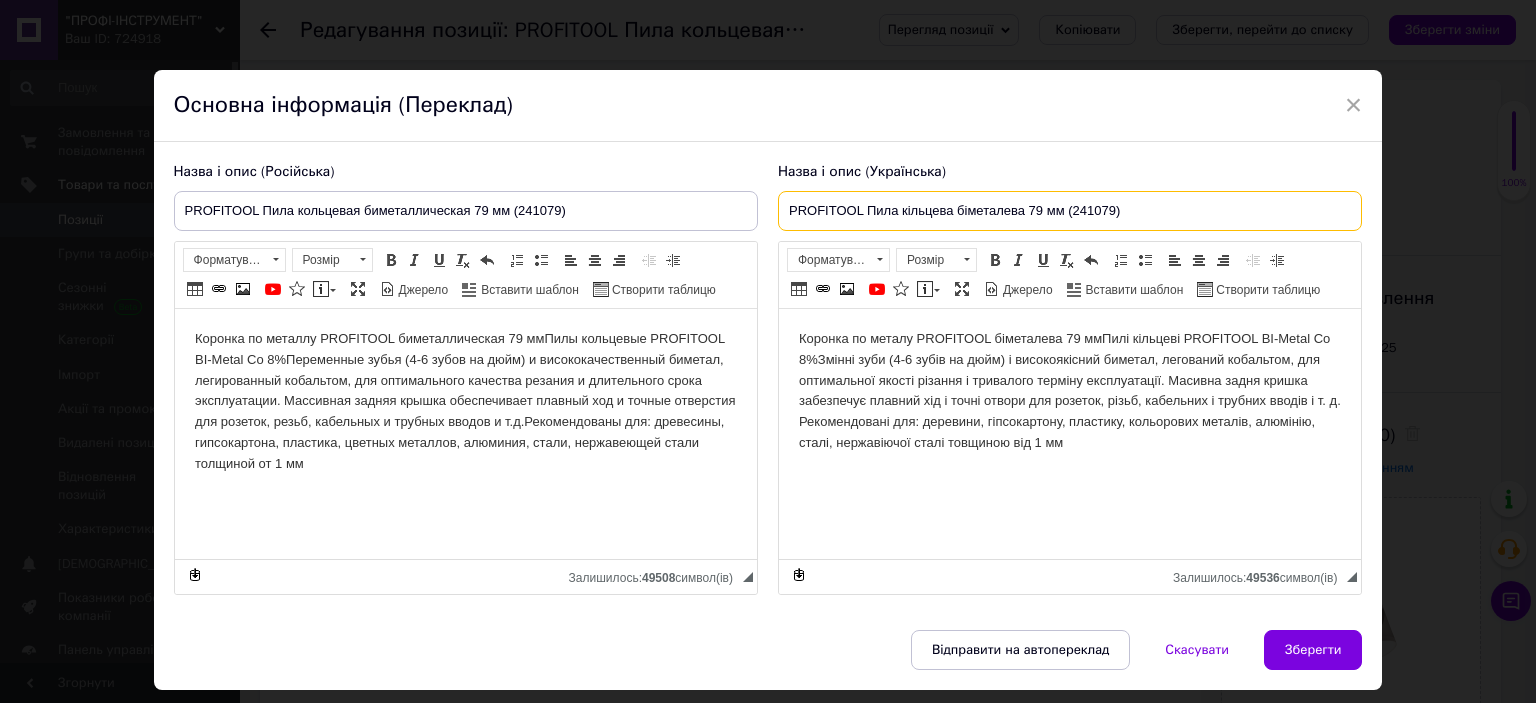 drag, startPoint x: 1120, startPoint y: 213, endPoint x: 733, endPoint y: 211, distance: 387.00516 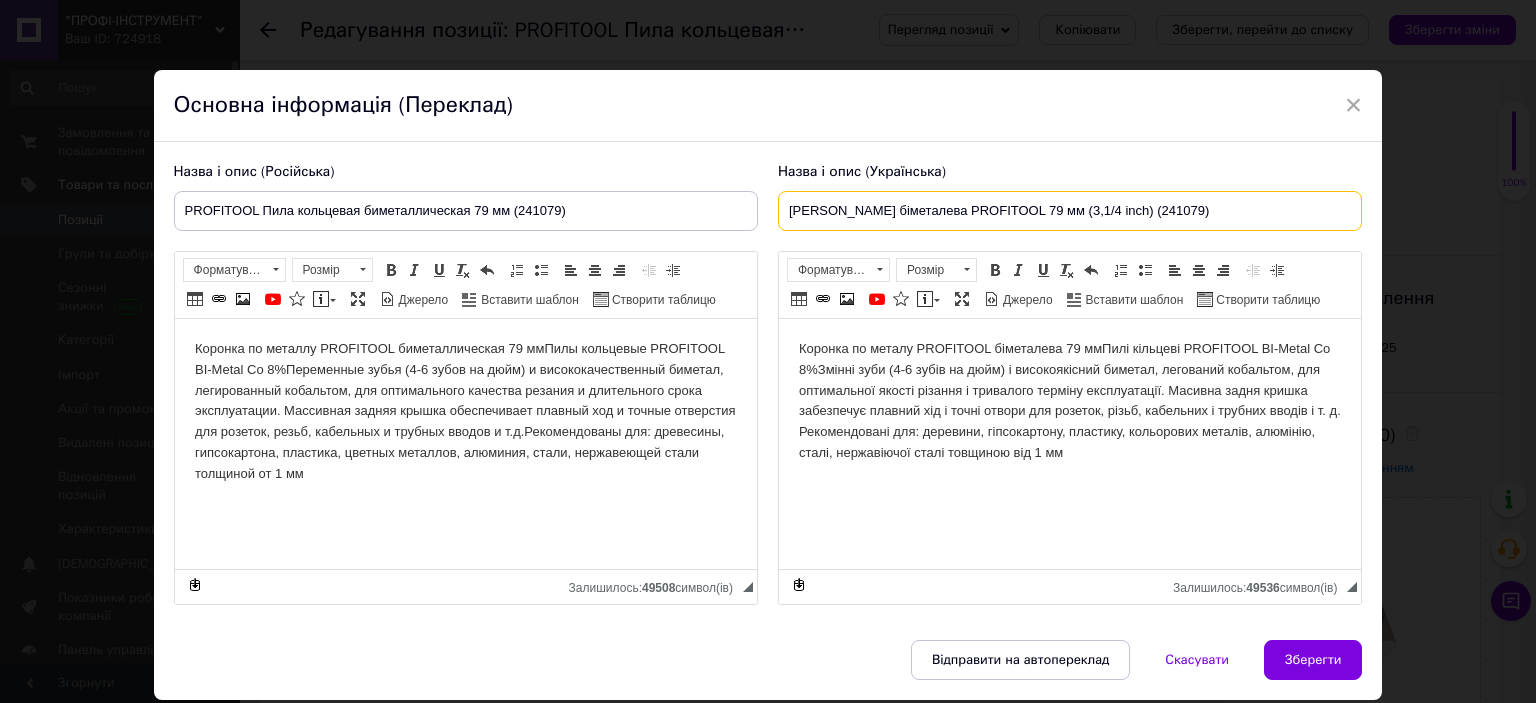 type on "[PERSON_NAME] біметалева PROFITOOL 79 мм (3,1/4 inch) (241079)" 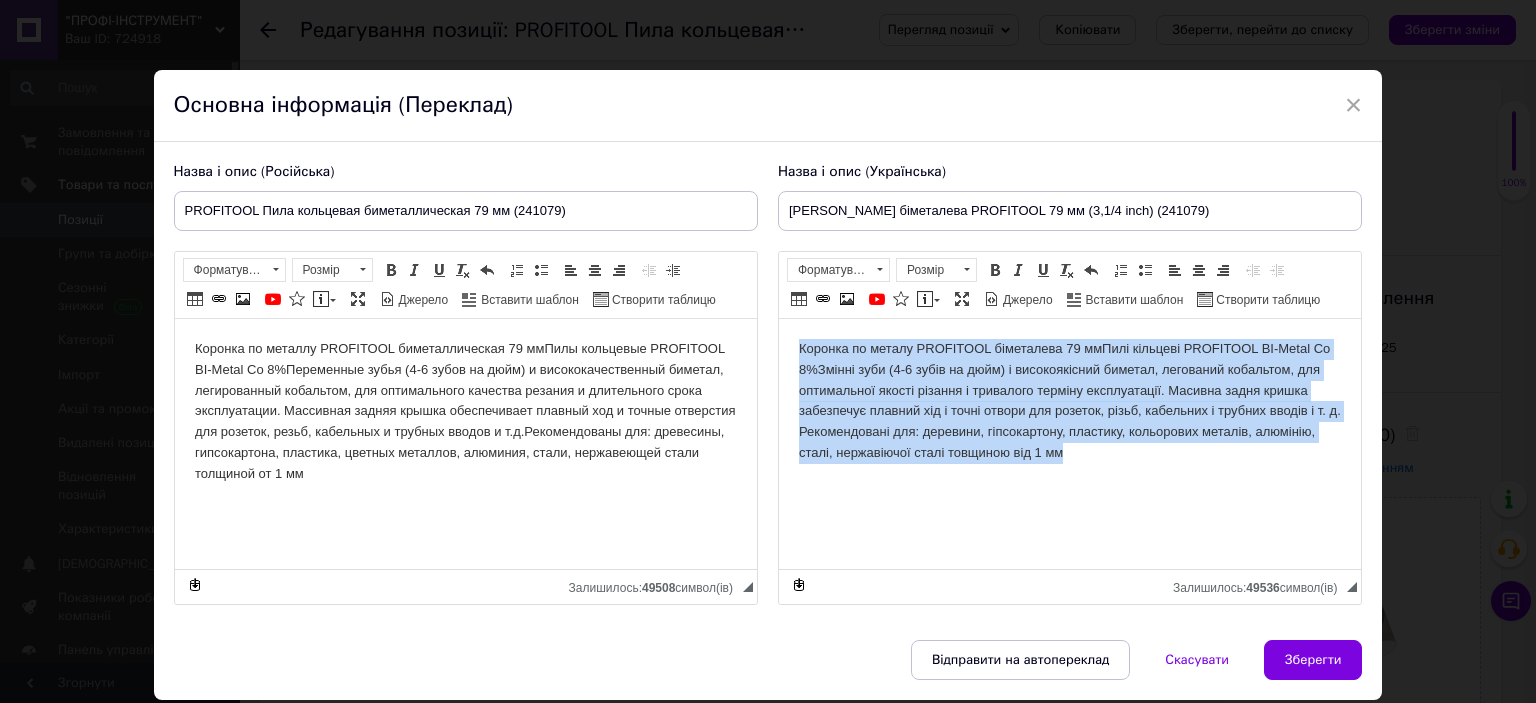 drag, startPoint x: 1100, startPoint y: 471, endPoint x: 1356, endPoint y: 324, distance: 295.2033 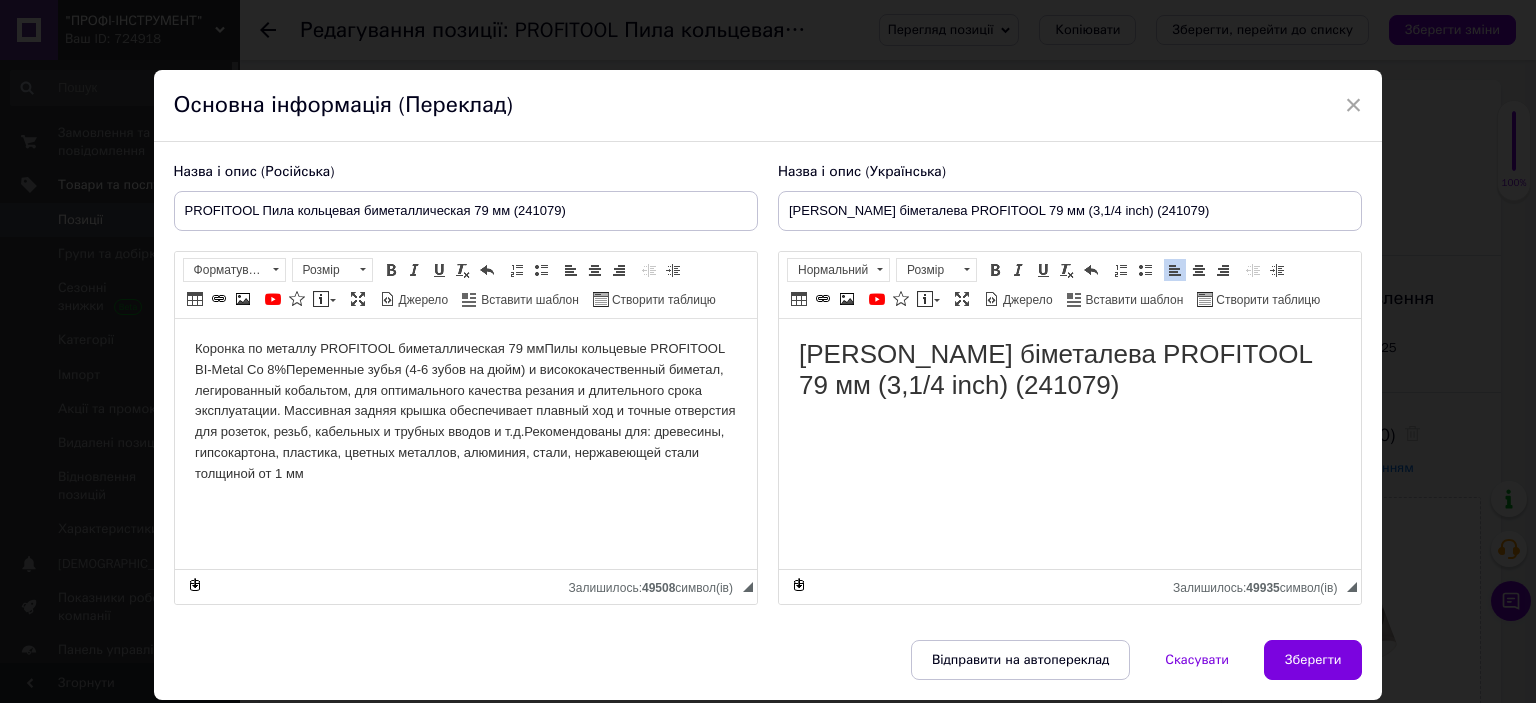 click on "[PERSON_NAME] біметалева PROFITOOL 79 мм (3,1/4 inch) (241079)" at bounding box center [1069, 389] 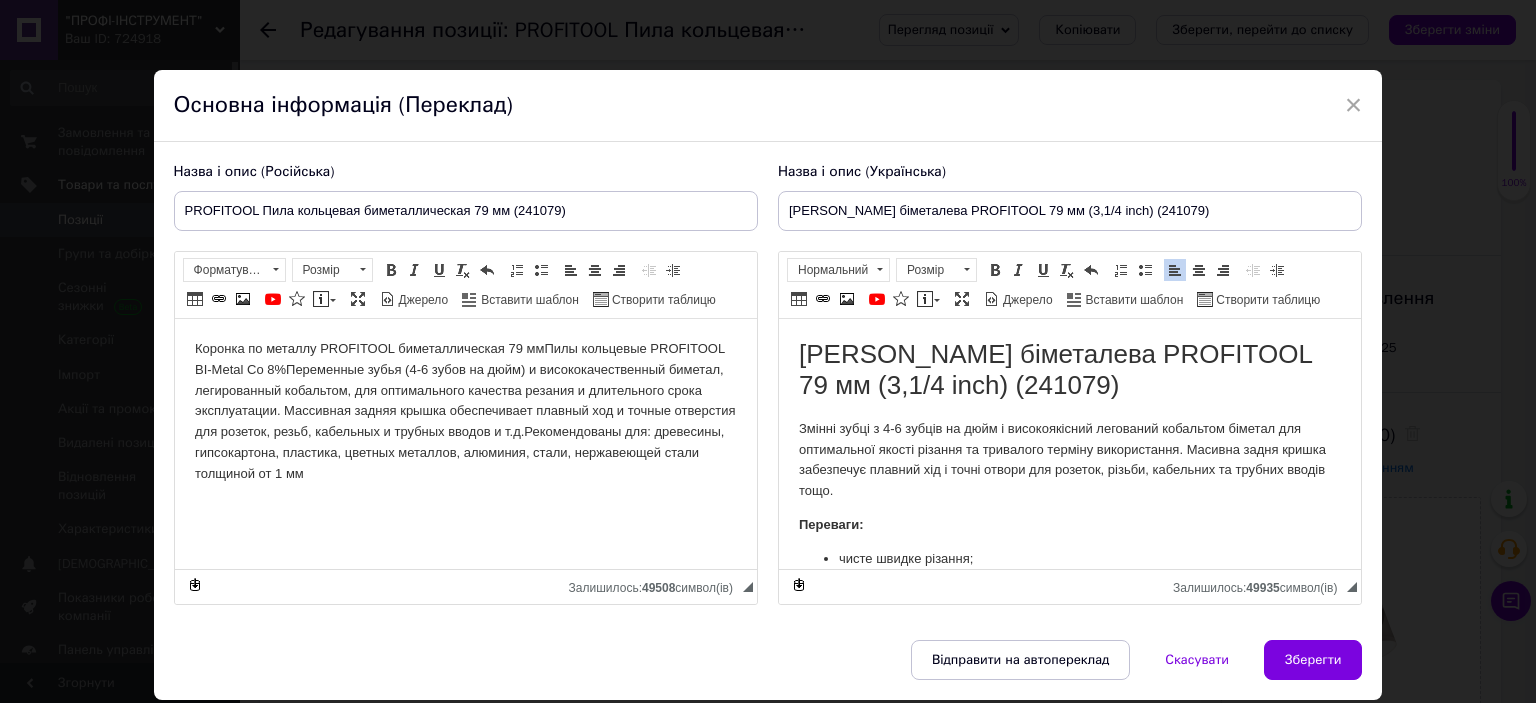 scroll, scrollTop: 1456, scrollLeft: 0, axis: vertical 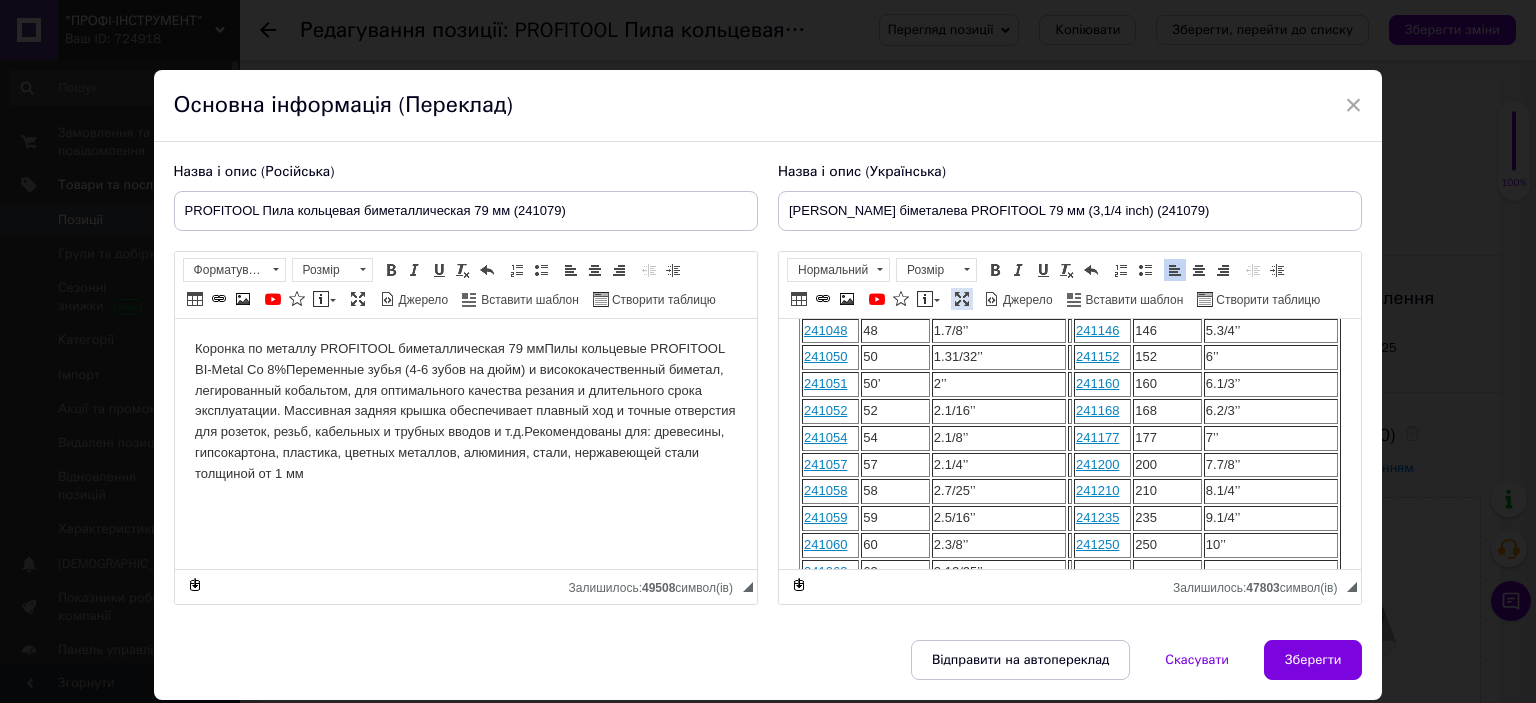 click at bounding box center (962, 299) 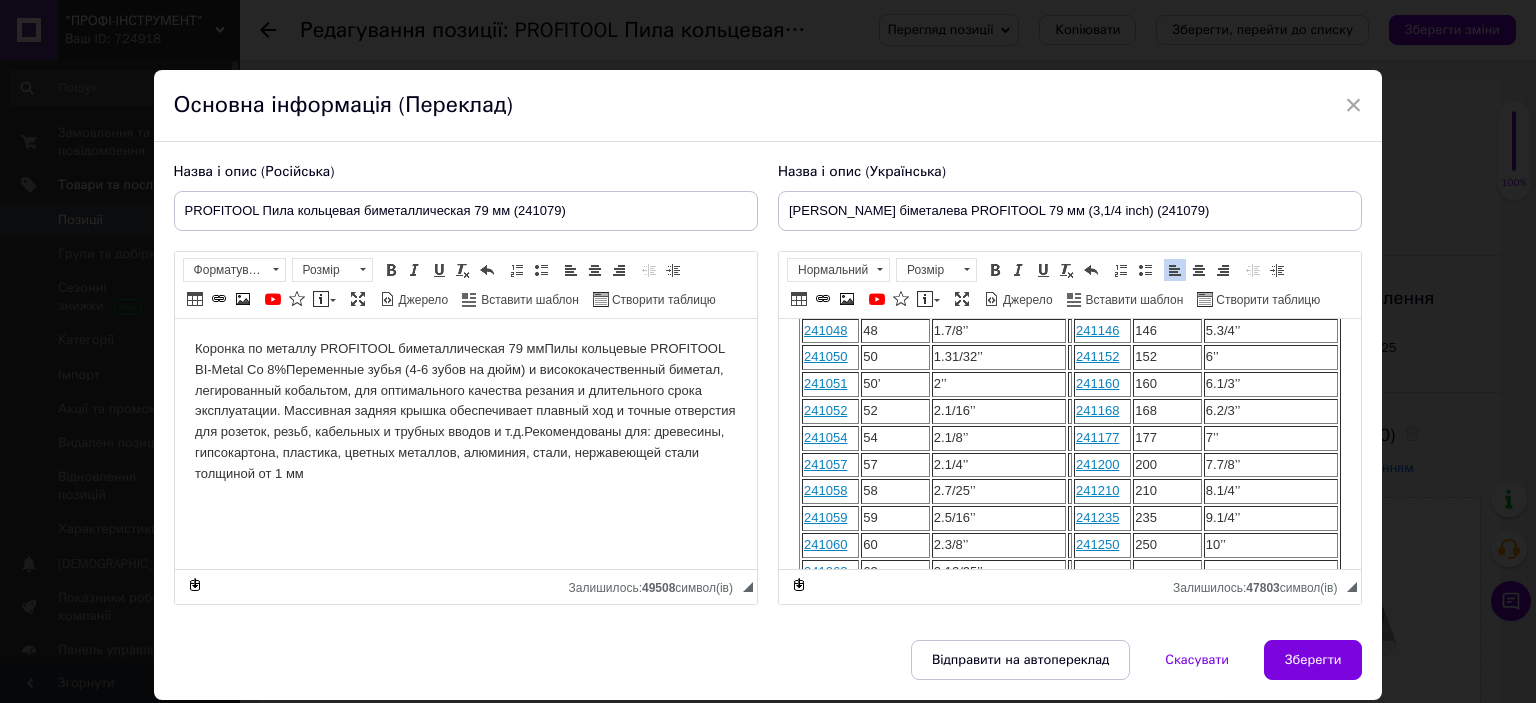 scroll, scrollTop: 1025, scrollLeft: 0, axis: vertical 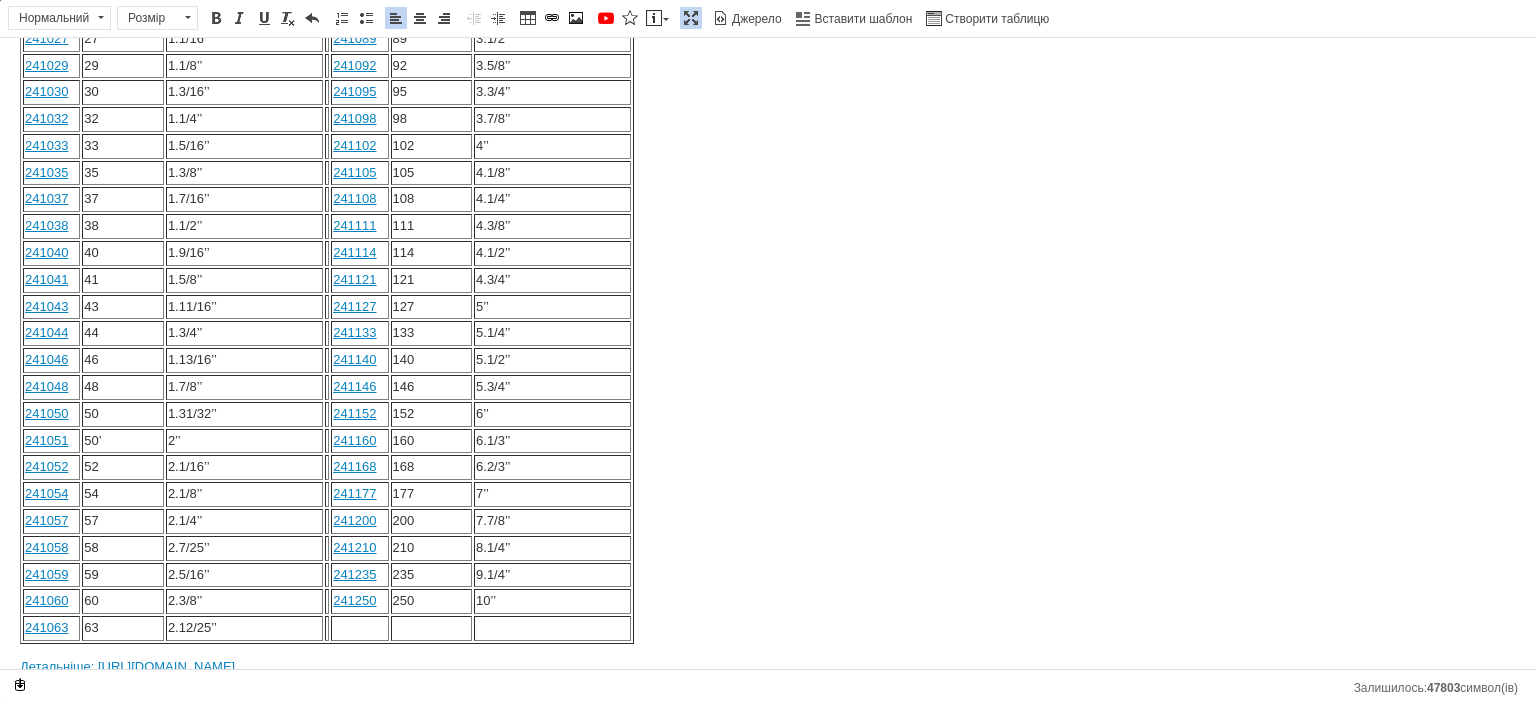 click on "[PERSON_NAME] біметалева PROFITOOL 79 мм (3,1/4 inch) (241079) Змінні зубці з 4-6 зубців на дюйм і високоякісний легований кобальтом біметал для оптимальної якості різання та тривалого терміну використання. Масивна задня кришка забезпечує плавний хід і точні отвори для розеток, різьби, кабельних та трубних вводів тощо. Переваги: чисте швидке різання; подовжений термін використання; масивна задня пластина. Технічні характеристики: Діаметр: 76 мм (3 inch); Глибина: 38 мм; Матеріал зубців: BІ-METAL COBALT 8%. Рекомендовано для матеріалів: дерево; гіпсокартон; пластик; кольорові метали; 14" at bounding box center (768, -145) 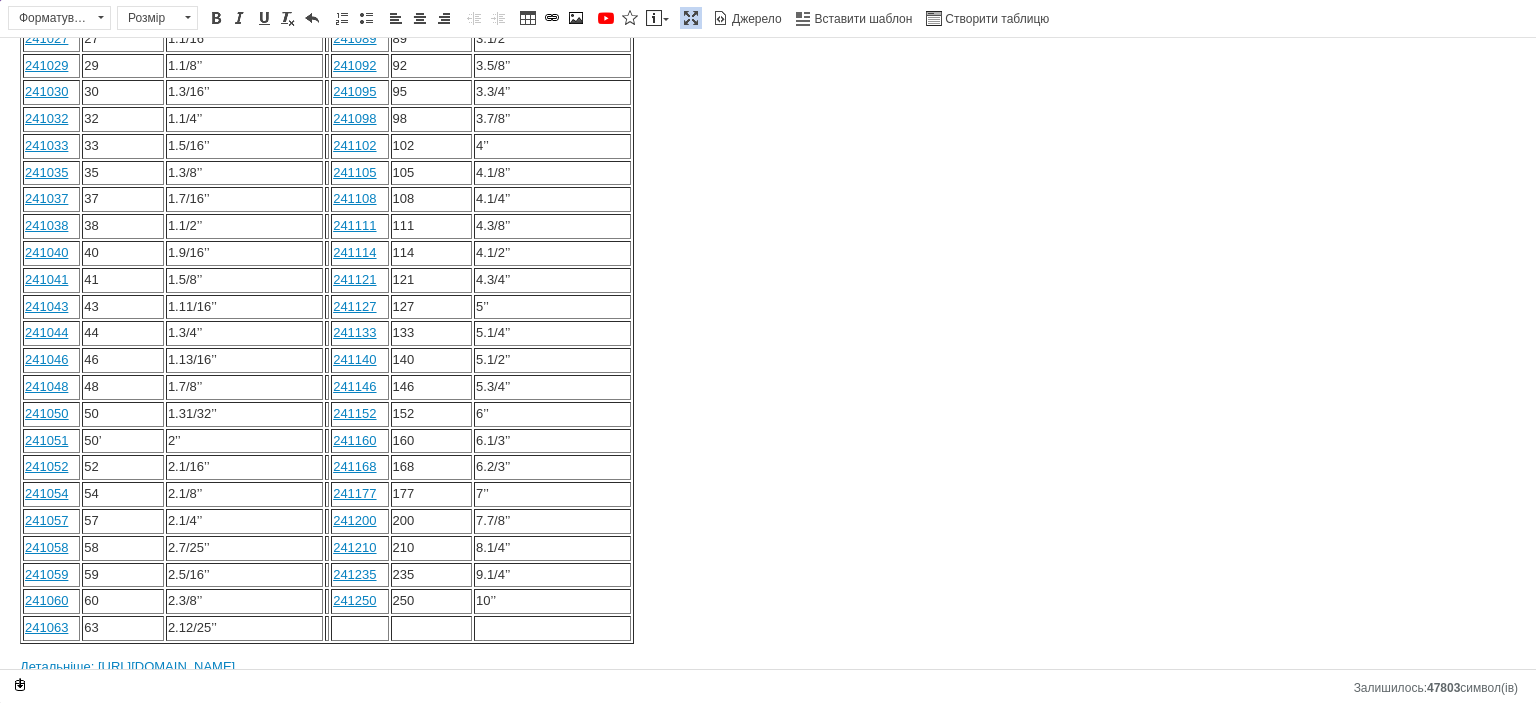 type 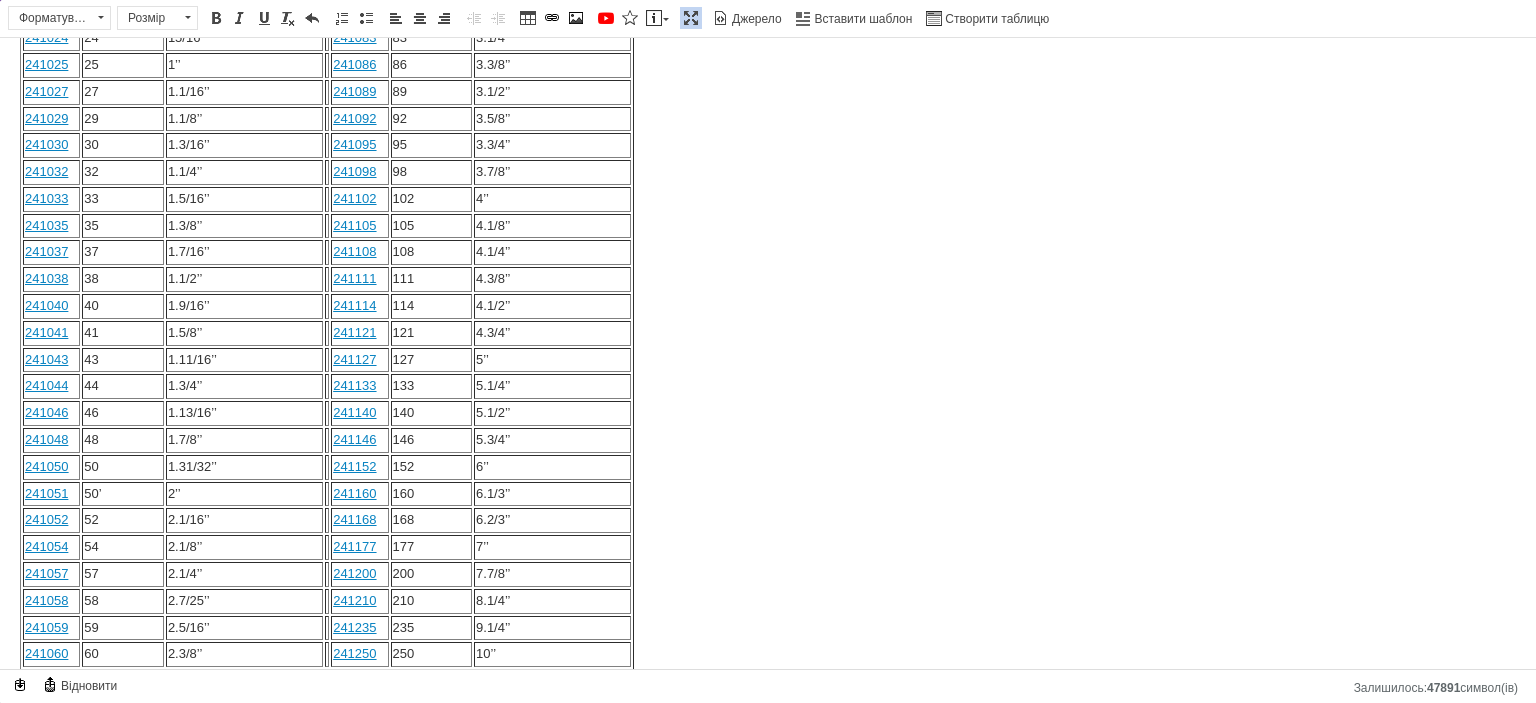 scroll, scrollTop: 1012, scrollLeft: 0, axis: vertical 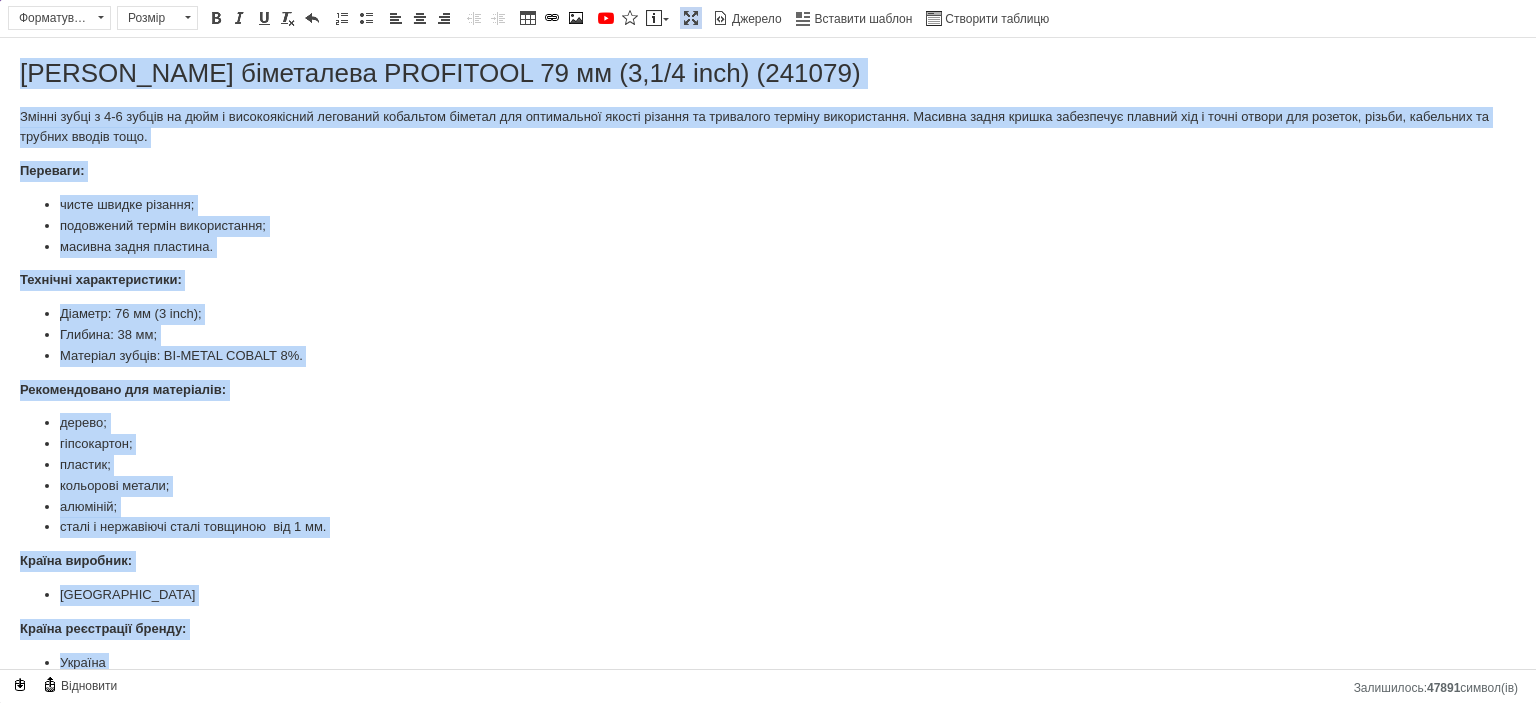drag, startPoint x: 480, startPoint y: 614, endPoint x: 0, endPoint y: -121, distance: 877.8525 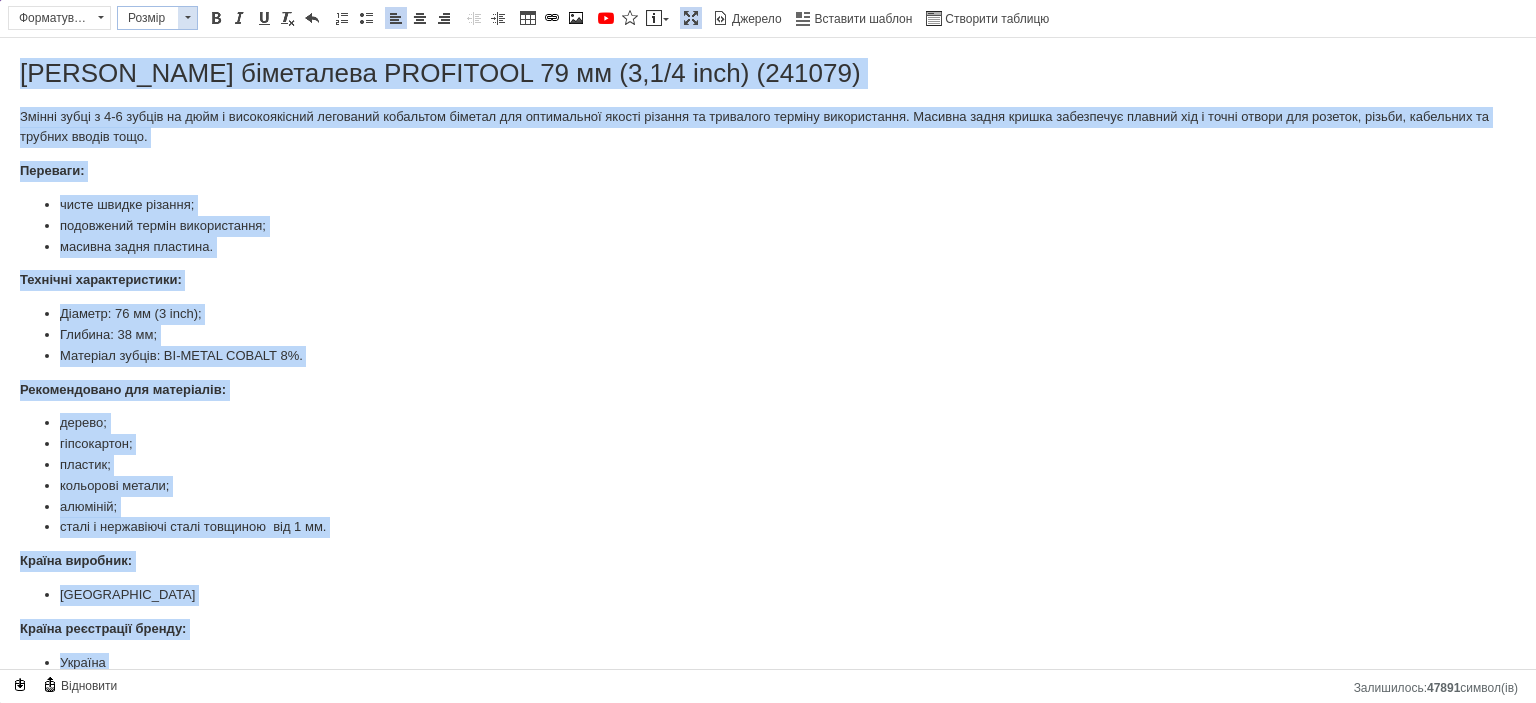 click on "Розмір" at bounding box center [148, 18] 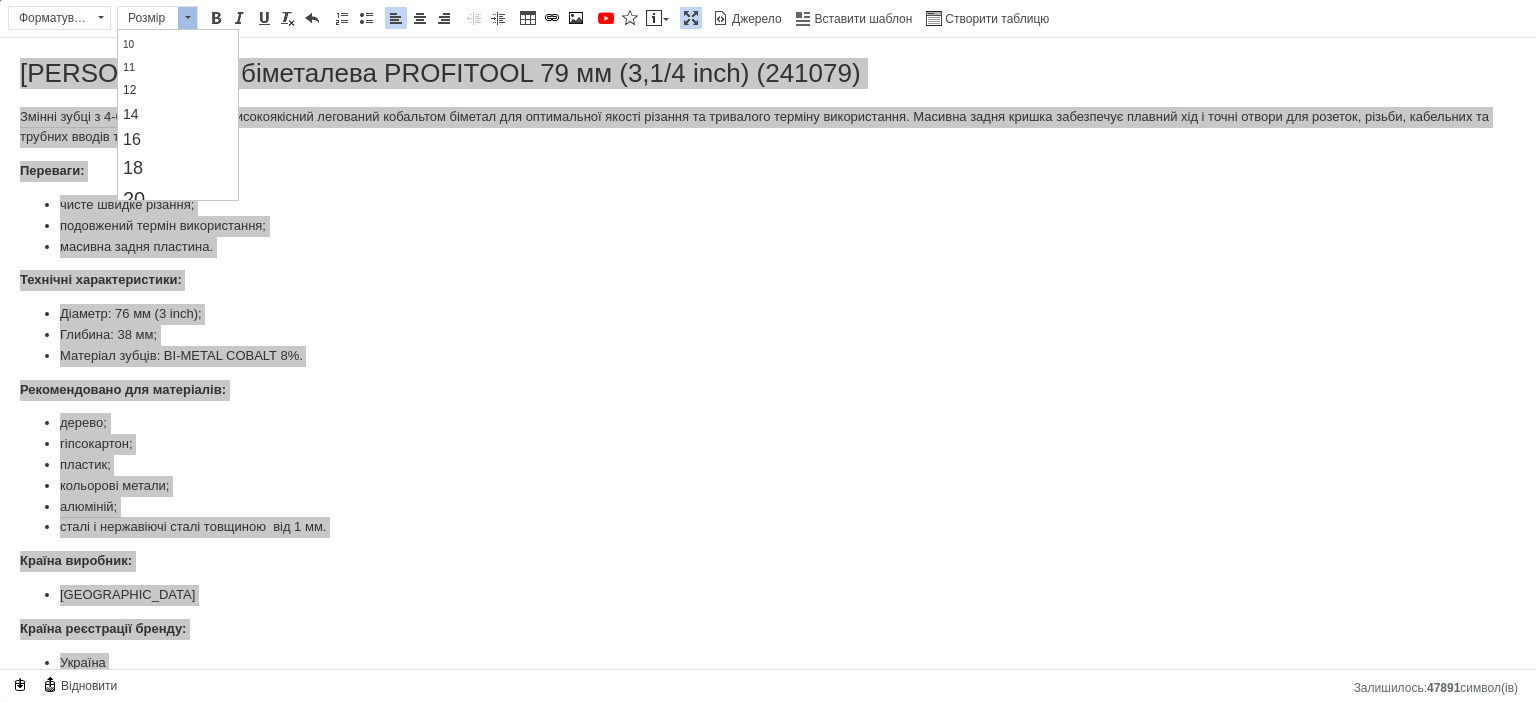 scroll, scrollTop: 100, scrollLeft: 0, axis: vertical 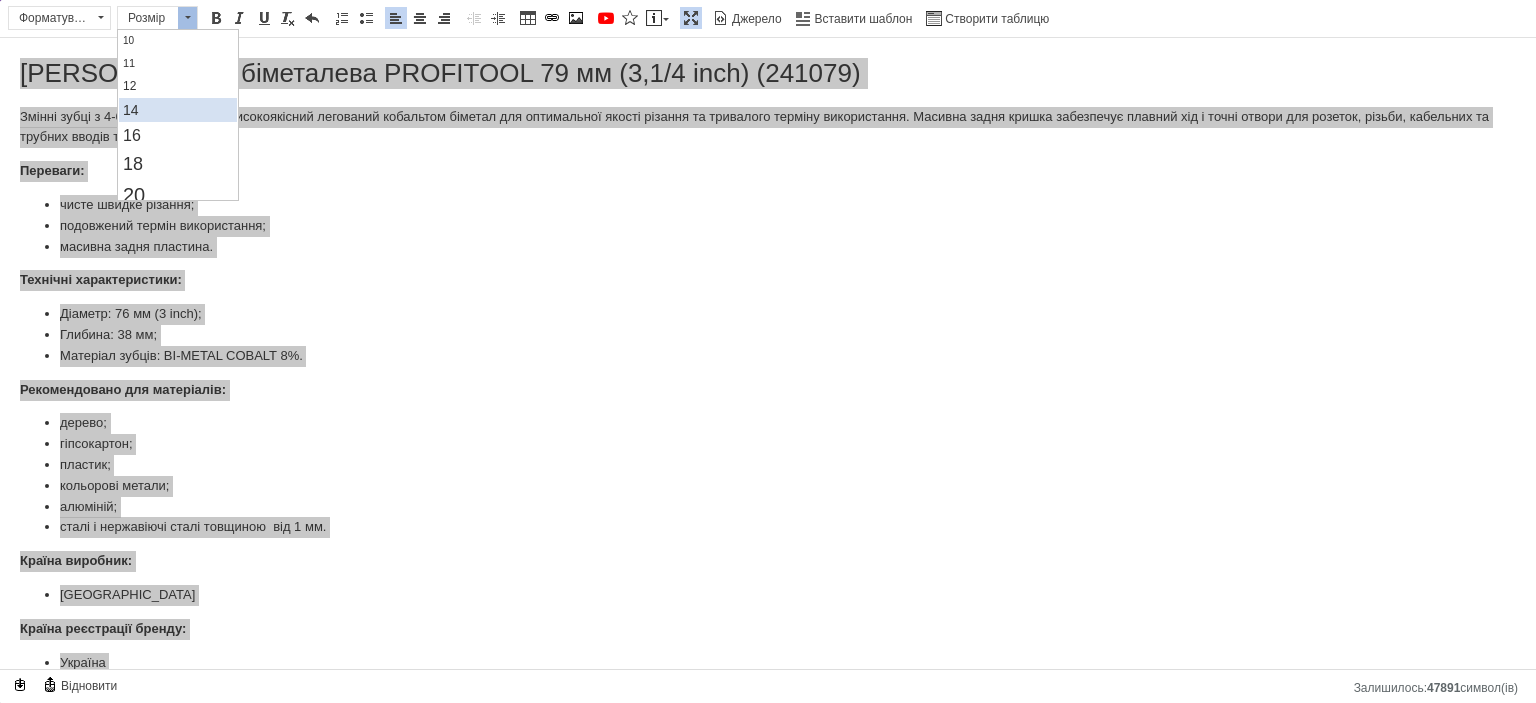 click on "14" at bounding box center [177, 110] 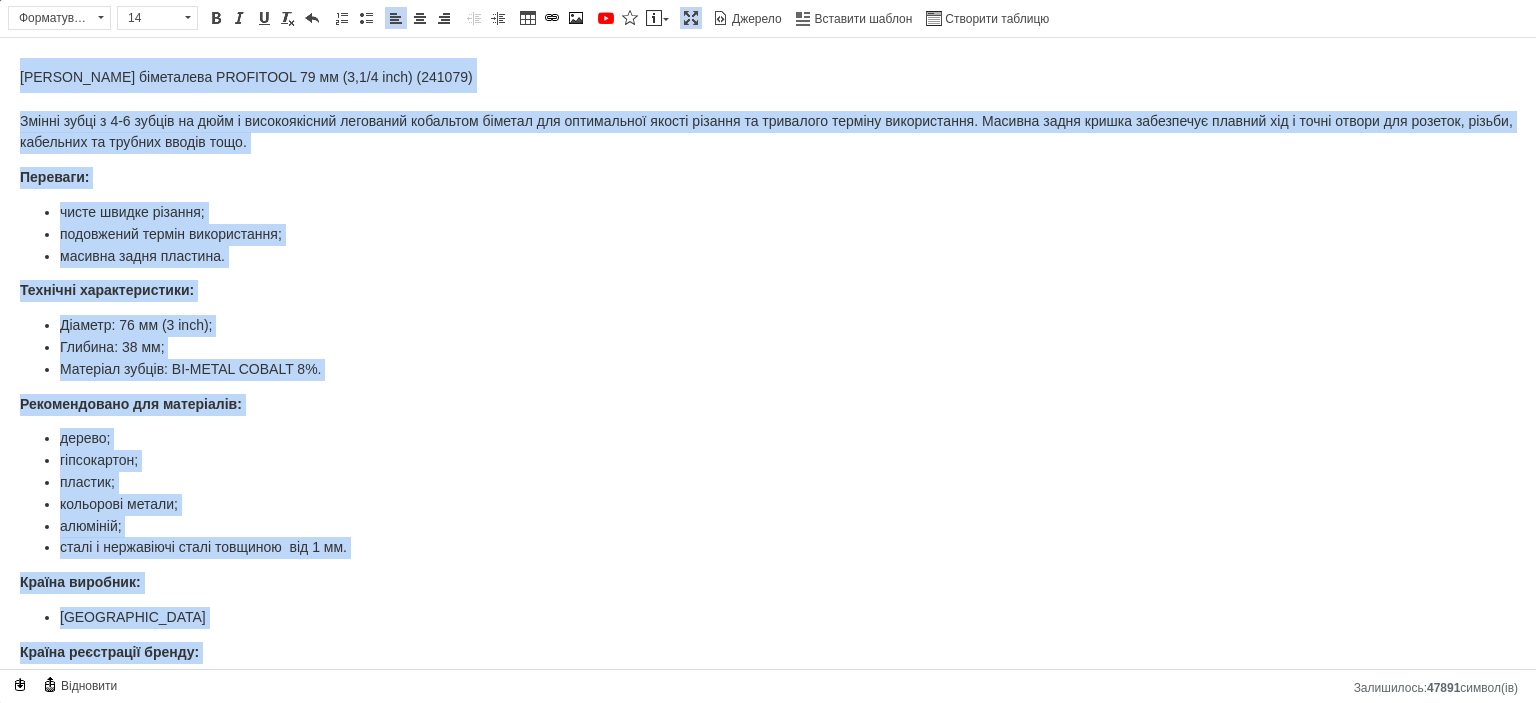 scroll, scrollTop: 0, scrollLeft: 0, axis: both 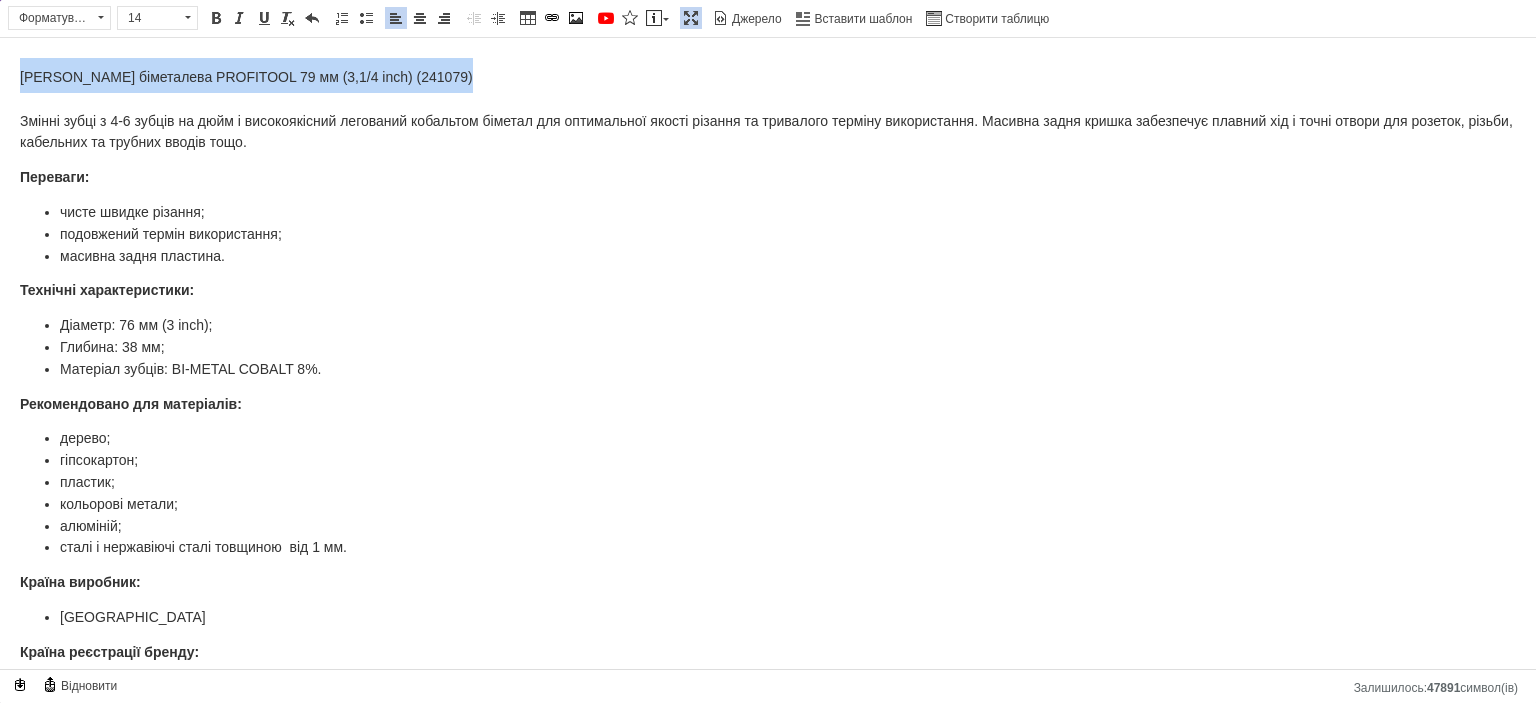drag, startPoint x: 456, startPoint y: 73, endPoint x: 21, endPoint y: 72, distance: 435.00116 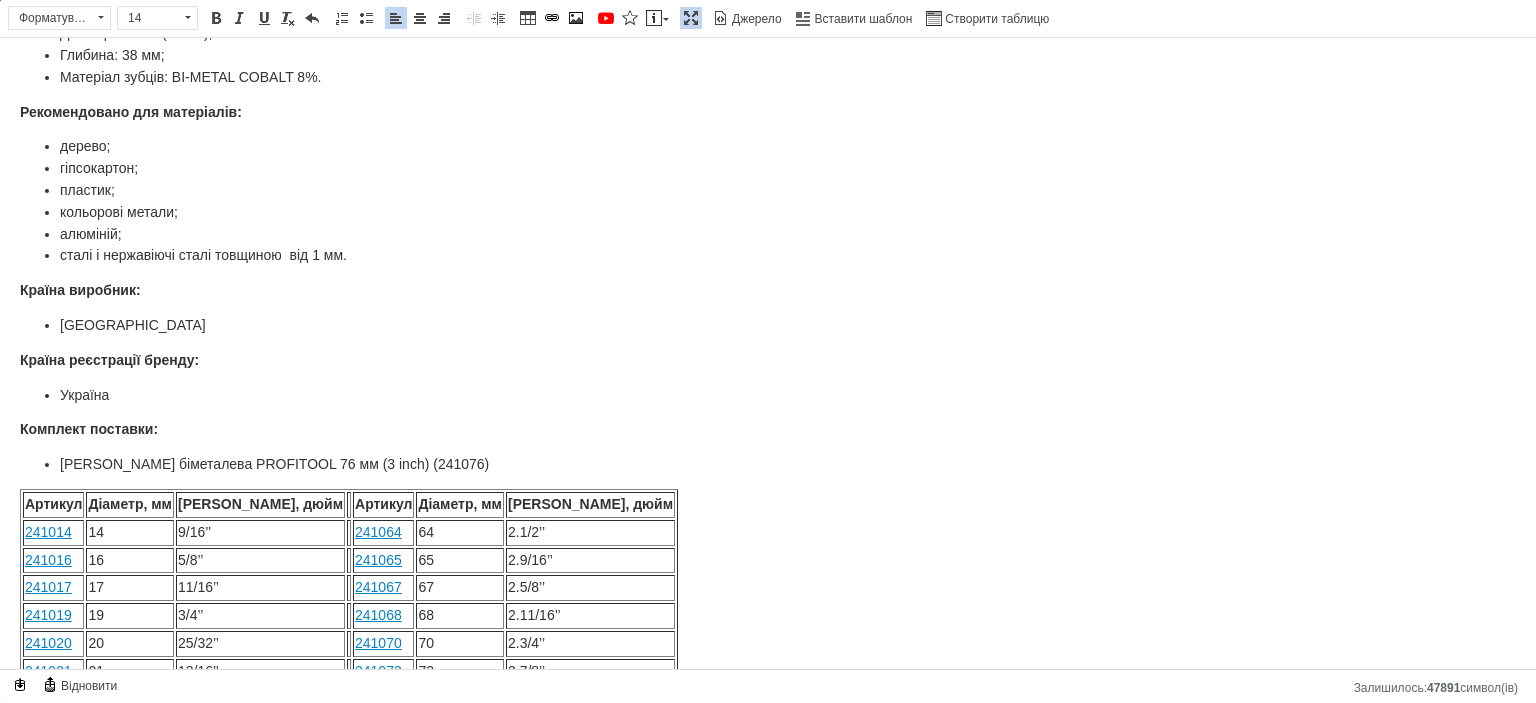 scroll, scrollTop: 300, scrollLeft: 0, axis: vertical 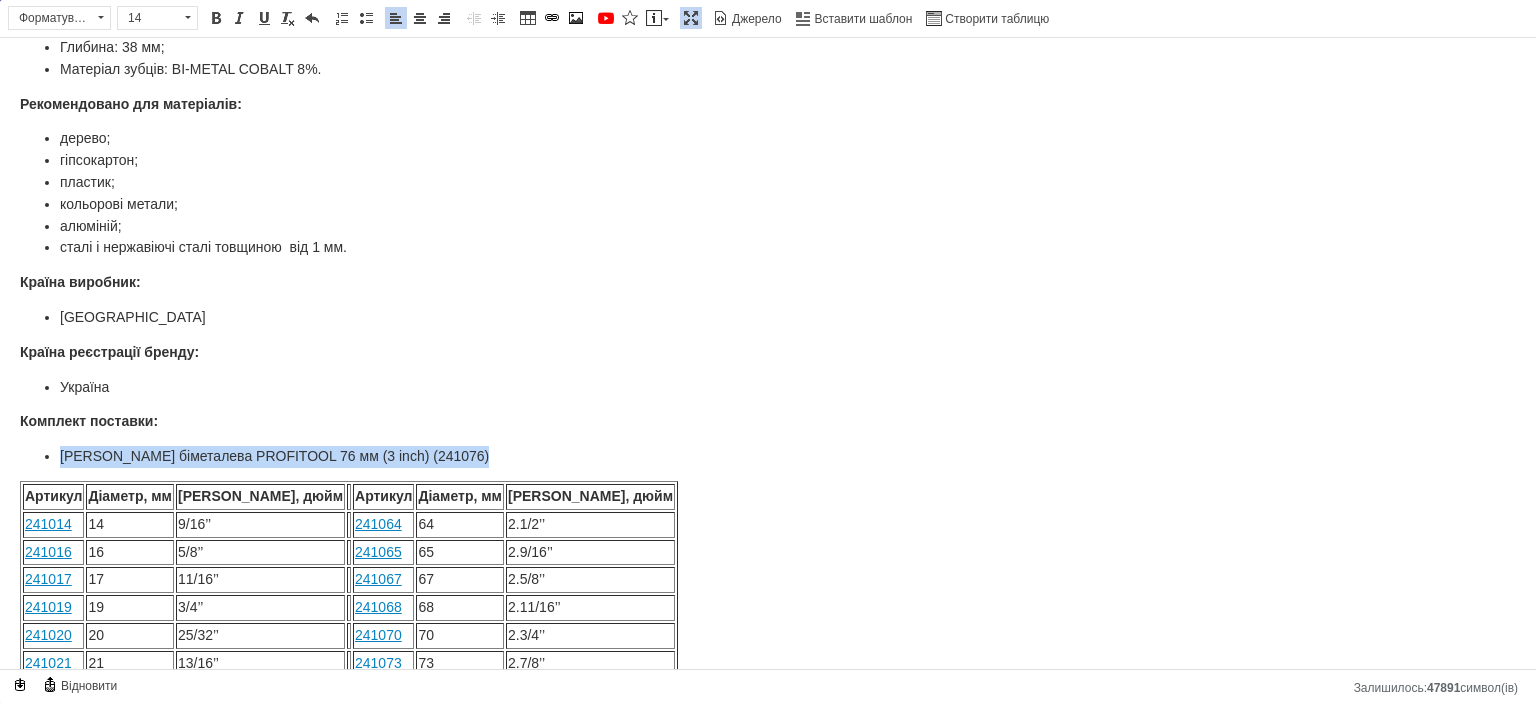 drag, startPoint x: 471, startPoint y: 430, endPoint x: 64, endPoint y: 430, distance: 407 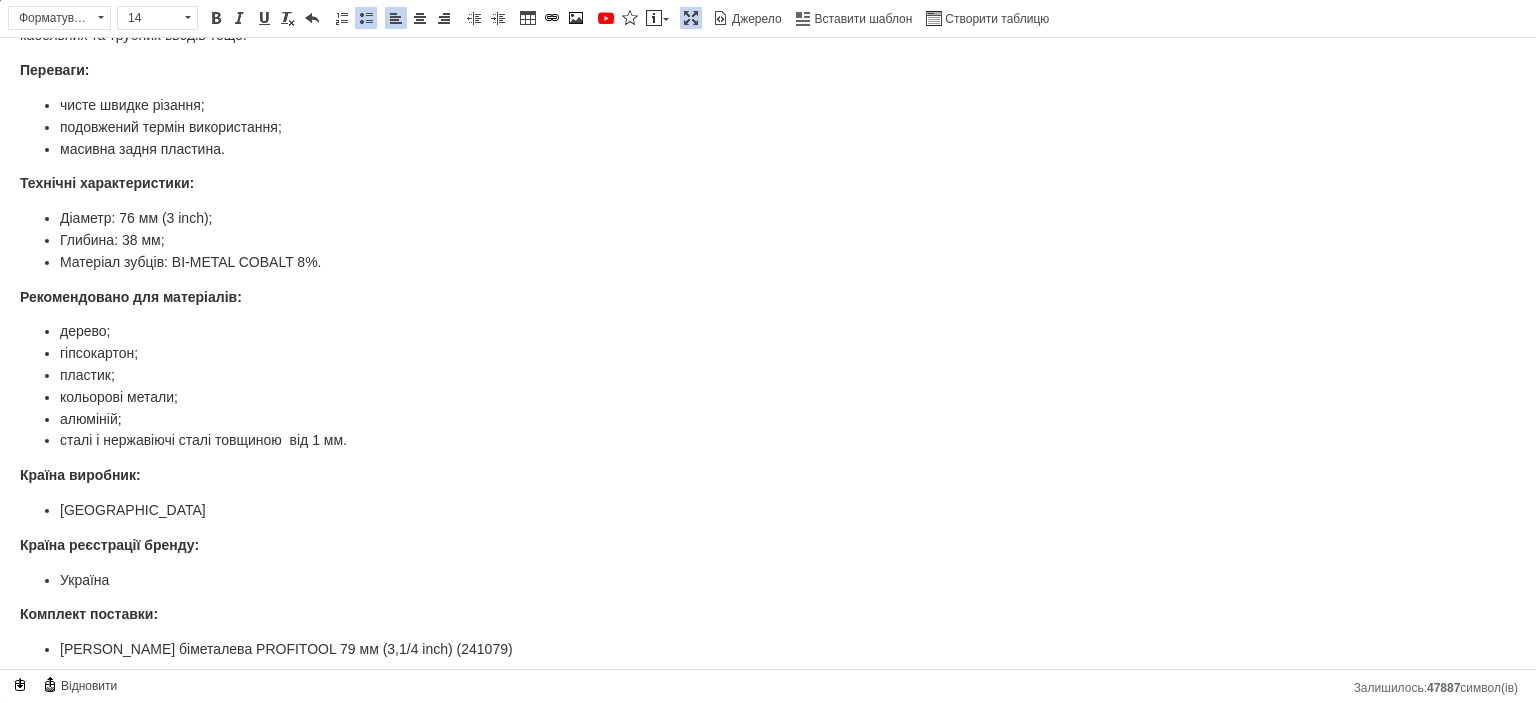scroll, scrollTop: 0, scrollLeft: 0, axis: both 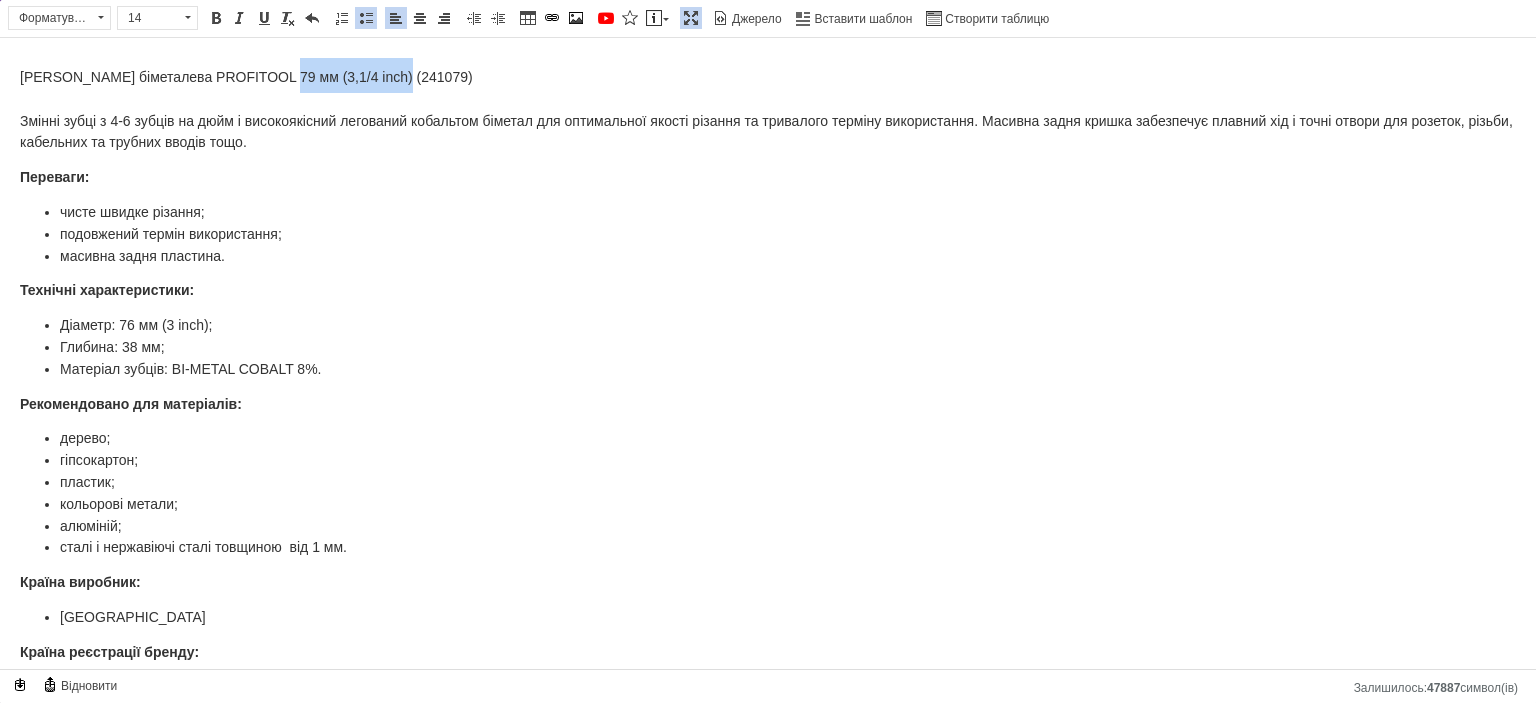 drag, startPoint x: 389, startPoint y: 77, endPoint x: 279, endPoint y: 81, distance: 110.0727 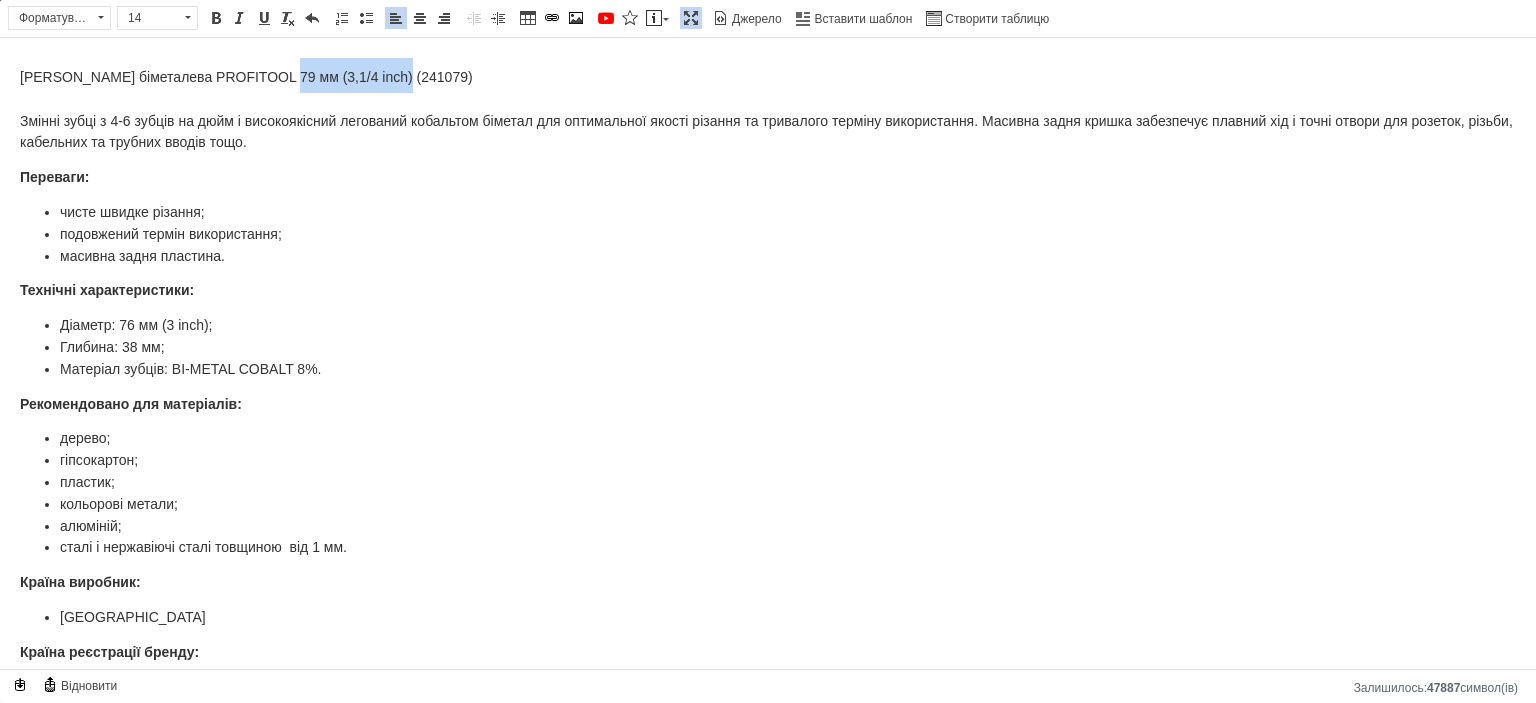 copy on "79 мм (3,1/4 inch)" 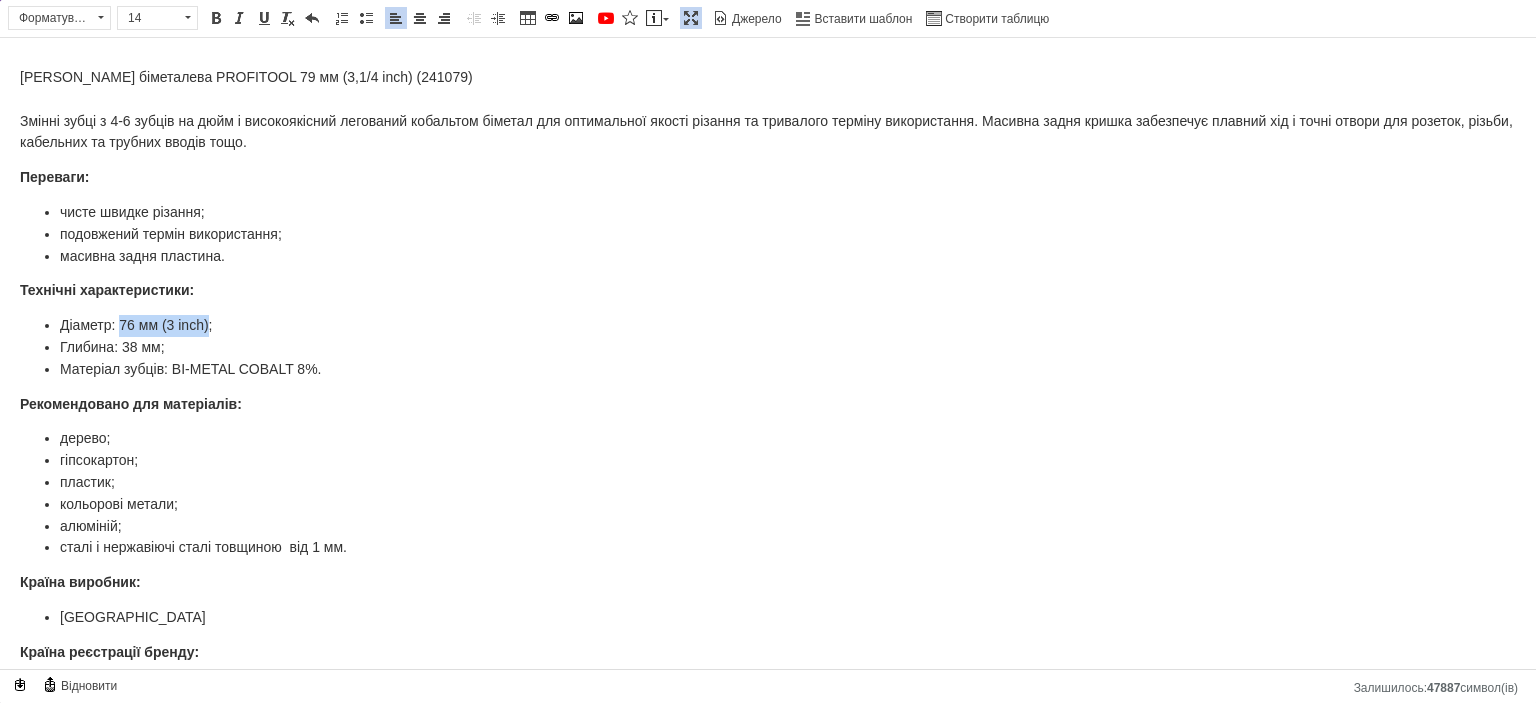 drag, startPoint x: 209, startPoint y: 318, endPoint x: 120, endPoint y: 318, distance: 89 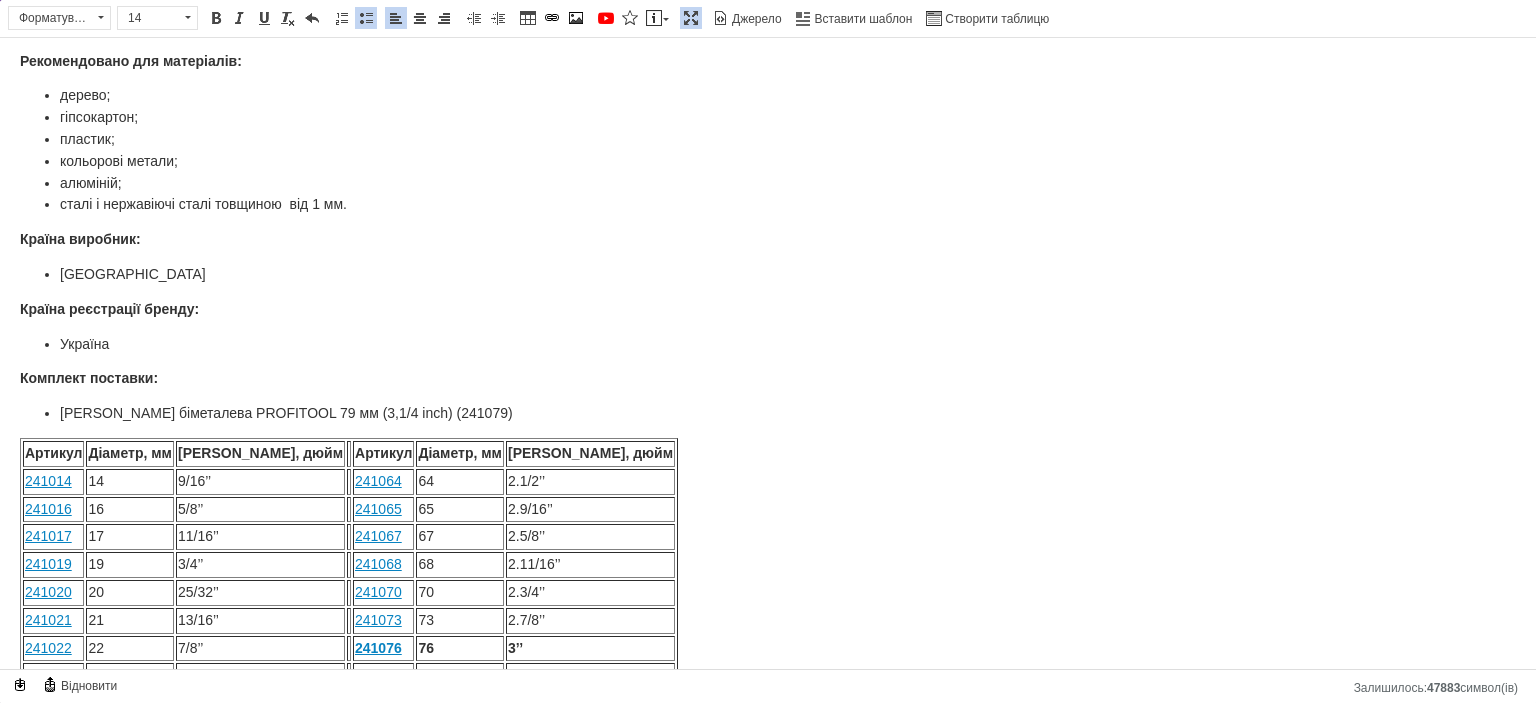 scroll, scrollTop: 400, scrollLeft: 0, axis: vertical 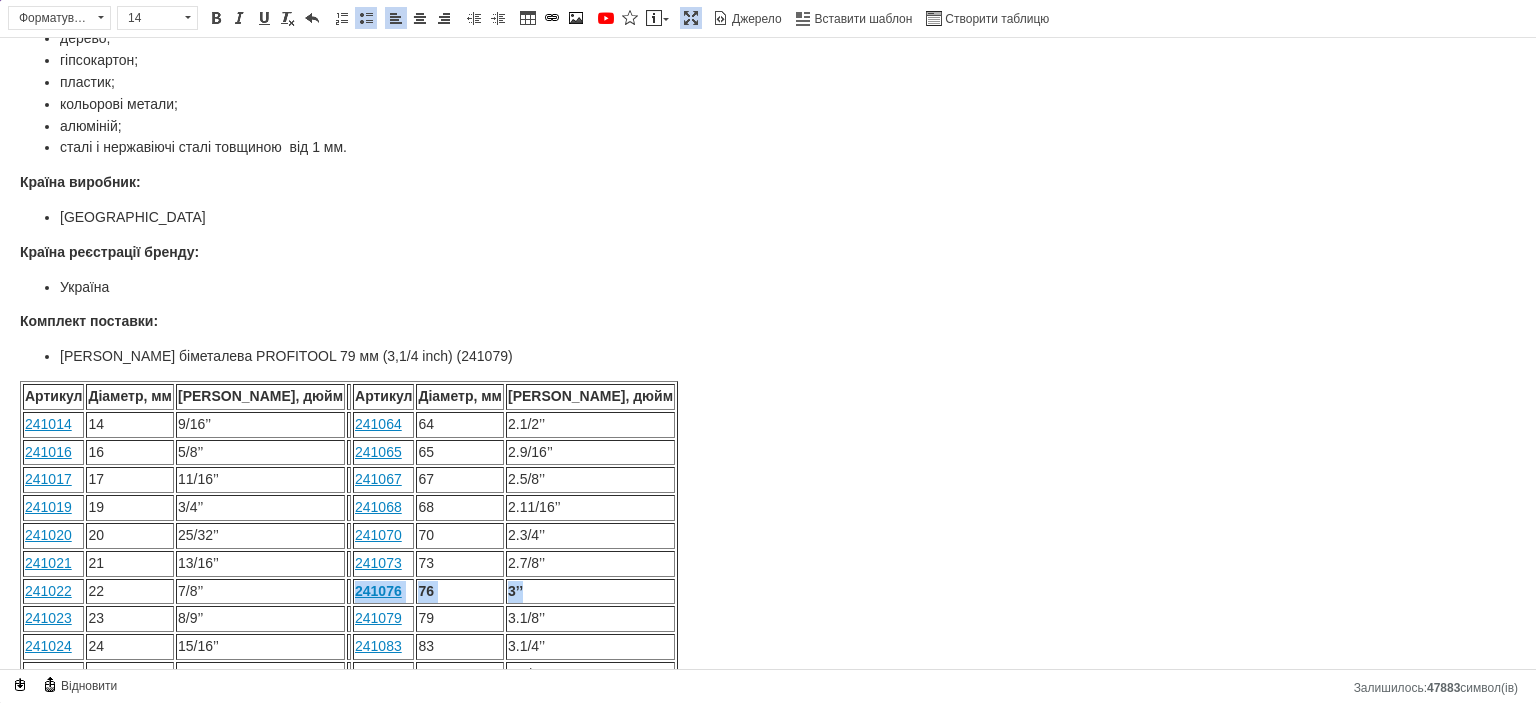 drag, startPoint x: 450, startPoint y: 557, endPoint x: 288, endPoint y: 556, distance: 162.00308 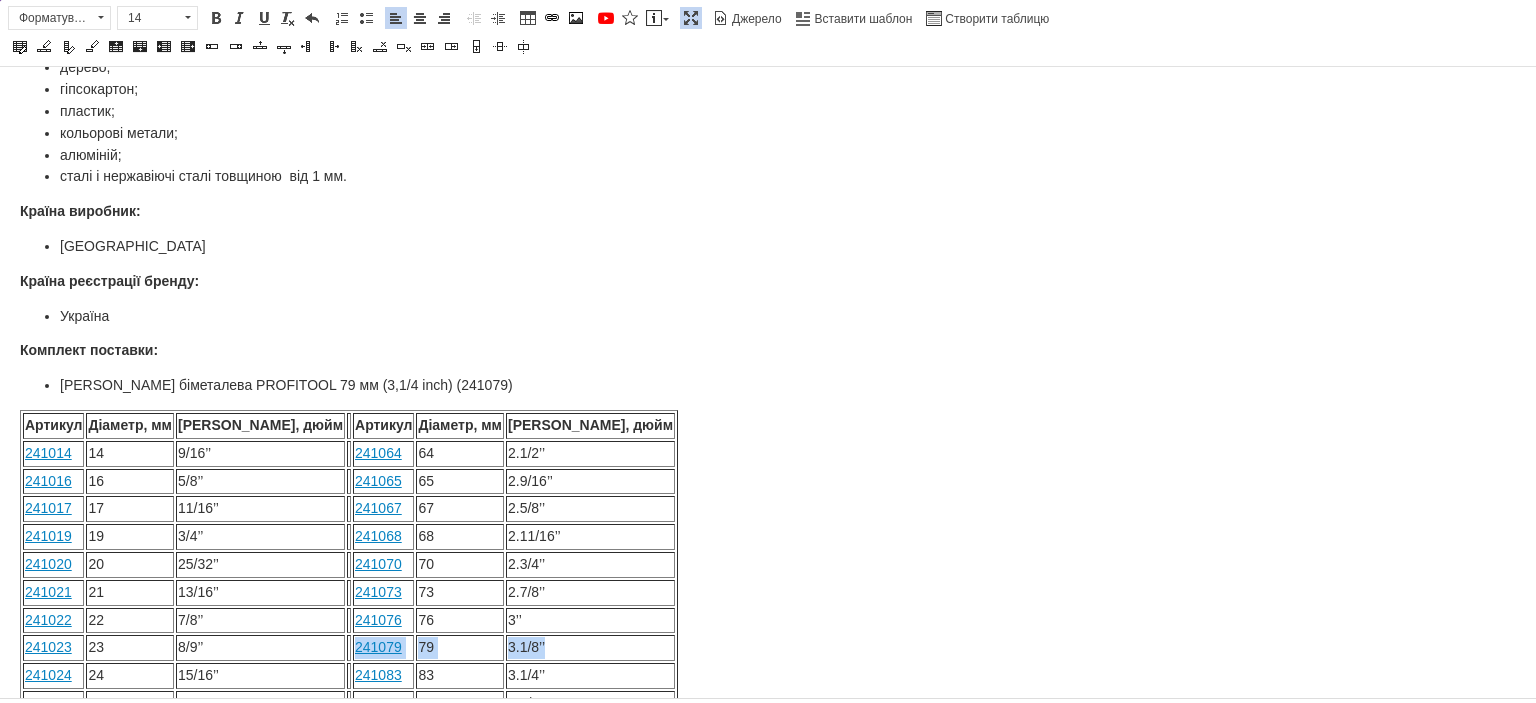 drag, startPoint x: 476, startPoint y: 610, endPoint x: 290, endPoint y: 609, distance: 186.00269 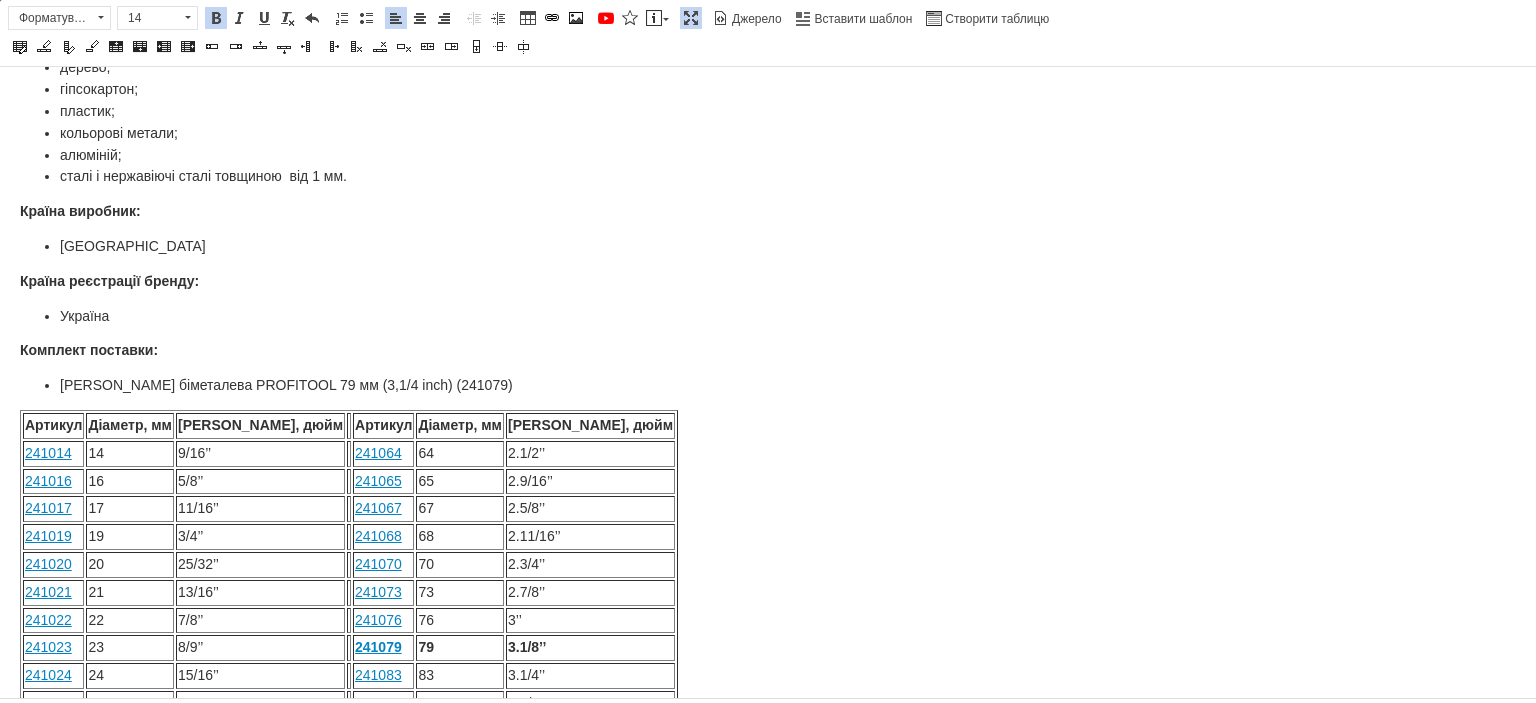 click on "[PERSON_NAME] біметалева PROFITOOL 79 мм (3,1/4 inch) (241079) Змінні зубці з 4-6 зубців на дюйм і високоякісний легований кобальтом біметал для оптимальної якості різання та тривалого терміну використання. Масивна задня кришка забезпечує плавний хід і точні отвори для розеток, різьби, кабельних та трубних вводів тощо. Переваги: чисте швидке різання; подовжений термін використання; масивна задня пластина. Технічні характеристики: Діаметр:  79 мм (3,1/4 inch) ; Глибина: 38 мм; Матеріал зубців: BІ-METAL COBALT 8%. Рекомендовано для матеріалів: дерево; гіпсокартон; пластик; алюміній; 241014 14" at bounding box center (768, 533) 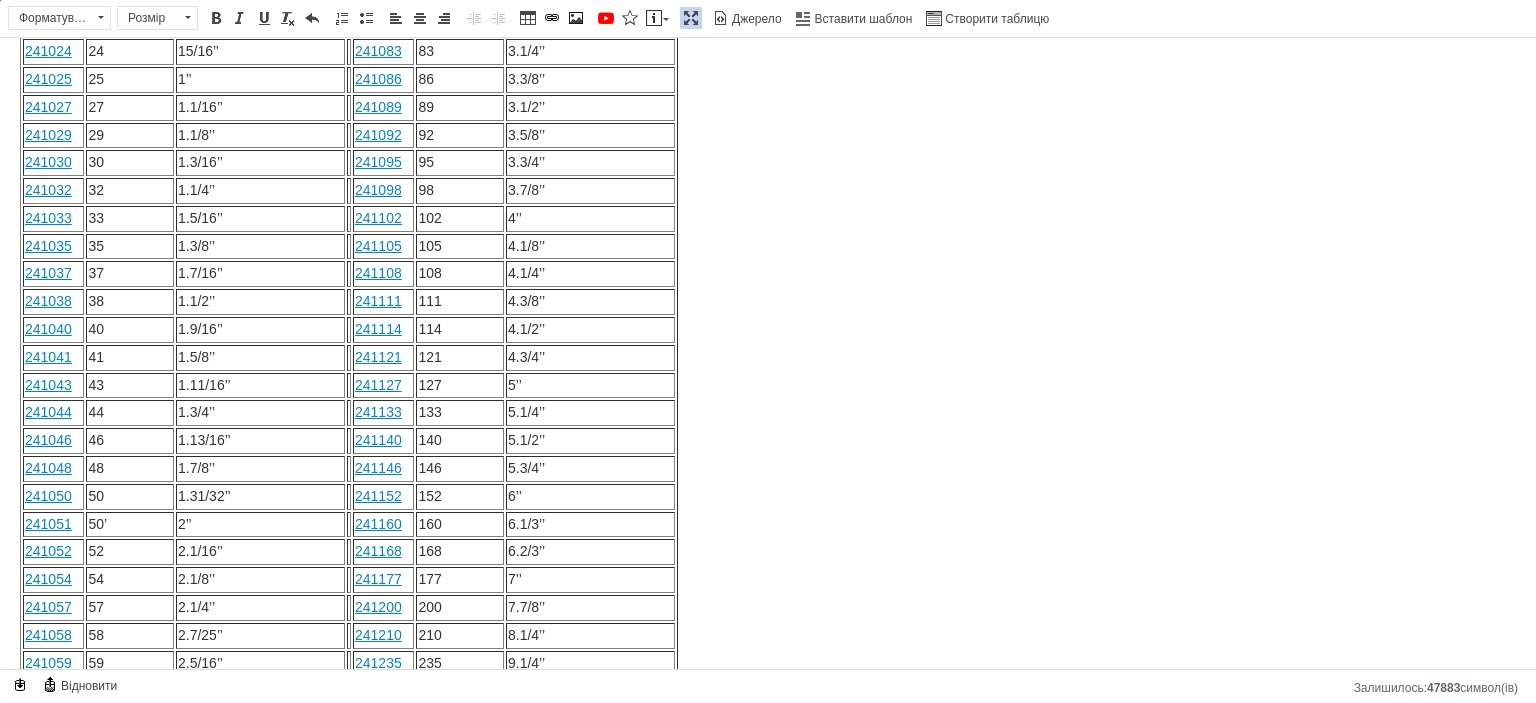 scroll, scrollTop: 1016, scrollLeft: 0, axis: vertical 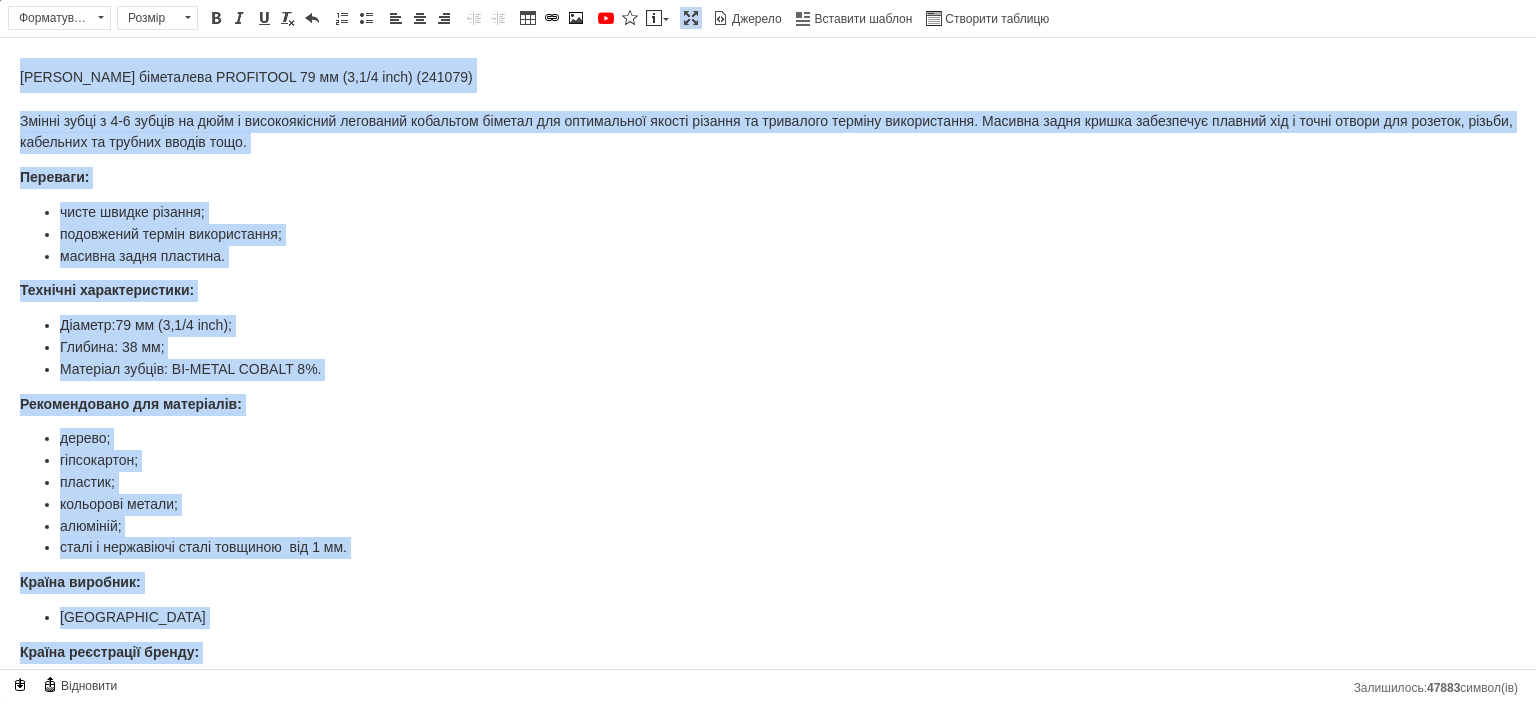 drag, startPoint x: 478, startPoint y: 605, endPoint x: 120, endPoint y: 45, distance: 664.6533 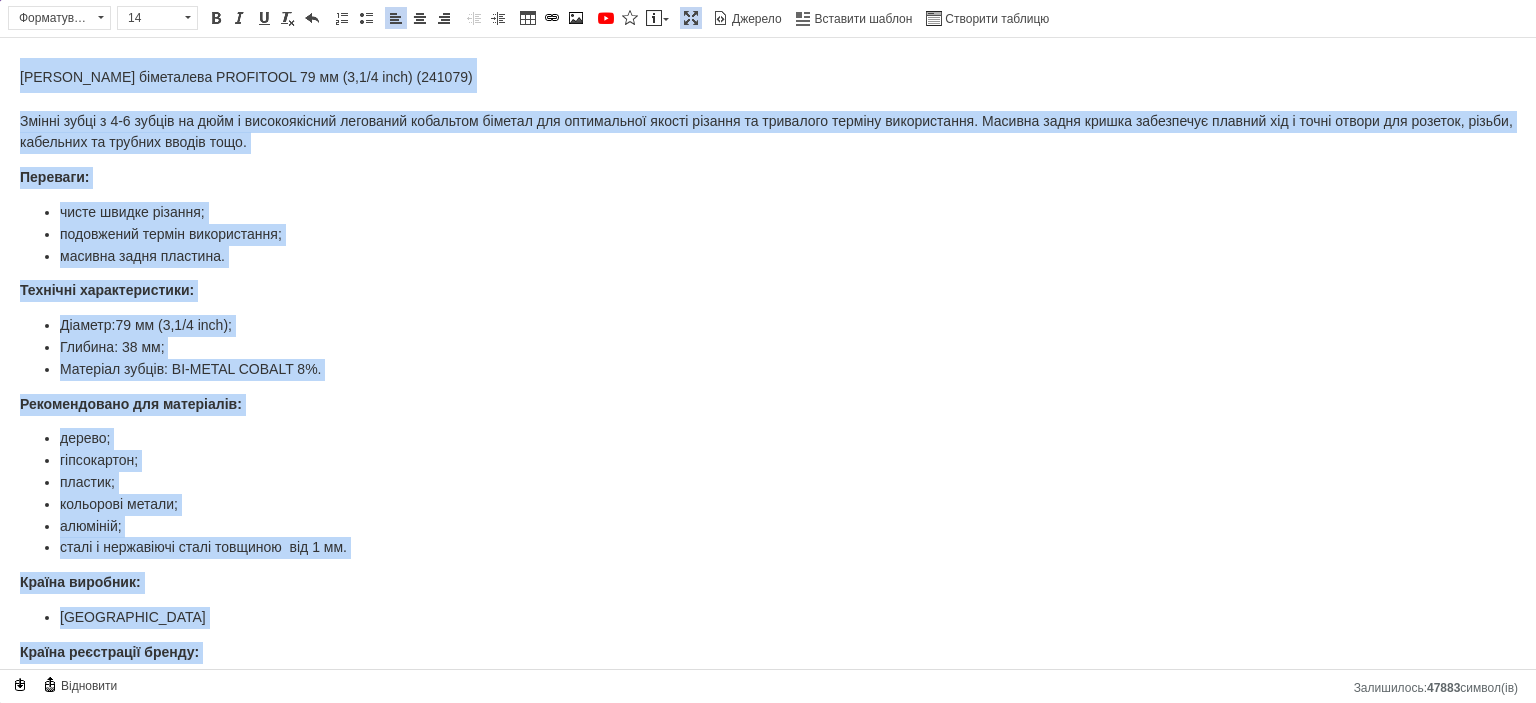 click on "подовжений термін використання;" at bounding box center (768, 235) 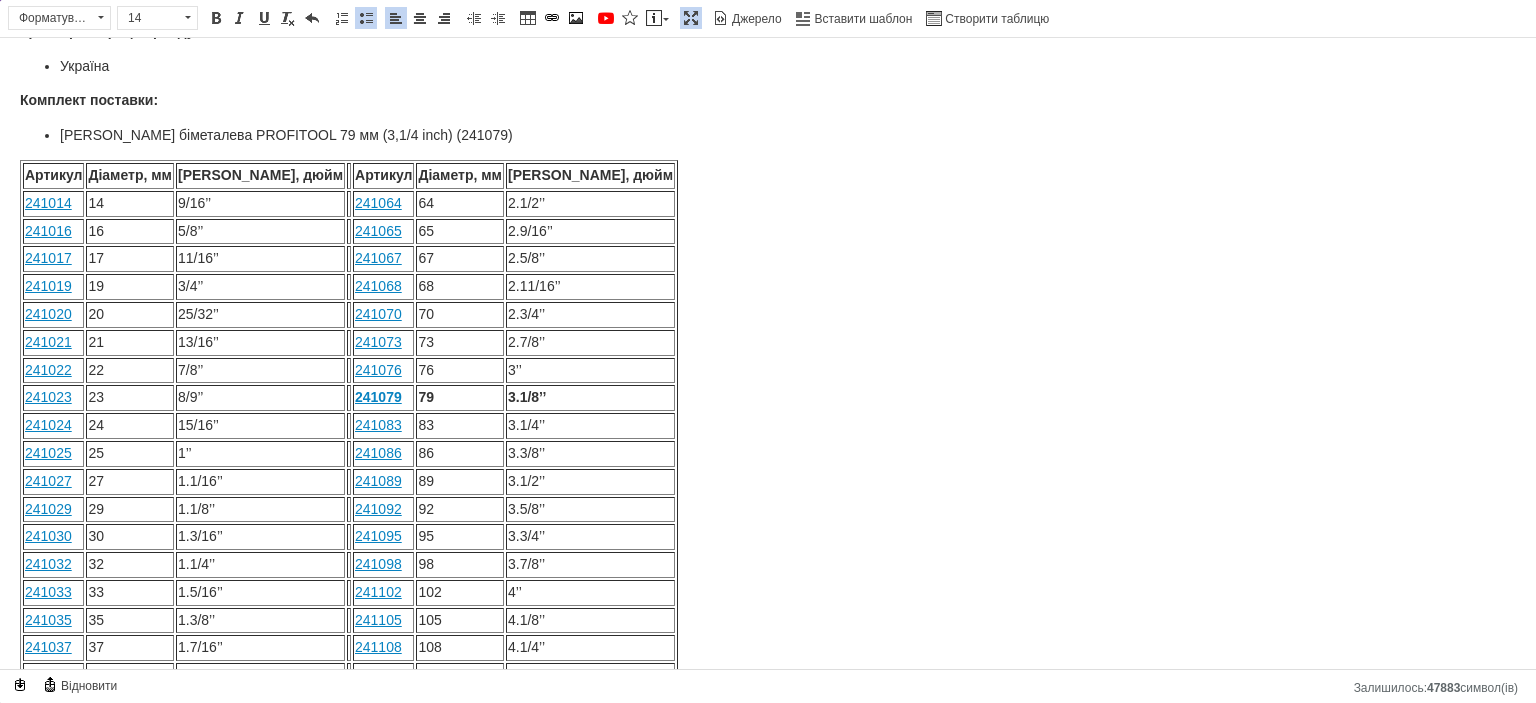 scroll, scrollTop: 700, scrollLeft: 0, axis: vertical 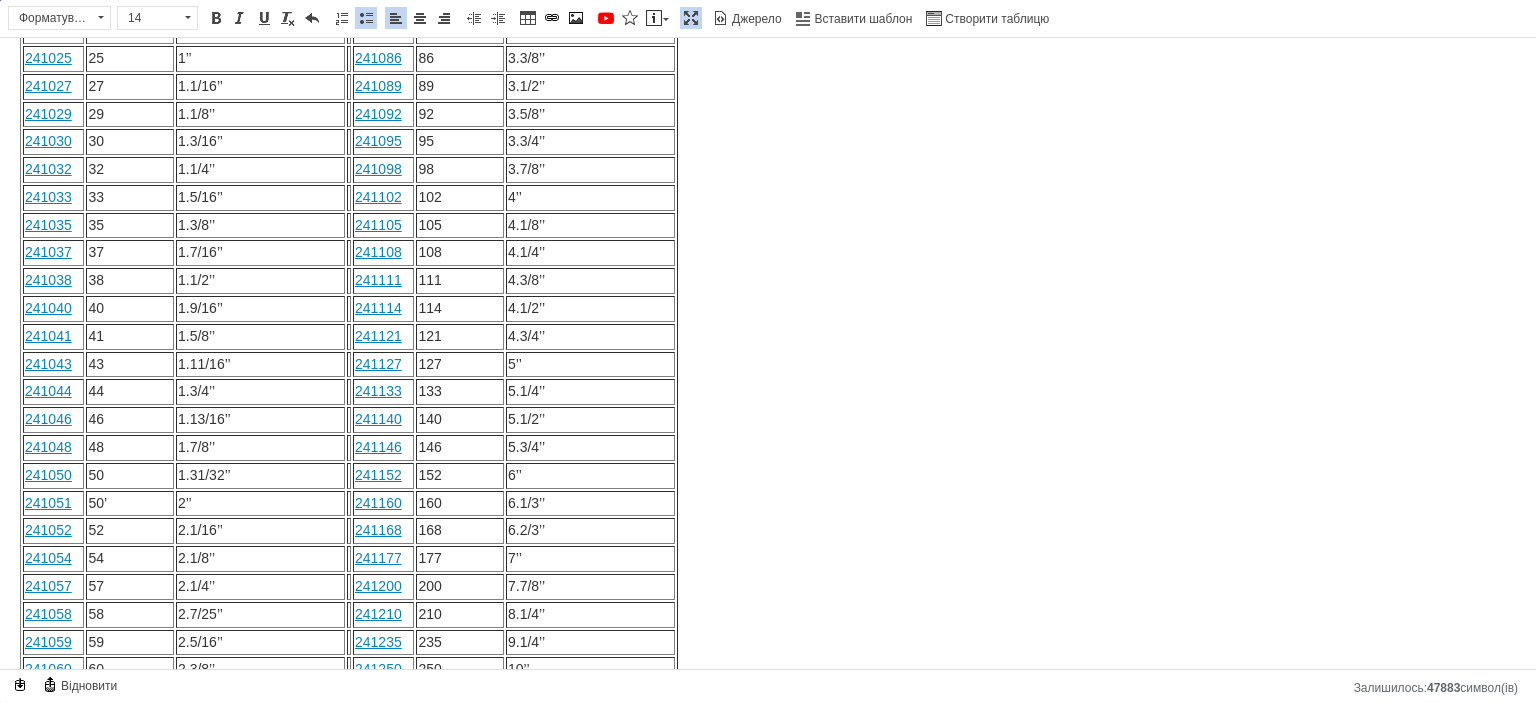 drag, startPoint x: 28, startPoint y: 71, endPoint x: 538, endPoint y: 631, distance: 757.4299 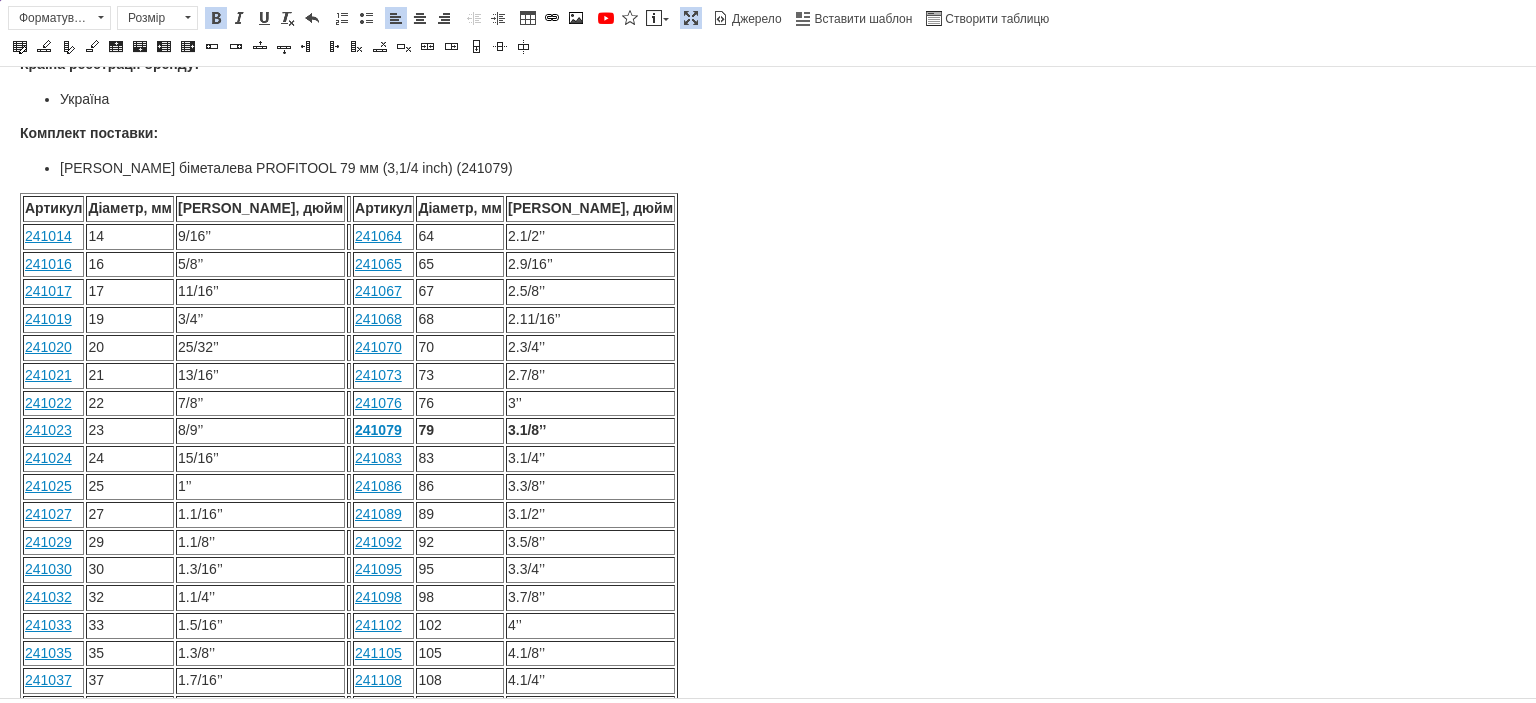 scroll, scrollTop: 616, scrollLeft: 0, axis: vertical 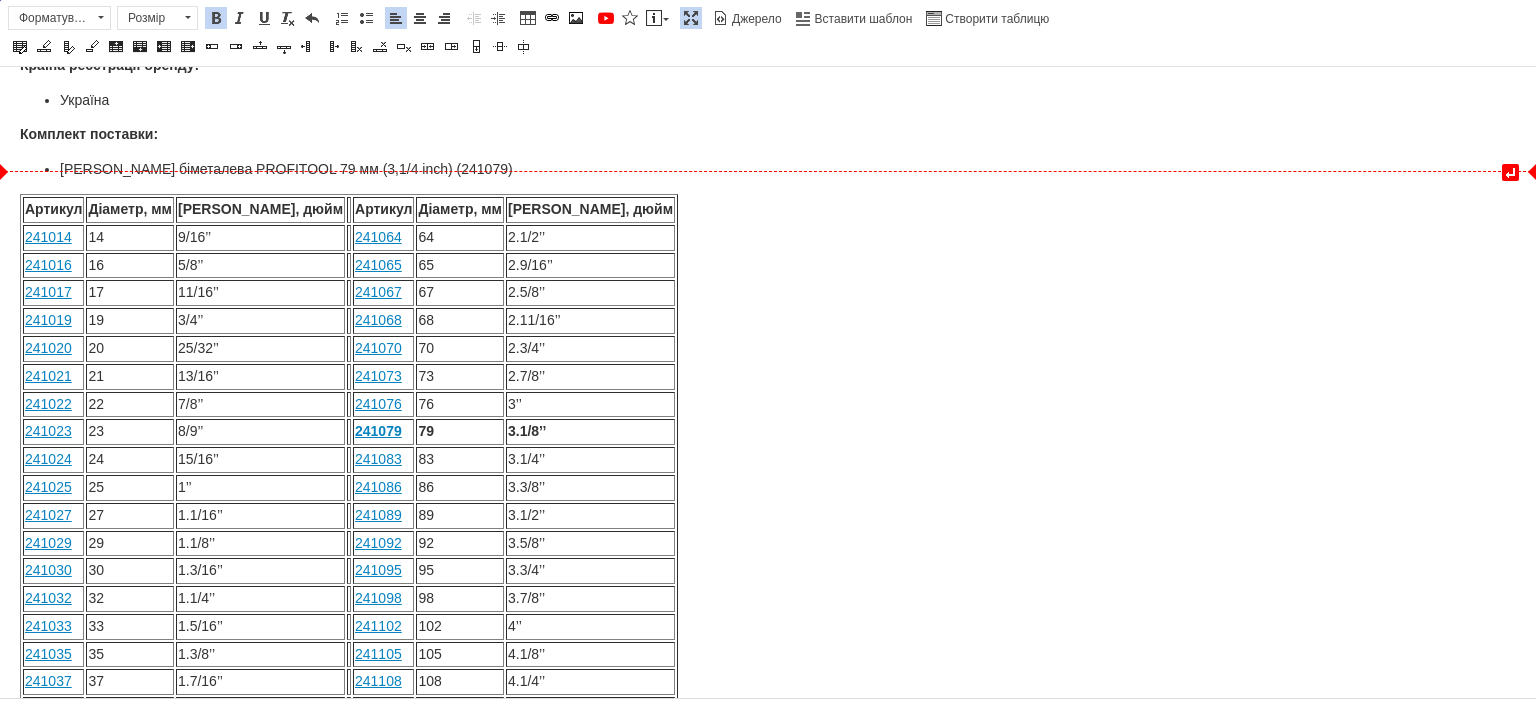 click on "241016" at bounding box center [48, 265] 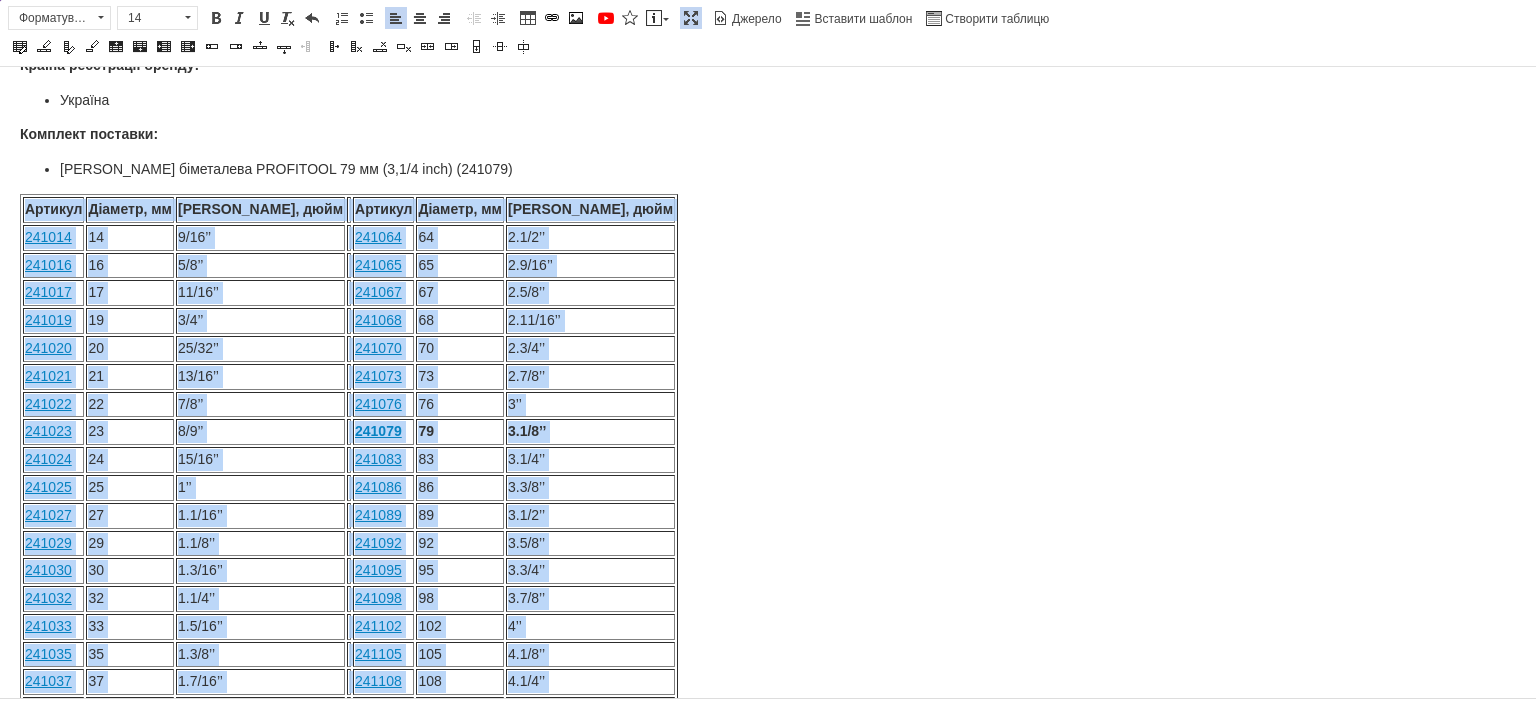 scroll, scrollTop: 1016, scrollLeft: 0, axis: vertical 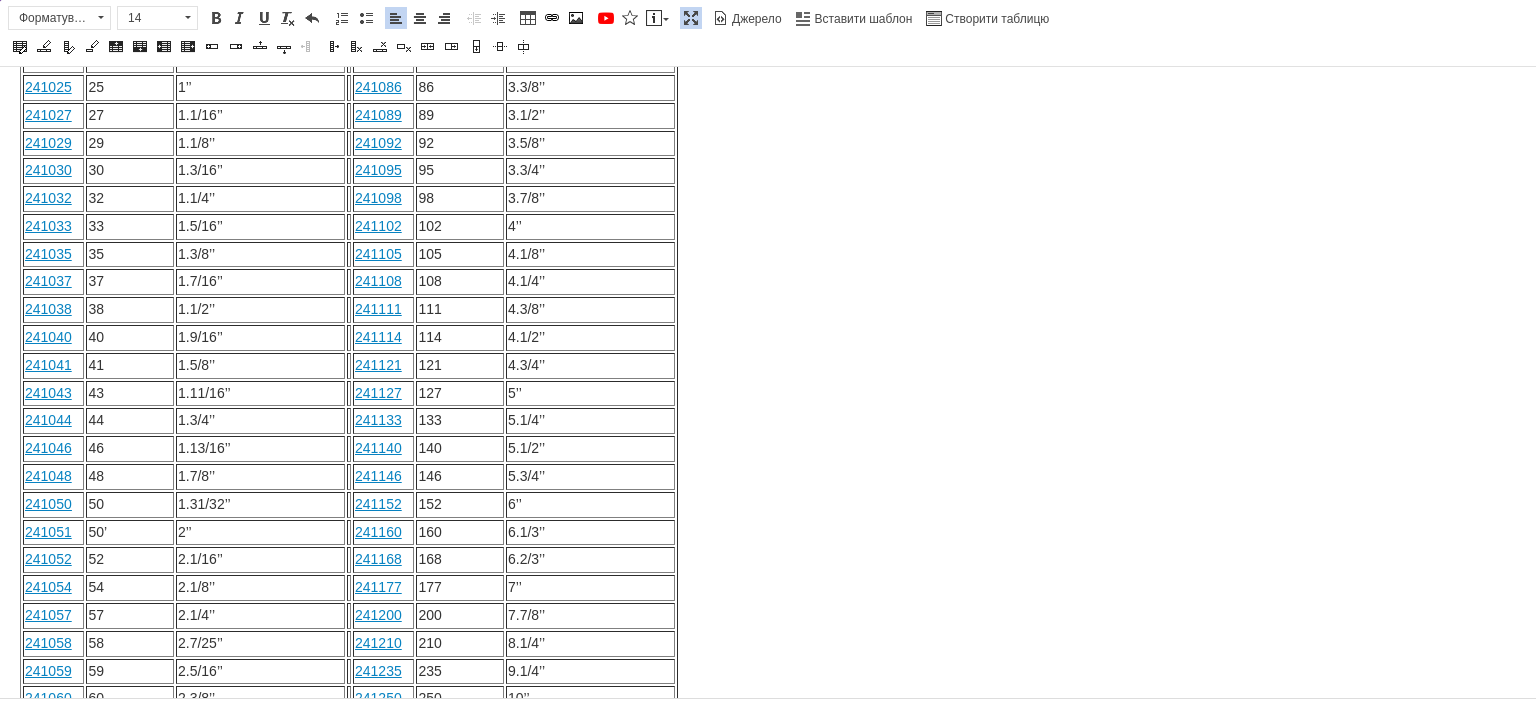 drag, startPoint x: 25, startPoint y: 187, endPoint x: 498, endPoint y: 665, distance: 672.46783 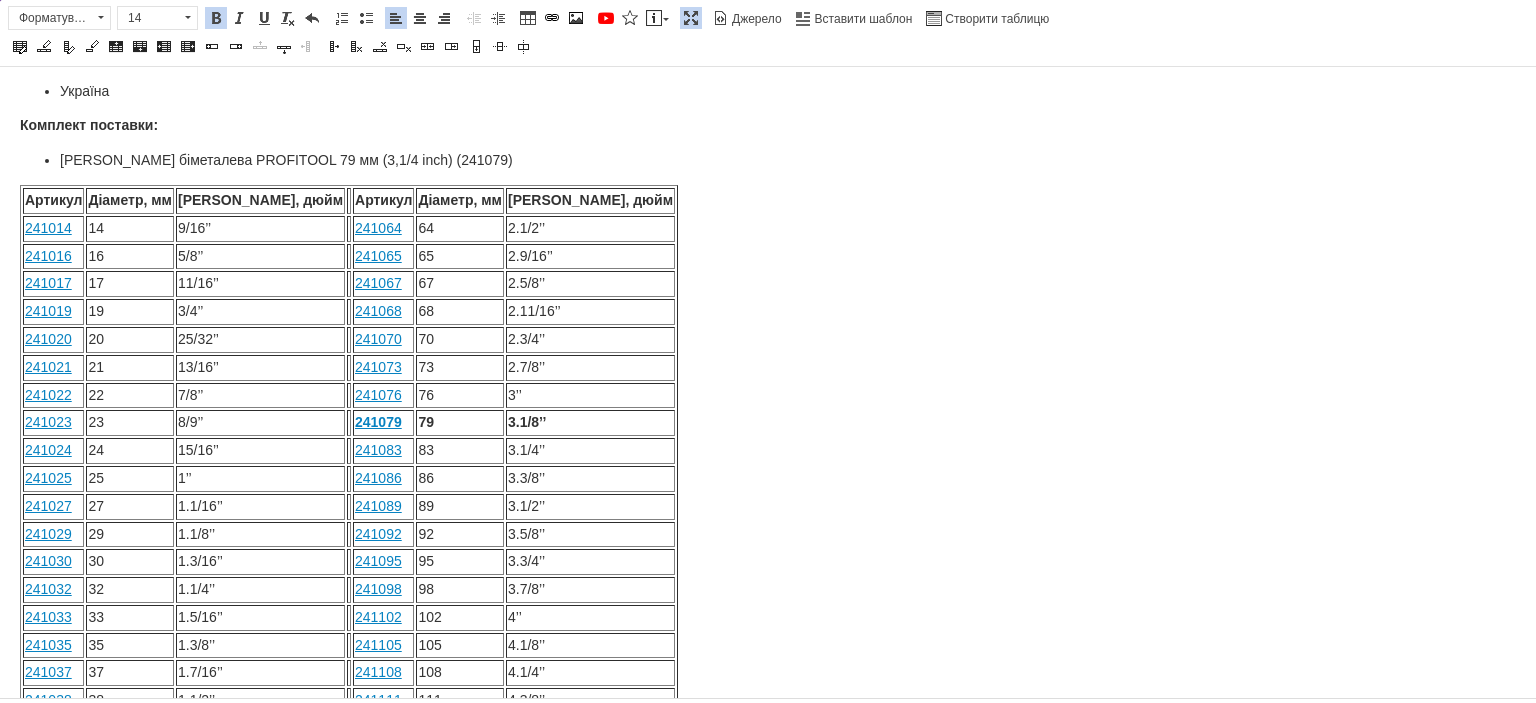 scroll, scrollTop: 616, scrollLeft: 0, axis: vertical 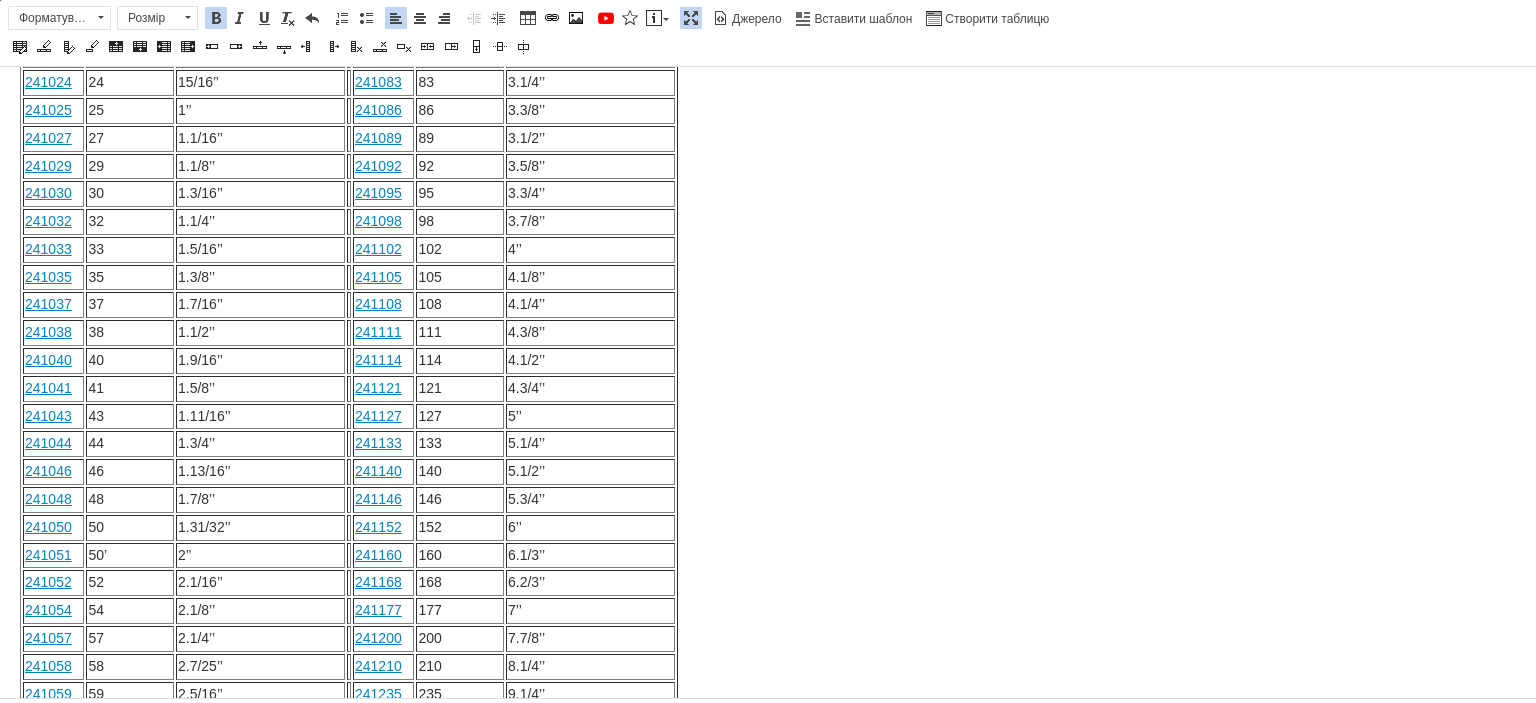click on "1.7/16’’" at bounding box center [260, 305] 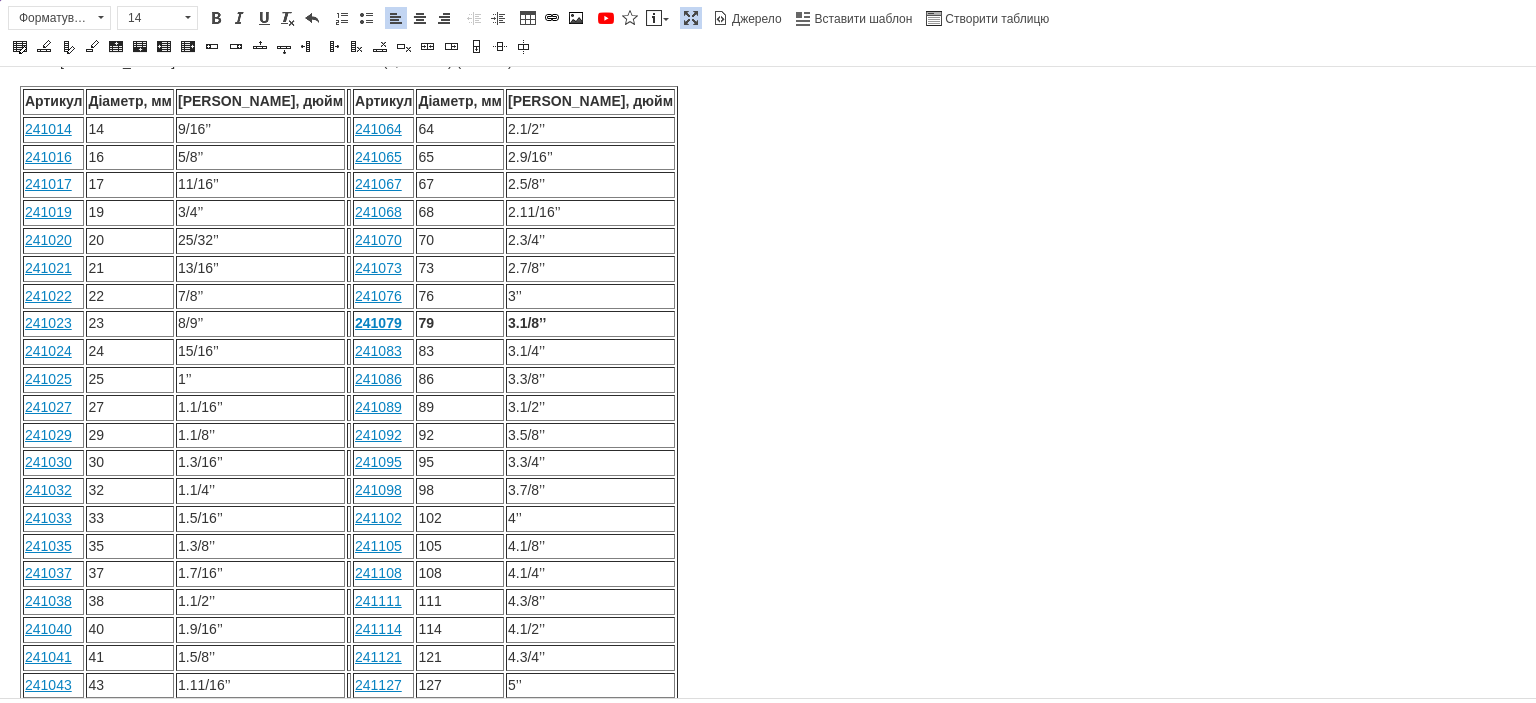 scroll, scrollTop: 493, scrollLeft: 0, axis: vertical 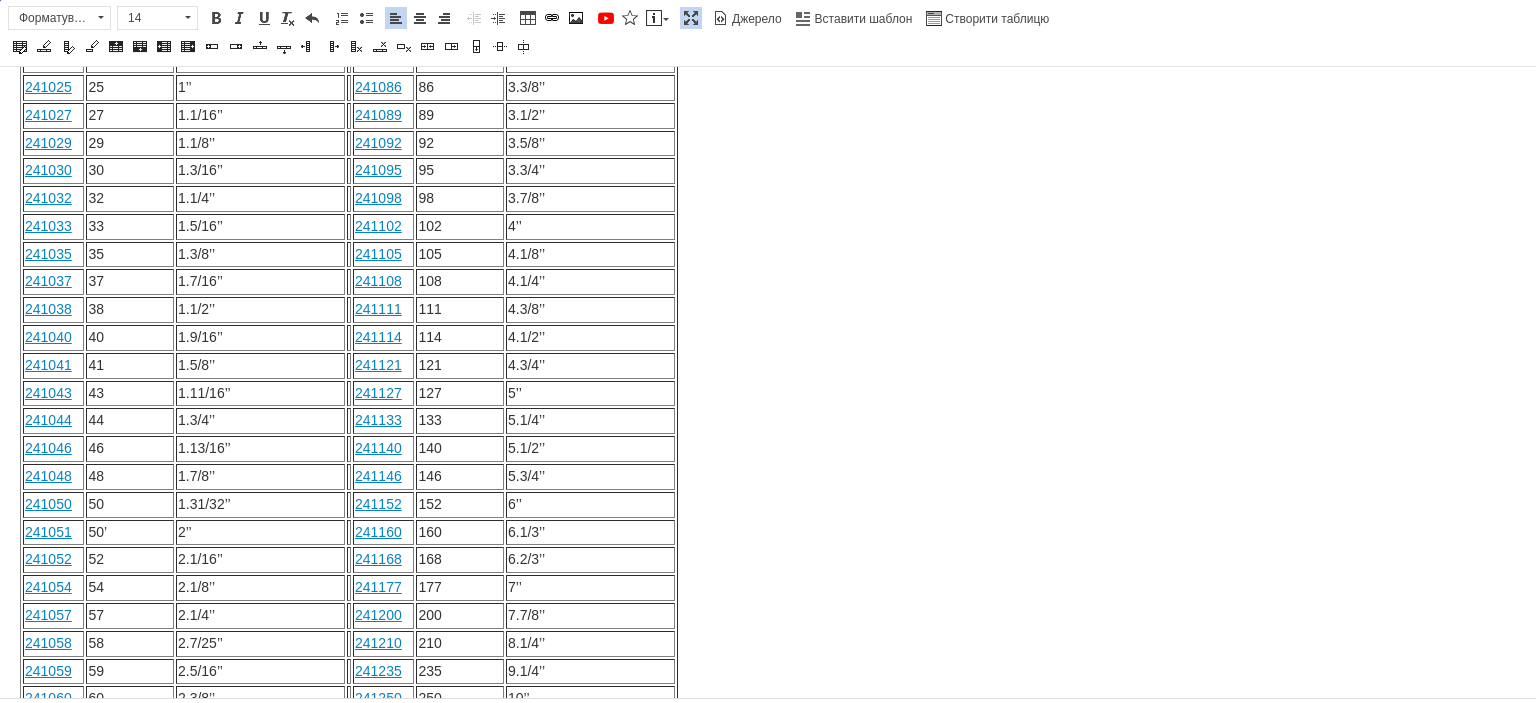 drag, startPoint x: 25, startPoint y: 306, endPoint x: 490, endPoint y: 662, distance: 585.6287 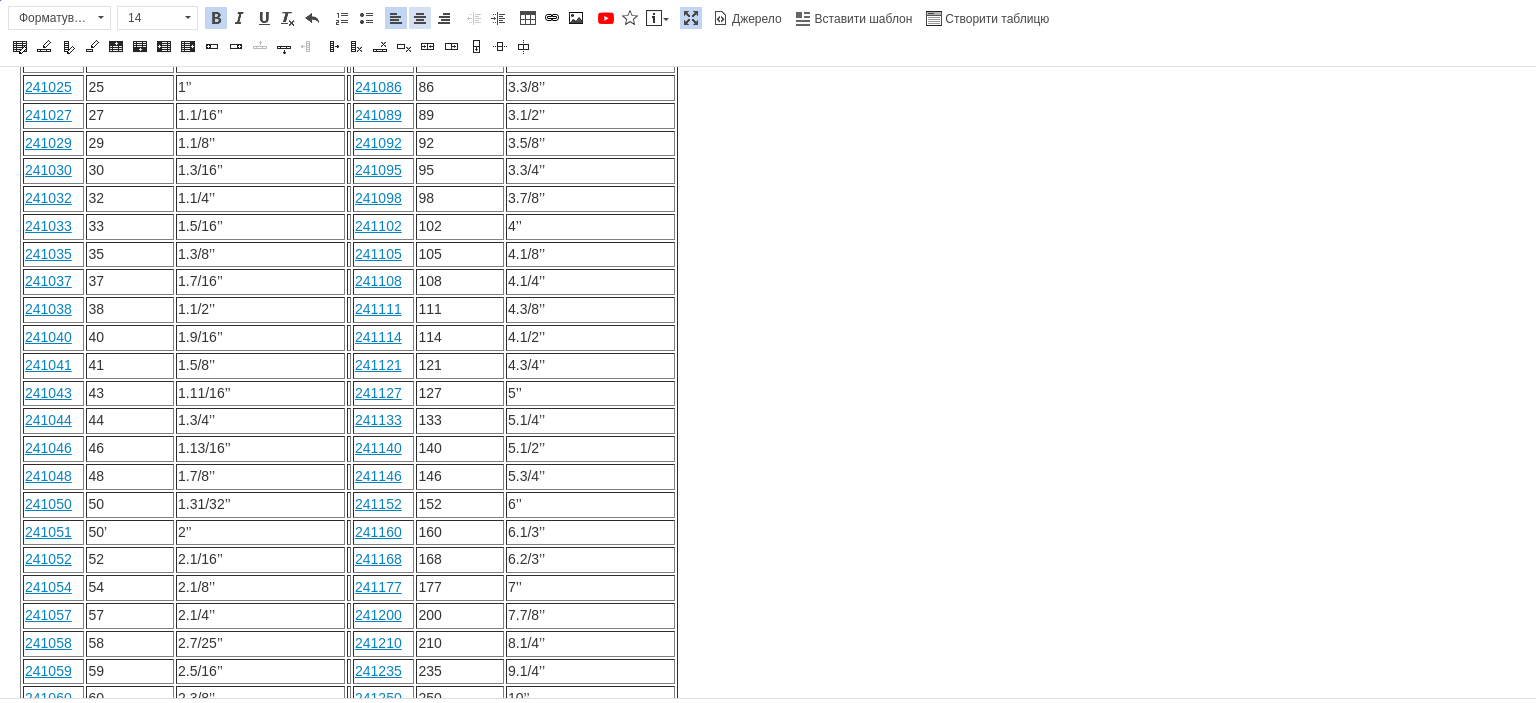 click at bounding box center (420, 18) 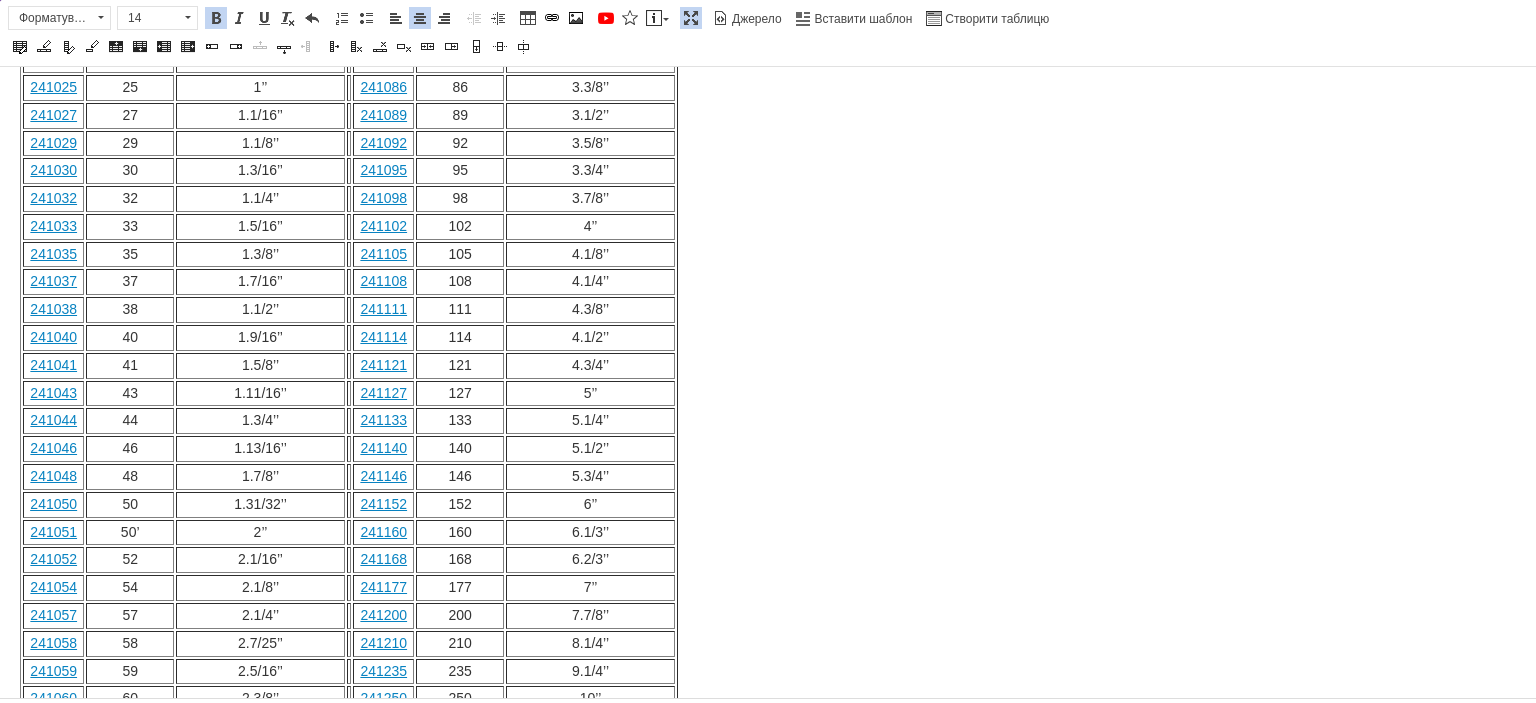 click on "108" at bounding box center (460, 282) 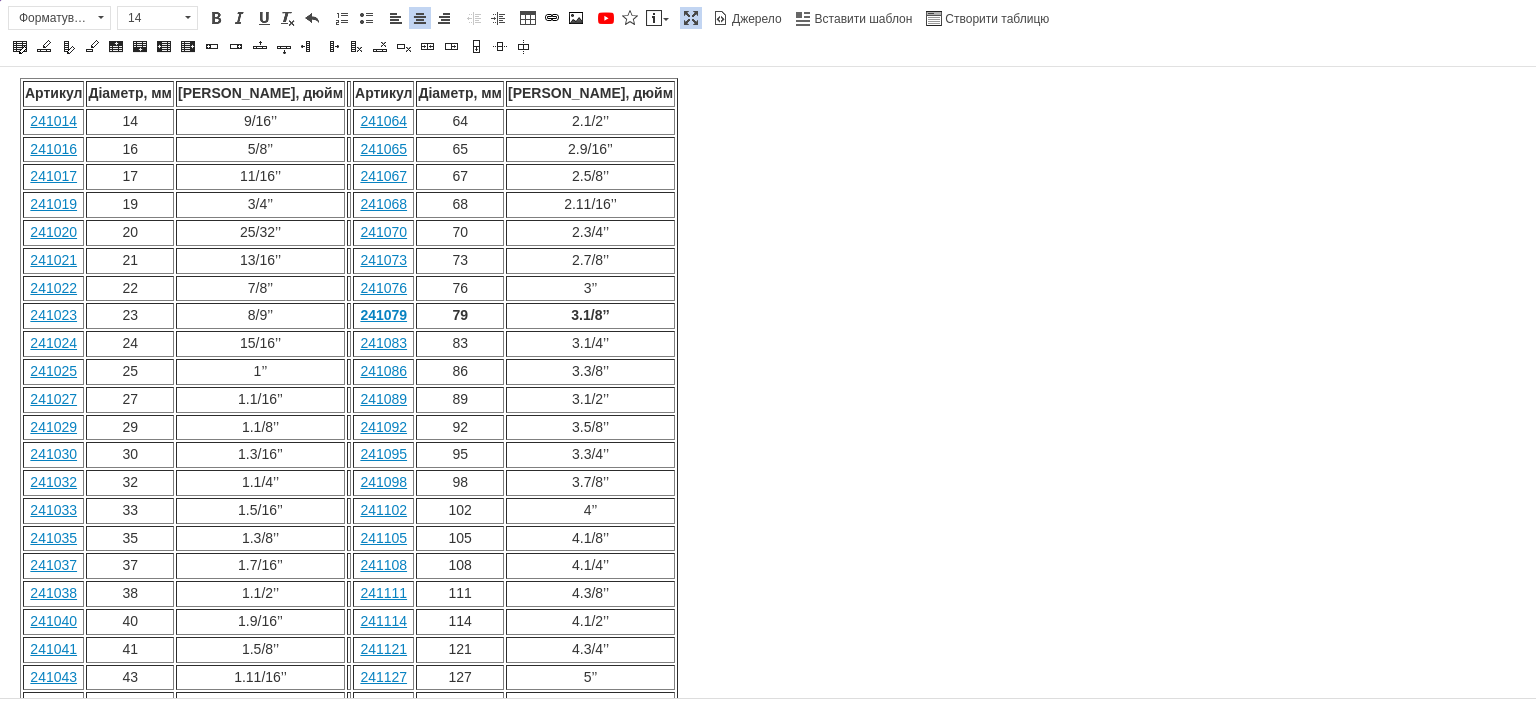 scroll, scrollTop: 716, scrollLeft: 0, axis: vertical 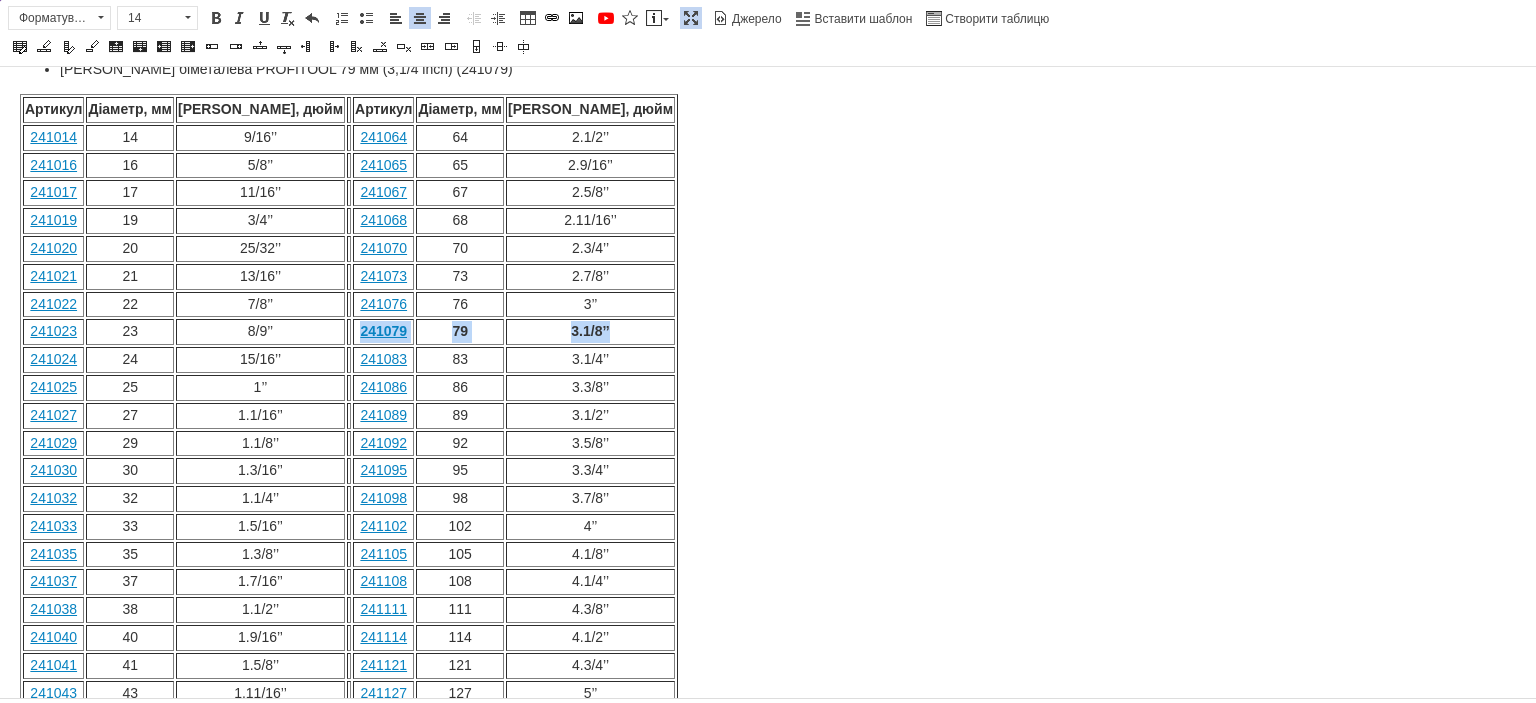 drag, startPoint x: 509, startPoint y: 295, endPoint x: 296, endPoint y: 293, distance: 213.00938 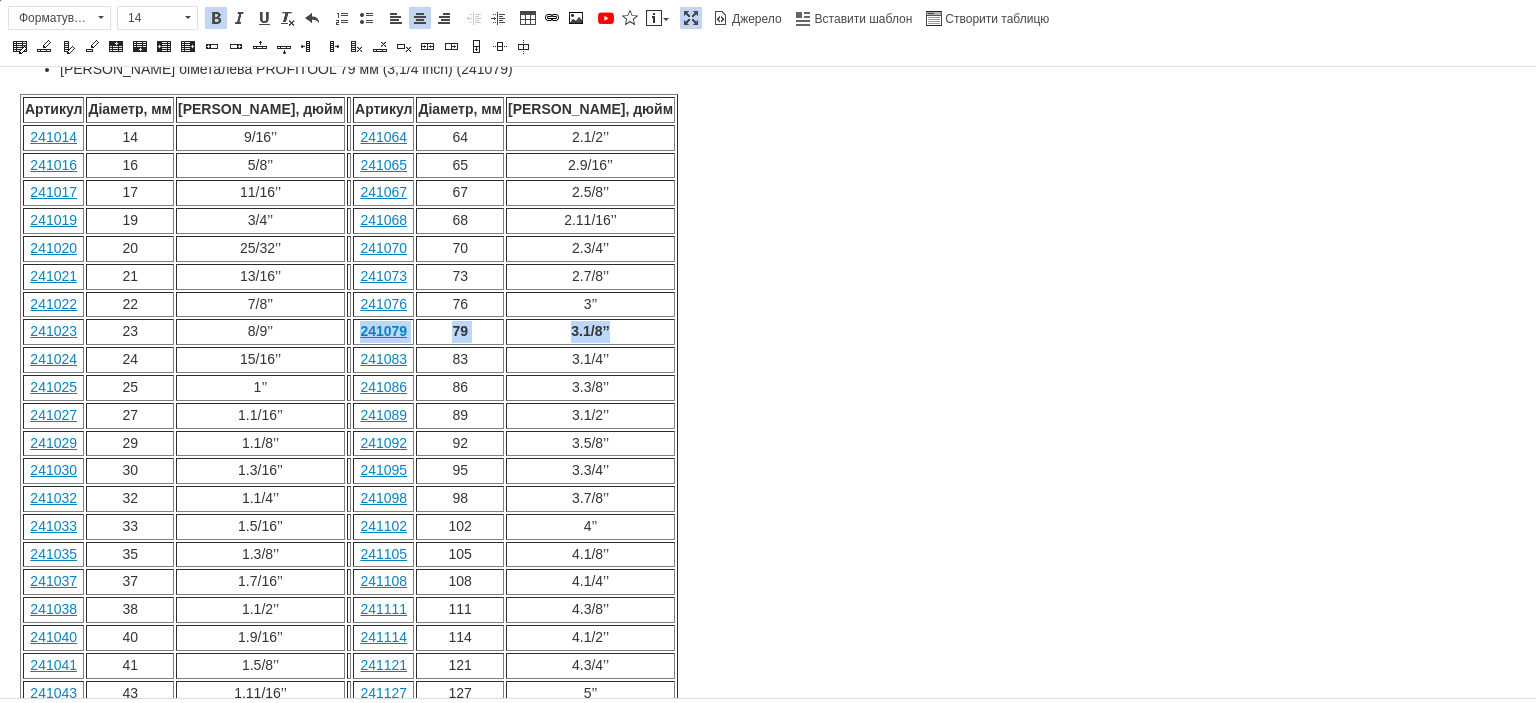 click at bounding box center [216, 18] 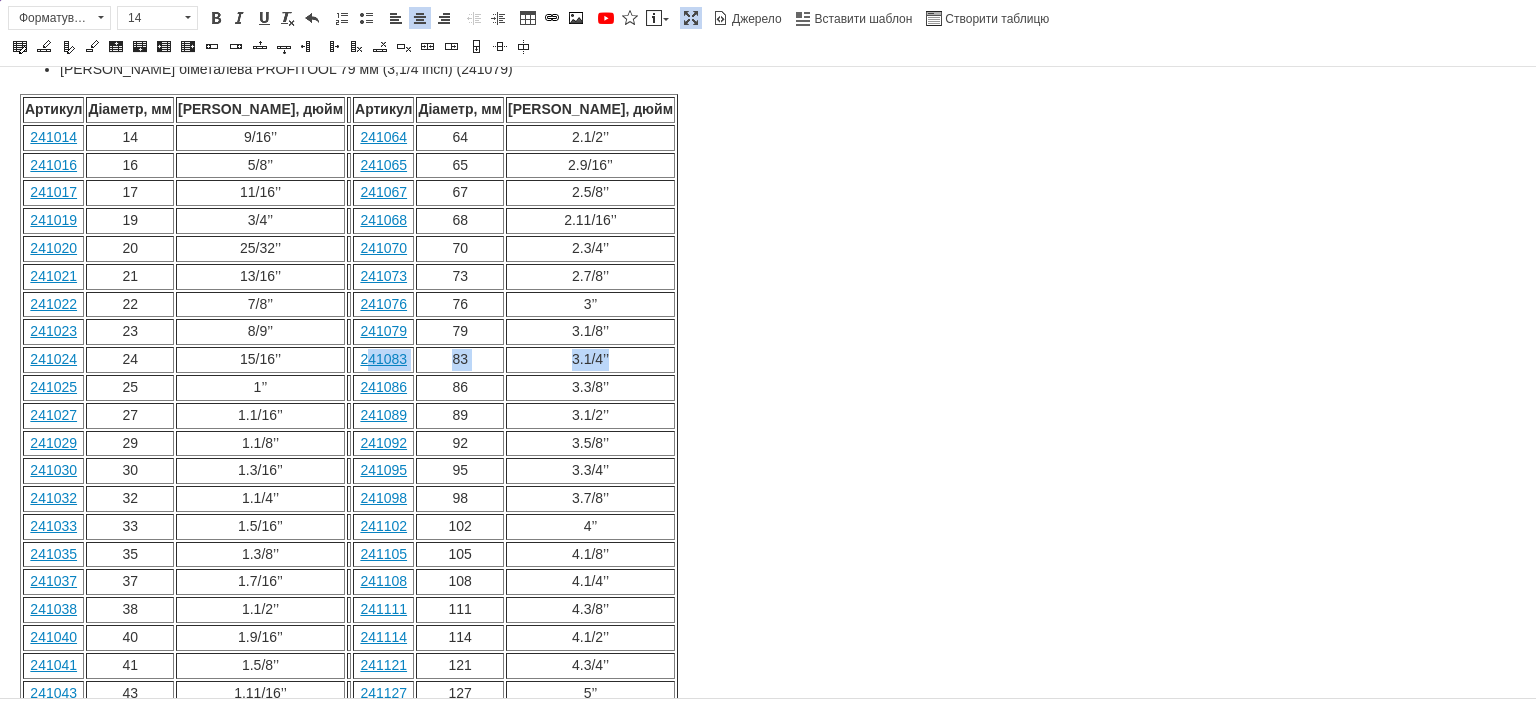 drag, startPoint x: 510, startPoint y: 320, endPoint x: 308, endPoint y: 316, distance: 202.0396 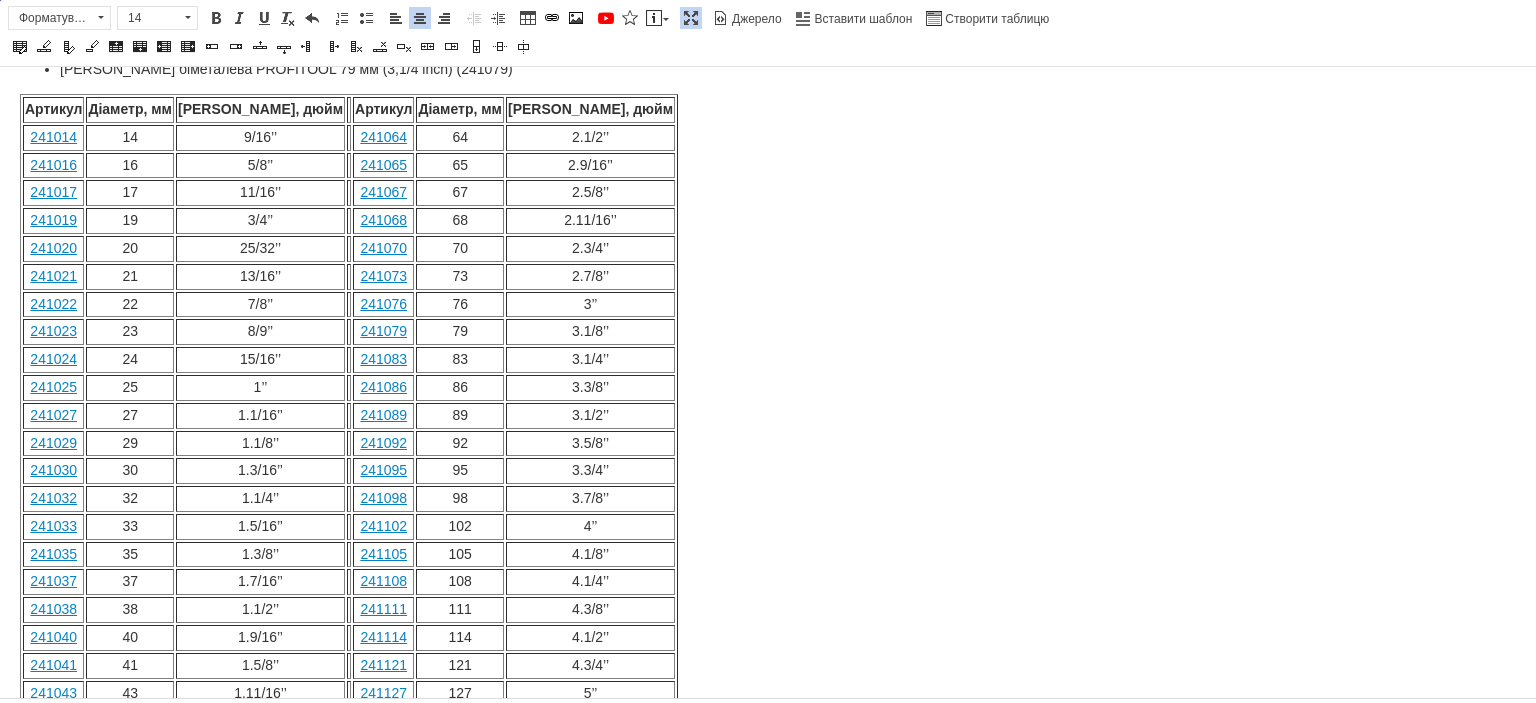 click on "3.1/8’’" at bounding box center (590, 332) 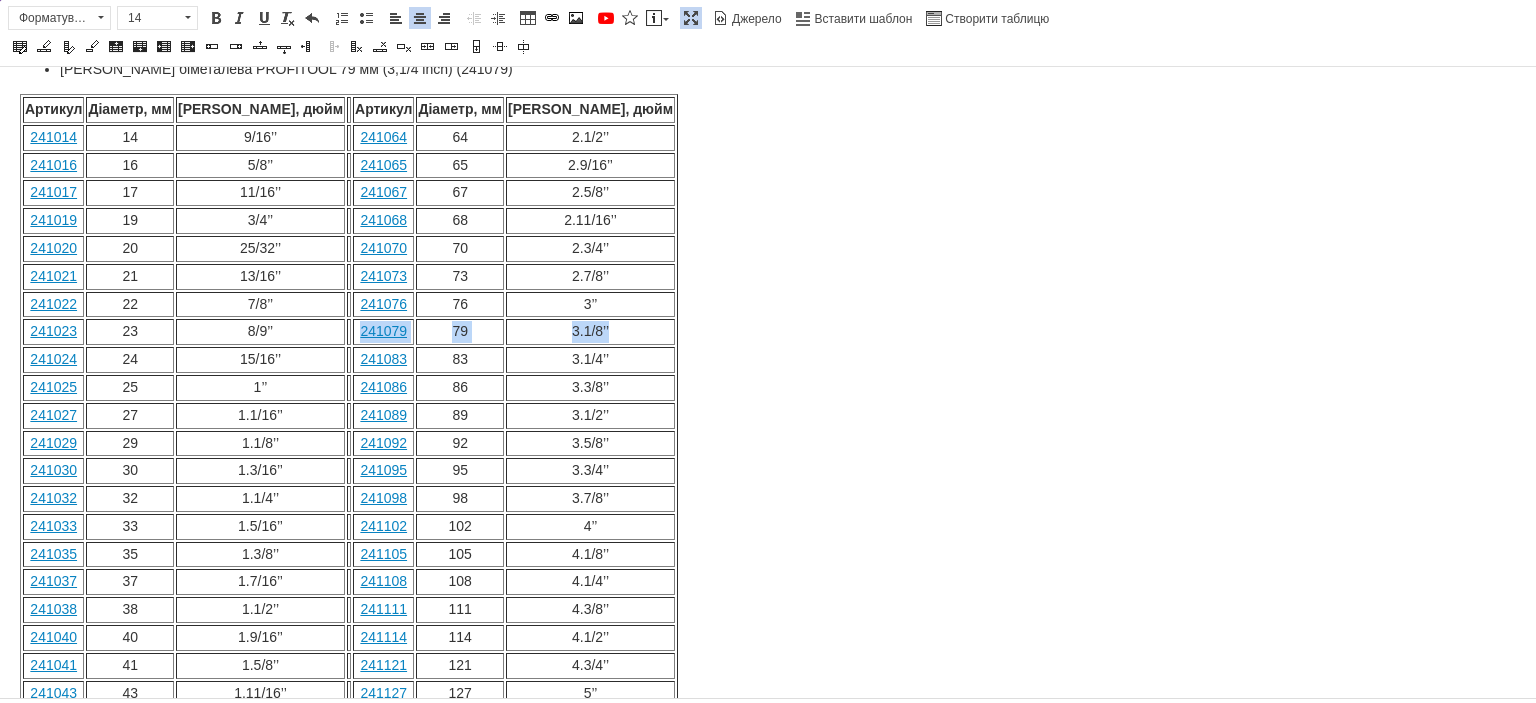 click on "241023 23 8/9’’ 241079 79 3.1/8’’" at bounding box center [349, 332] 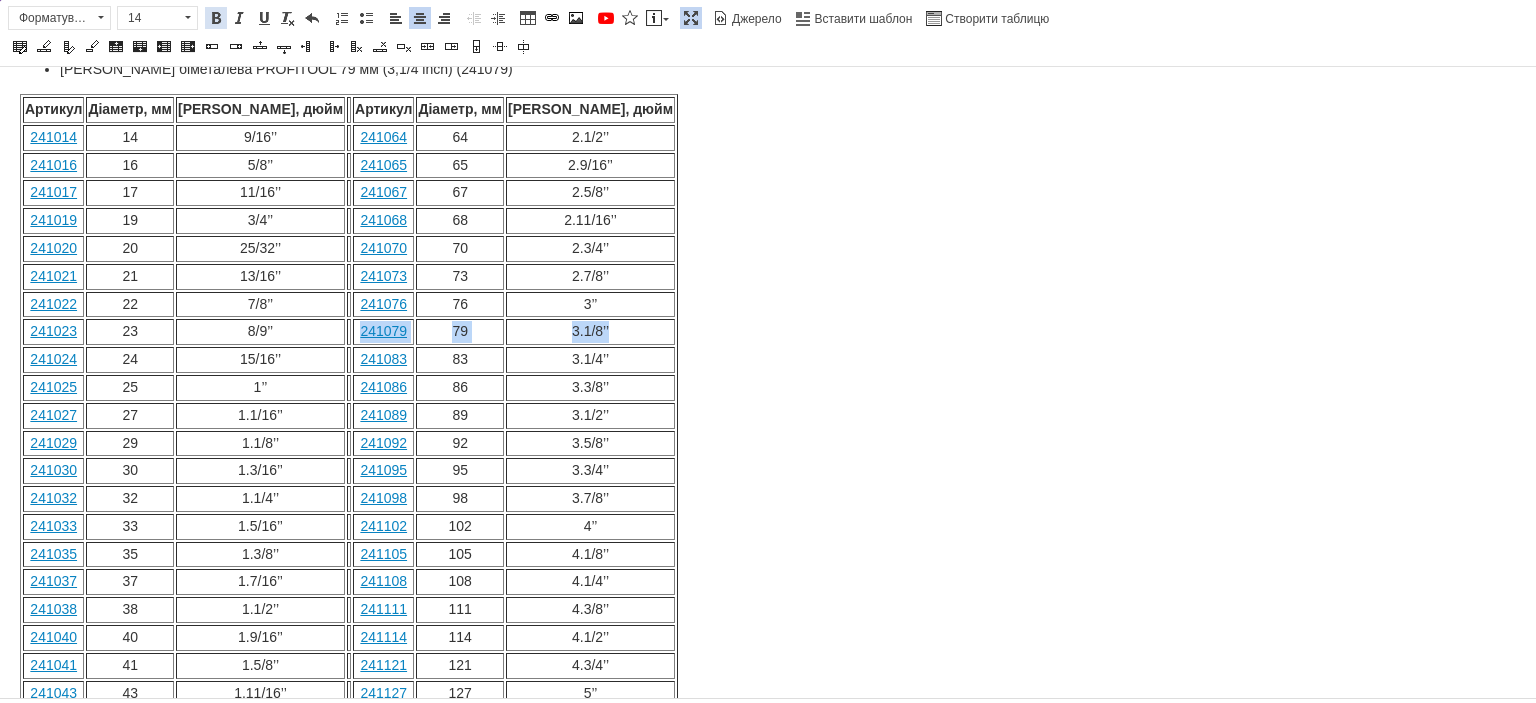 click at bounding box center [216, 18] 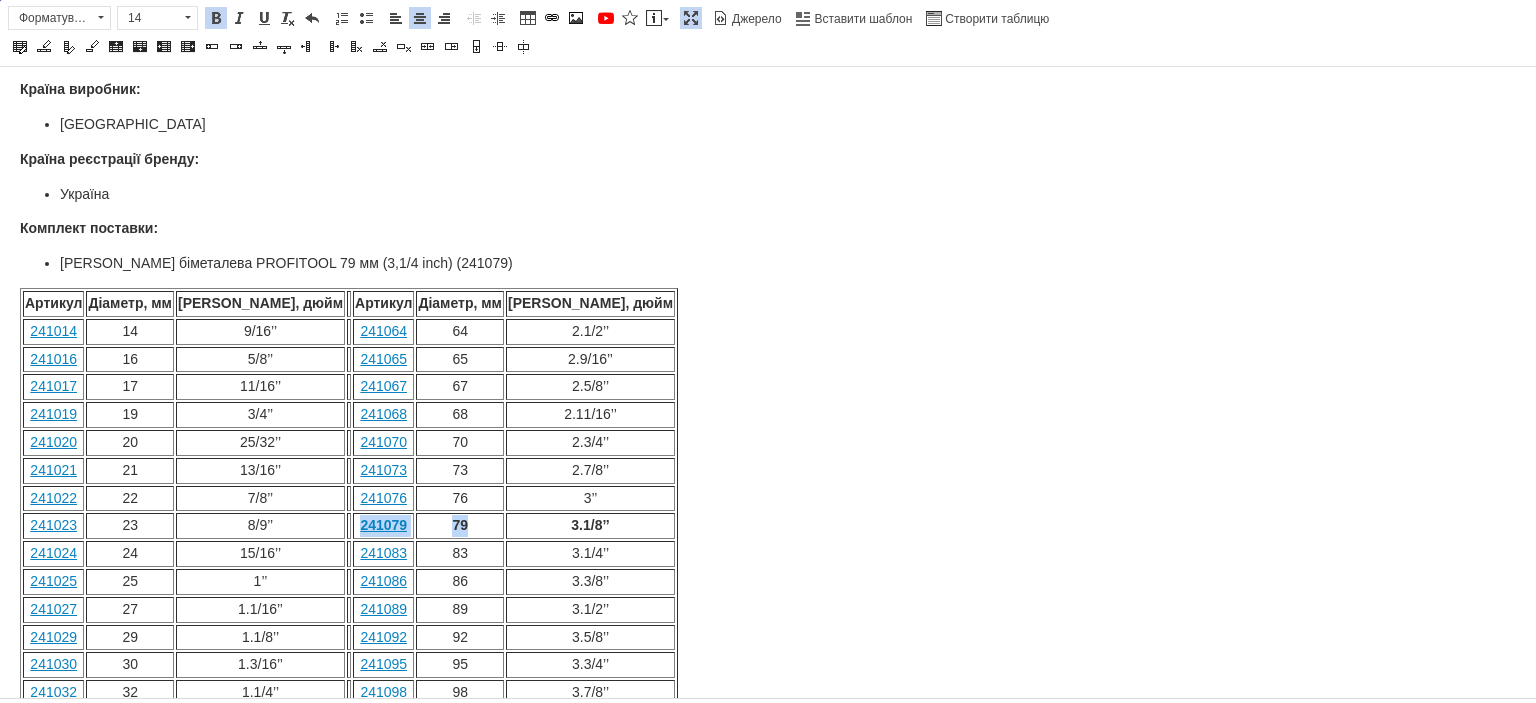 scroll, scrollTop: 516, scrollLeft: 0, axis: vertical 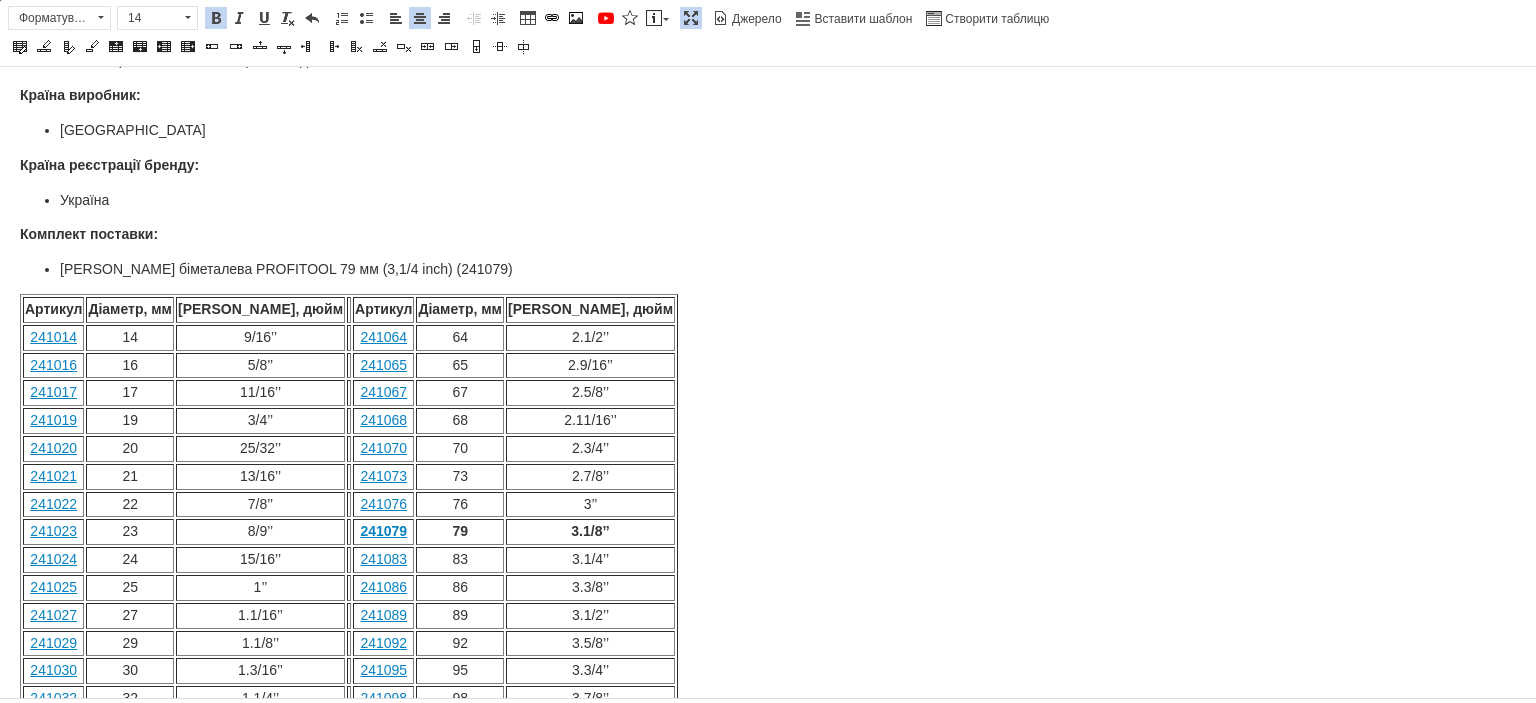 click on "[PERSON_NAME] біметалева PROFITOOL 79 мм (3,1/4 inch) (241079) Змінні зубці з 4-6 зубців на дюйм і високоякісний легований кобальтом біметал для оптимальної якості різання та тривалого терміну використання. Масивна задня кришка забезпечує плавний хід і точні отвори для розеток, різьби, кабельних та трубних вводів тощо. Переваги: чисте швидке різання; подовжений термін використання; масивна задня пластина. Технічні характеристики: Діаметр:  79 мм (3,1/4 inch) ; Глибина: 38 мм; Матеріал зубців: BІ-METAL COBALT 8%. Рекомендовано для матеріалів: дерево; гіпсокартон; пластик; алюміній; 241014 14" at bounding box center [768, 417] 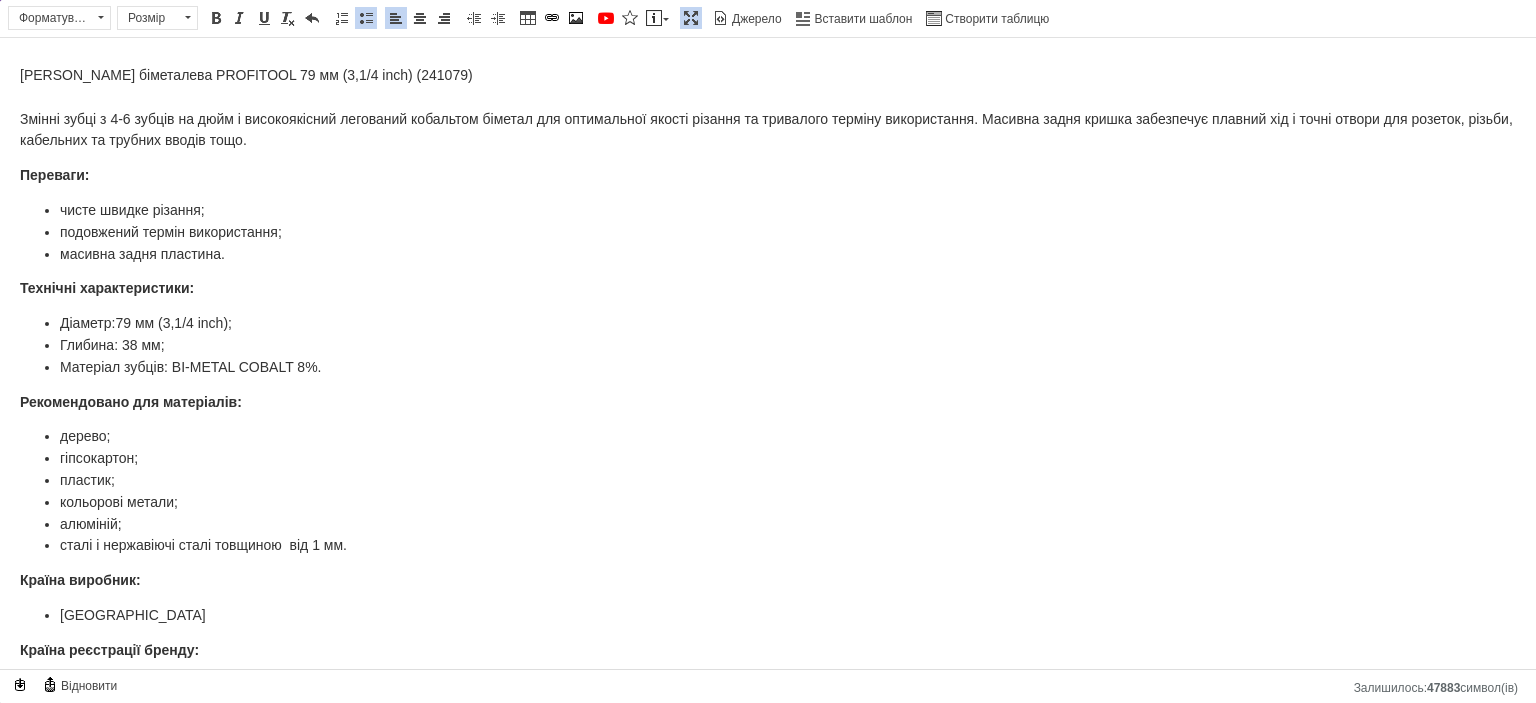 scroll, scrollTop: 0, scrollLeft: 0, axis: both 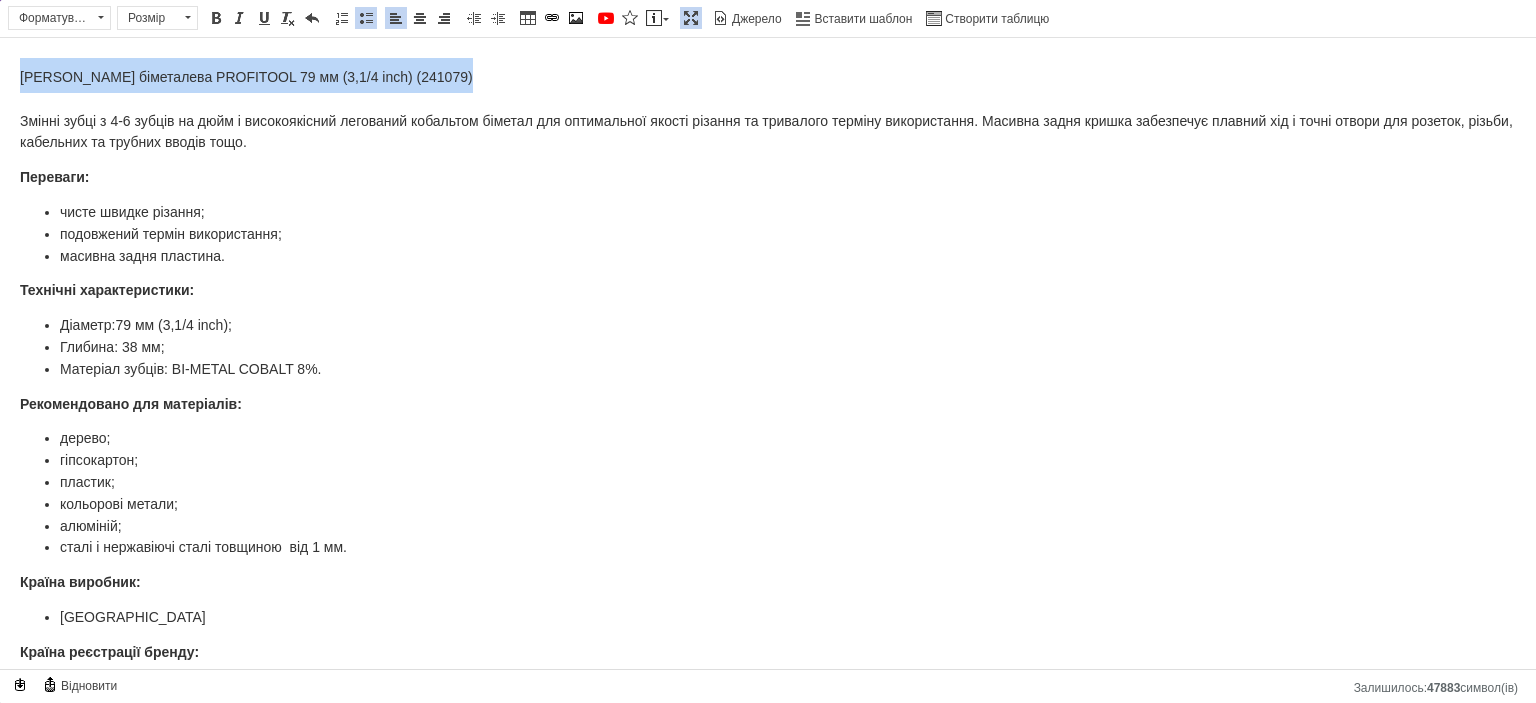 drag, startPoint x: 458, startPoint y: 81, endPoint x: 9, endPoint y: 62, distance: 449.40182 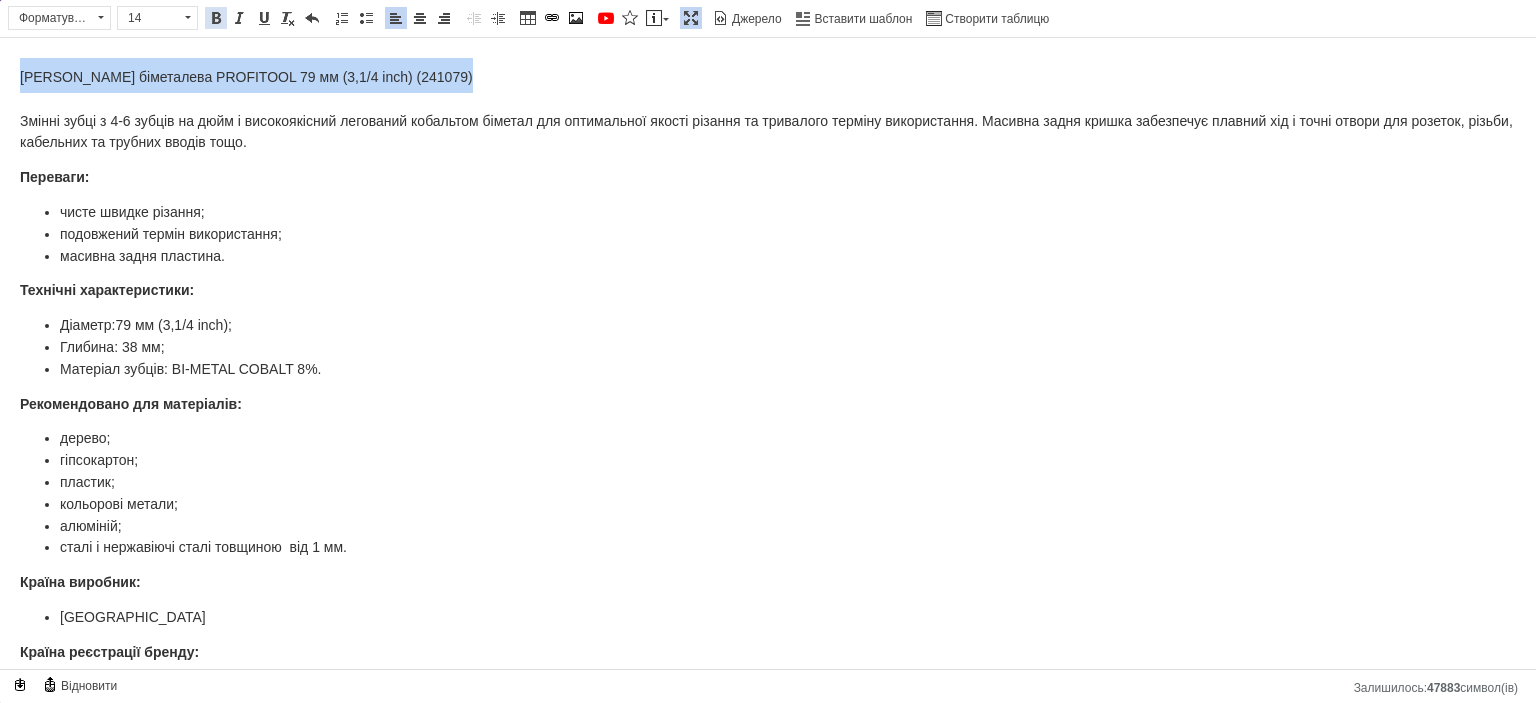 click at bounding box center [216, 18] 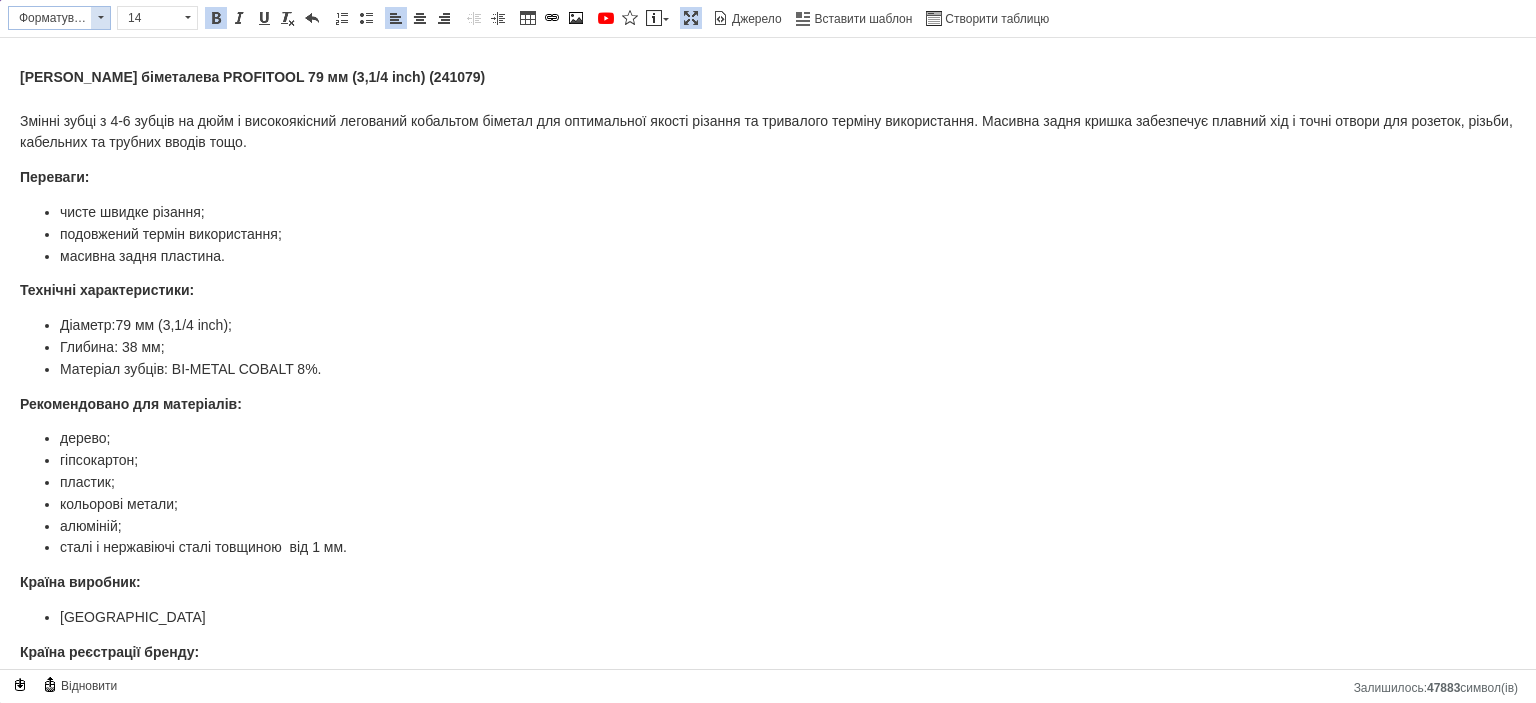click on "Форматування" at bounding box center [50, 18] 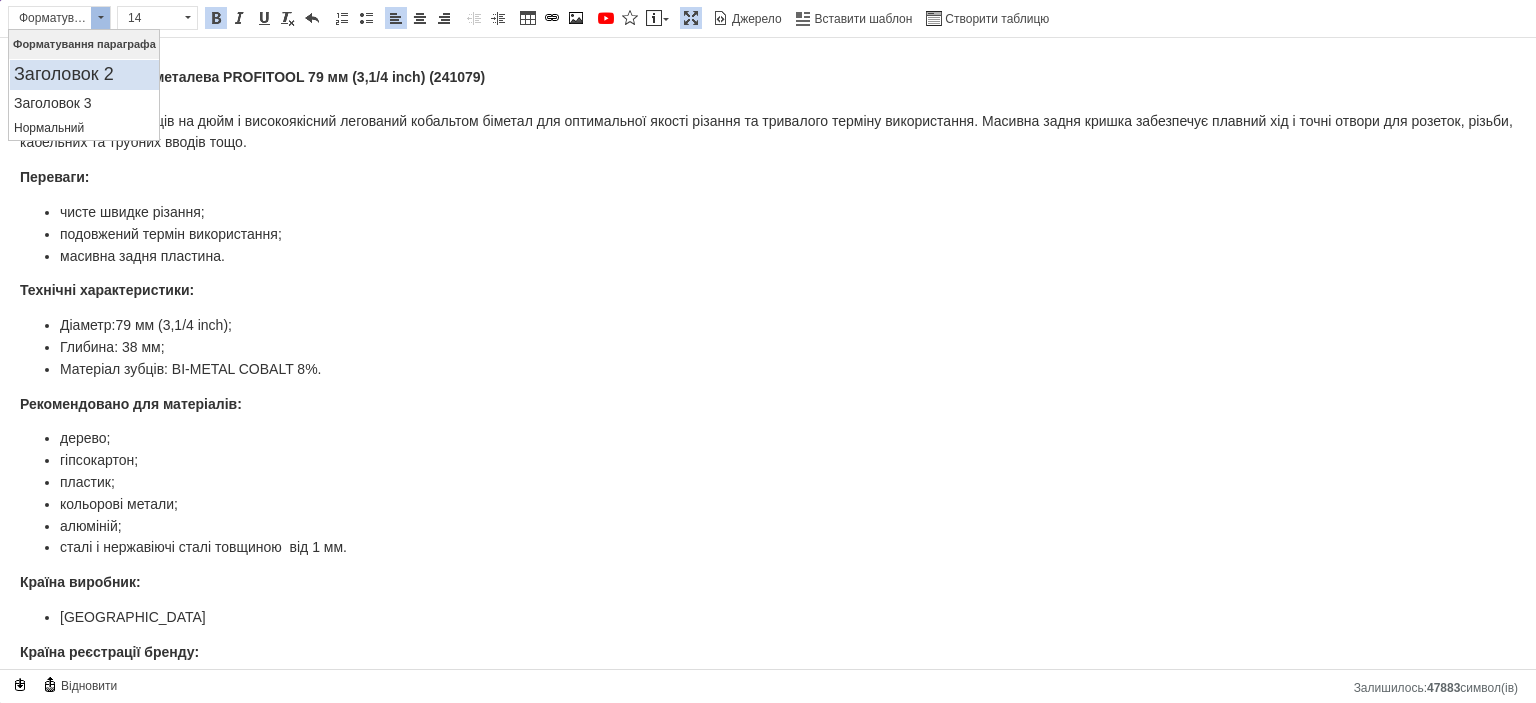 click on "Заголовок 2" at bounding box center (84, 75) 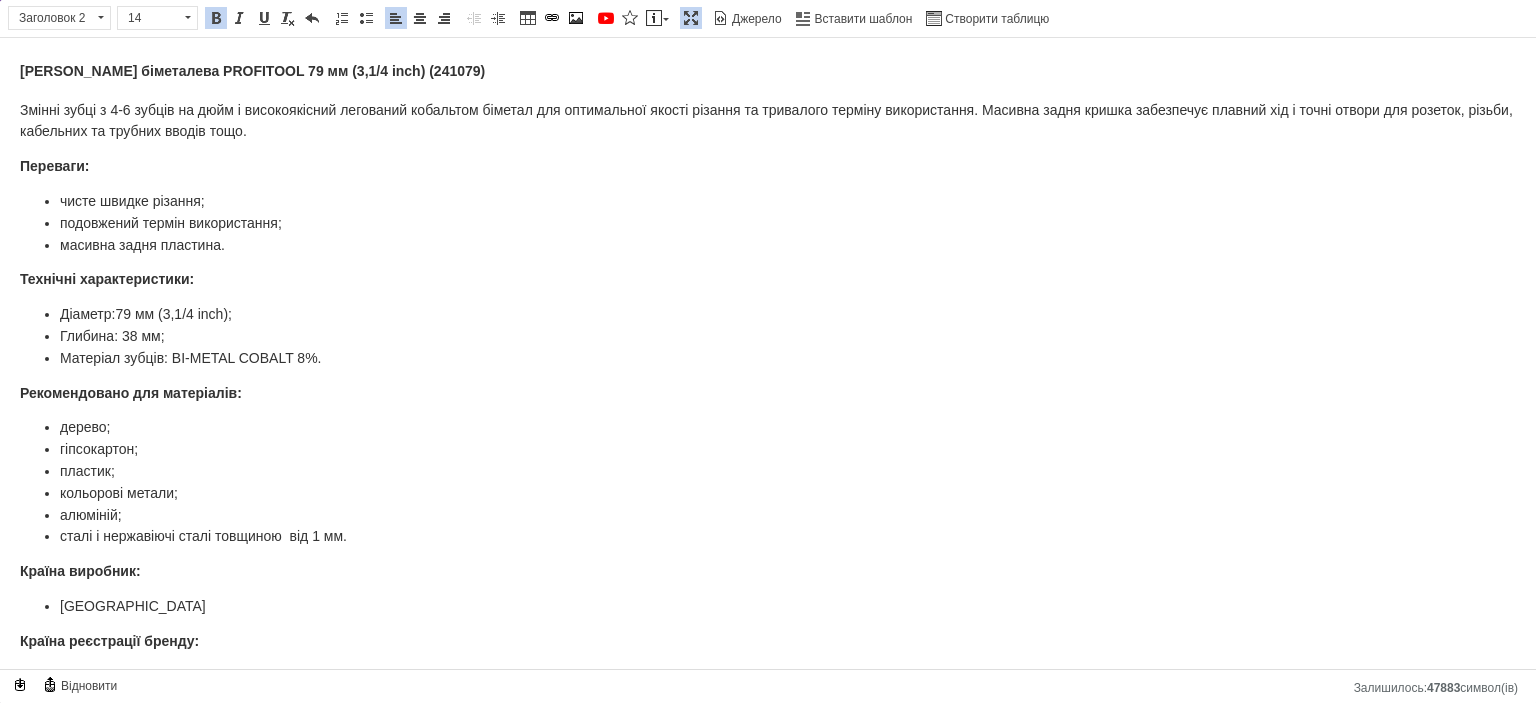 click on "Змінні зубці з 4-6 зубців на дюйм і високоякісний легований кобальтом біметал для оптимальної якості різання та тривалого терміну використання. Масивна задня кришка забезпечує плавний хід і точні отвори для розеток, різьби, кабельних та трубних вводів тощо." at bounding box center (766, 121) 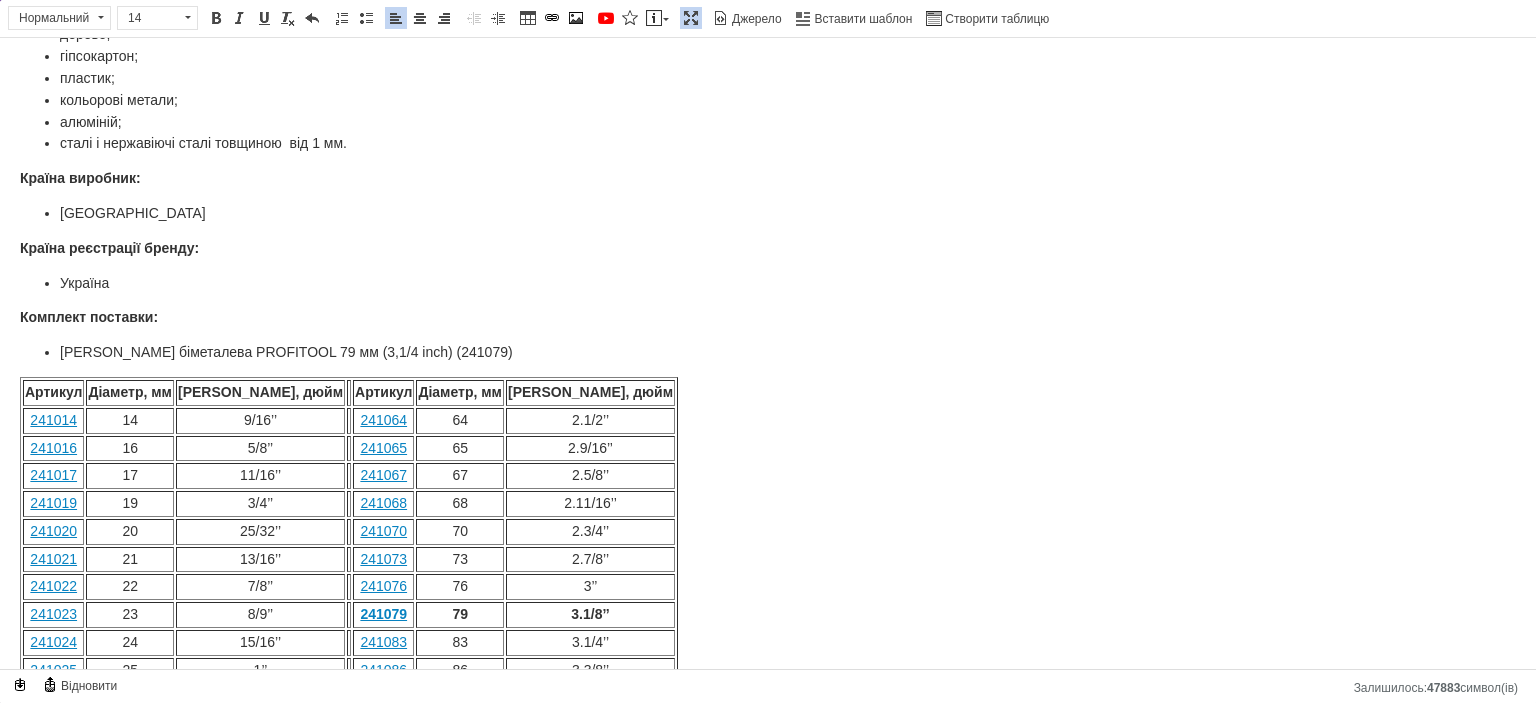 scroll, scrollTop: 400, scrollLeft: 0, axis: vertical 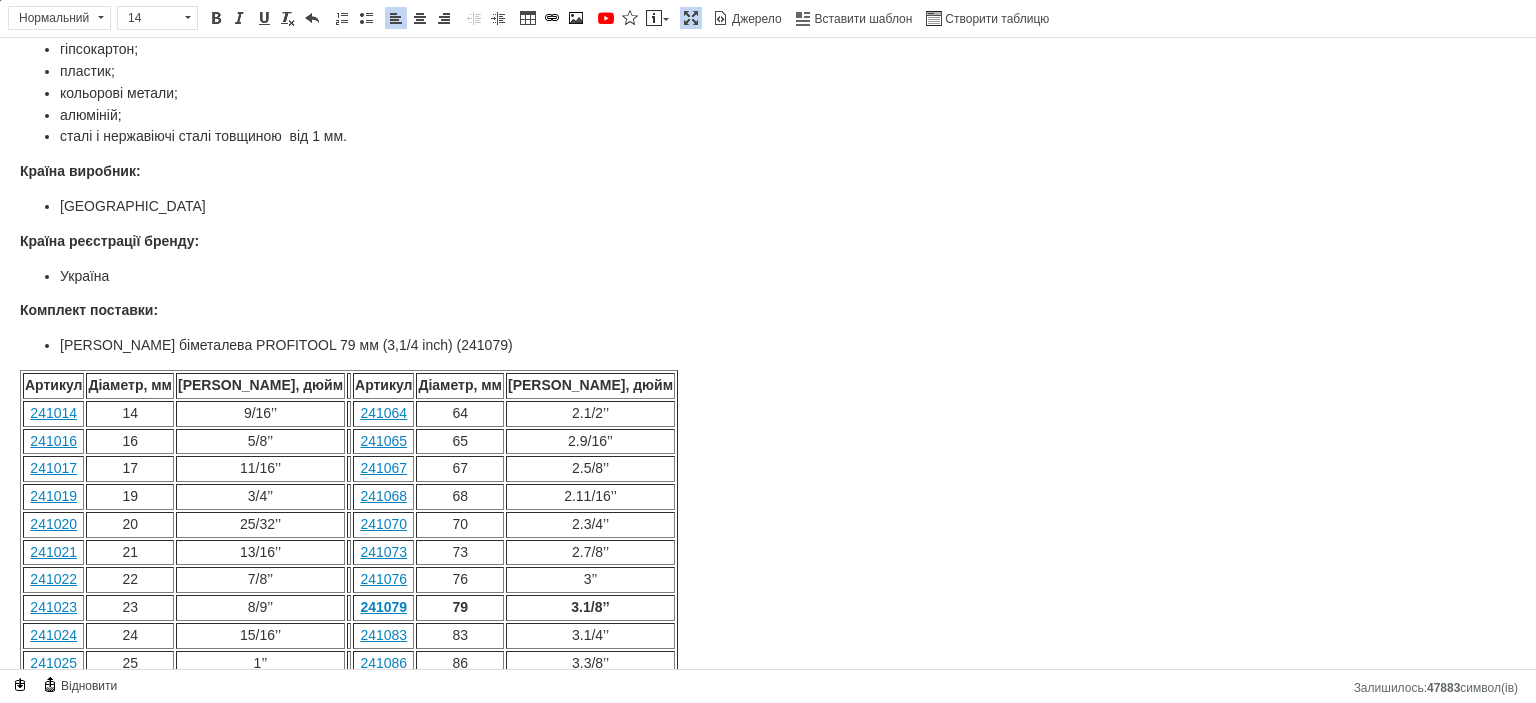 click on "[PERSON_NAME] біметалева PROFITOOL 79 мм (3,1/4 inch) (241079)" at bounding box center (768, 346) 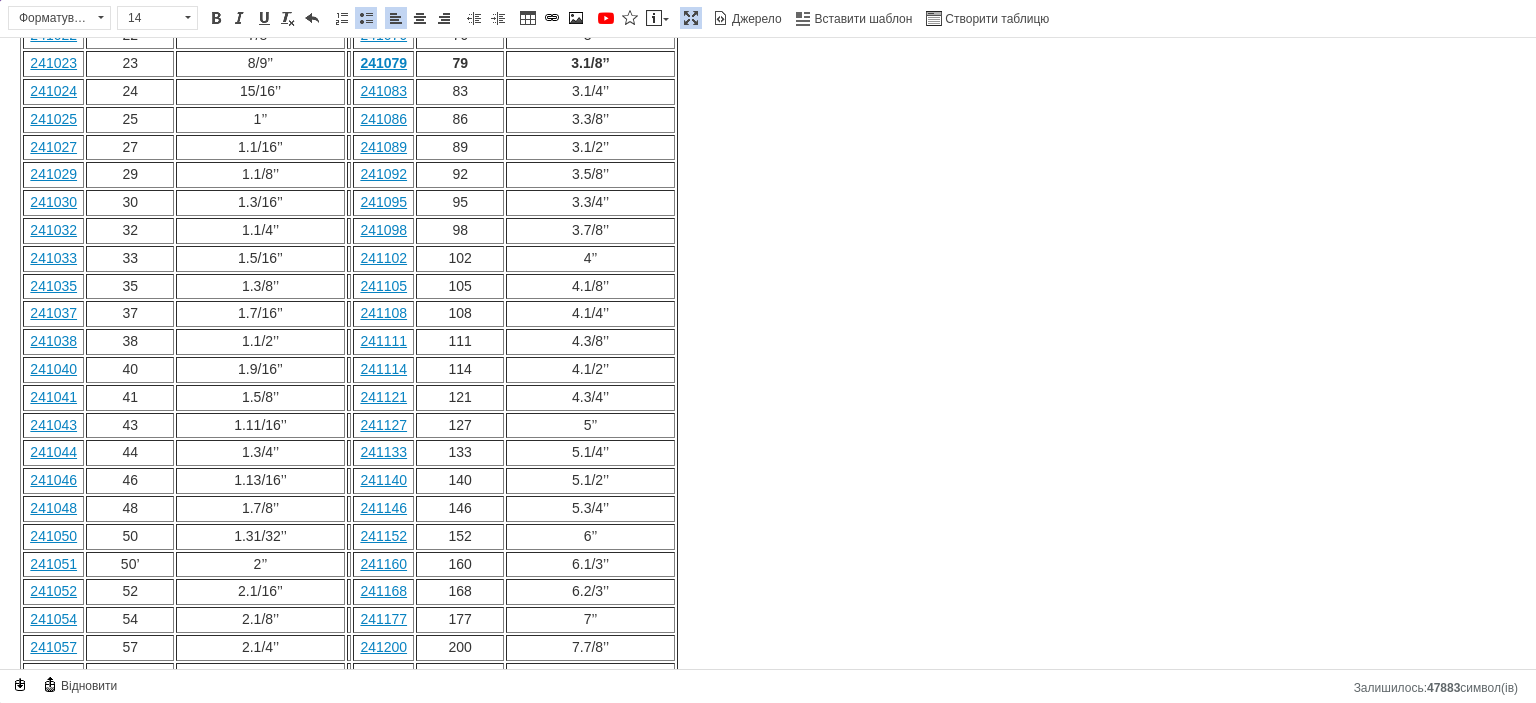 scroll, scrollTop: 1006, scrollLeft: 0, axis: vertical 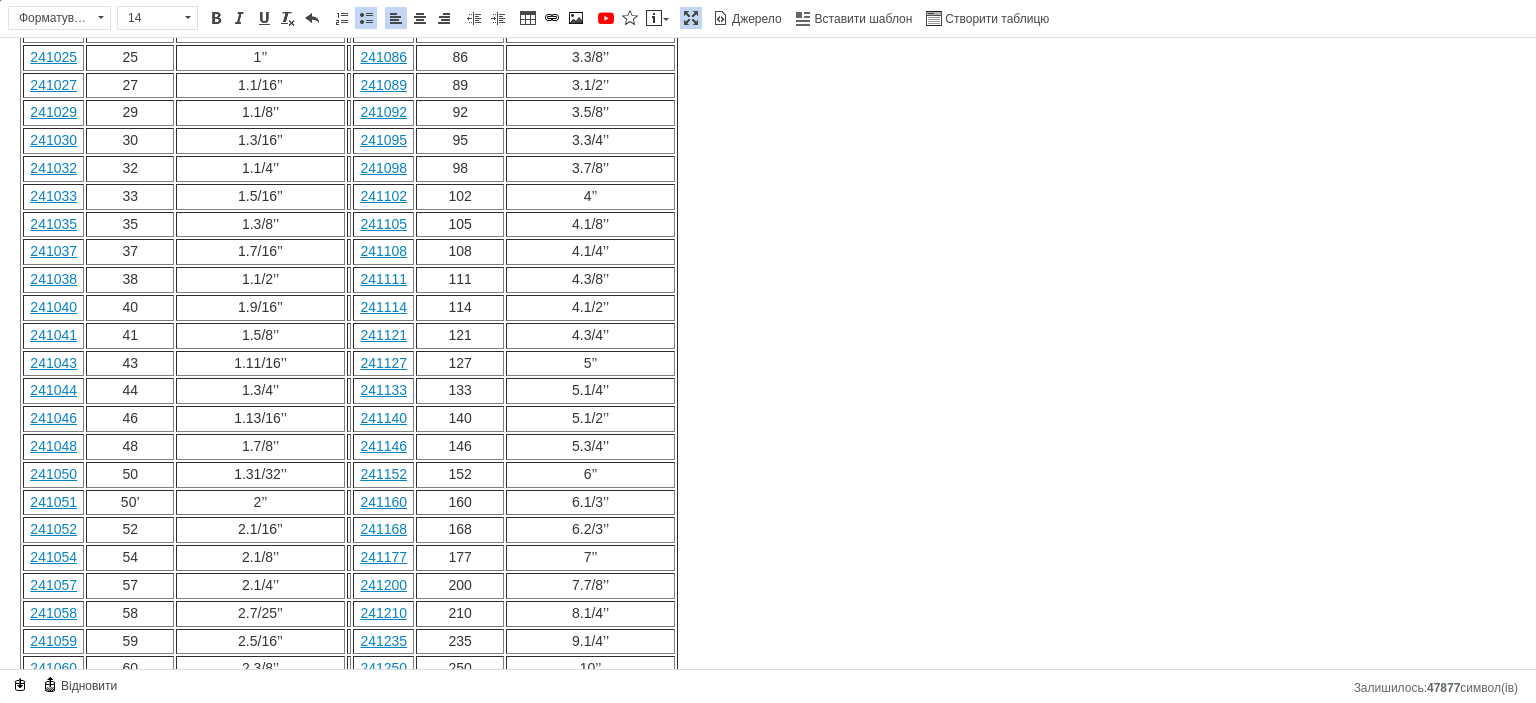 click on "↵ [PERSON_NAME] біметалева PROFITOOL 79 мм (3,1/4 inch) (241079) Змінні зубці з 4-6 зубців на дюйм і високоякісний легований кобальтом біметал для оптимальної якості різання та тривалого терміну використання. Масивна задня кришка забезпечує плавний хід і точні отвори для розеток, різьби, кабельних та трубних вводів тощо. Переваги: чисте швидке різання; подовжений термін використання; масивна задня пластина. Технічні характеристики: Діаметр:  79 мм (3,1/4 inch) ; Глибина: 38 мм; Матеріал зубців: BІ-METAL COBALT 8%. Рекомендовано для матеріалів: дерево; гіпсокартон; пластик; алюміній;" at bounding box center (768, -107) 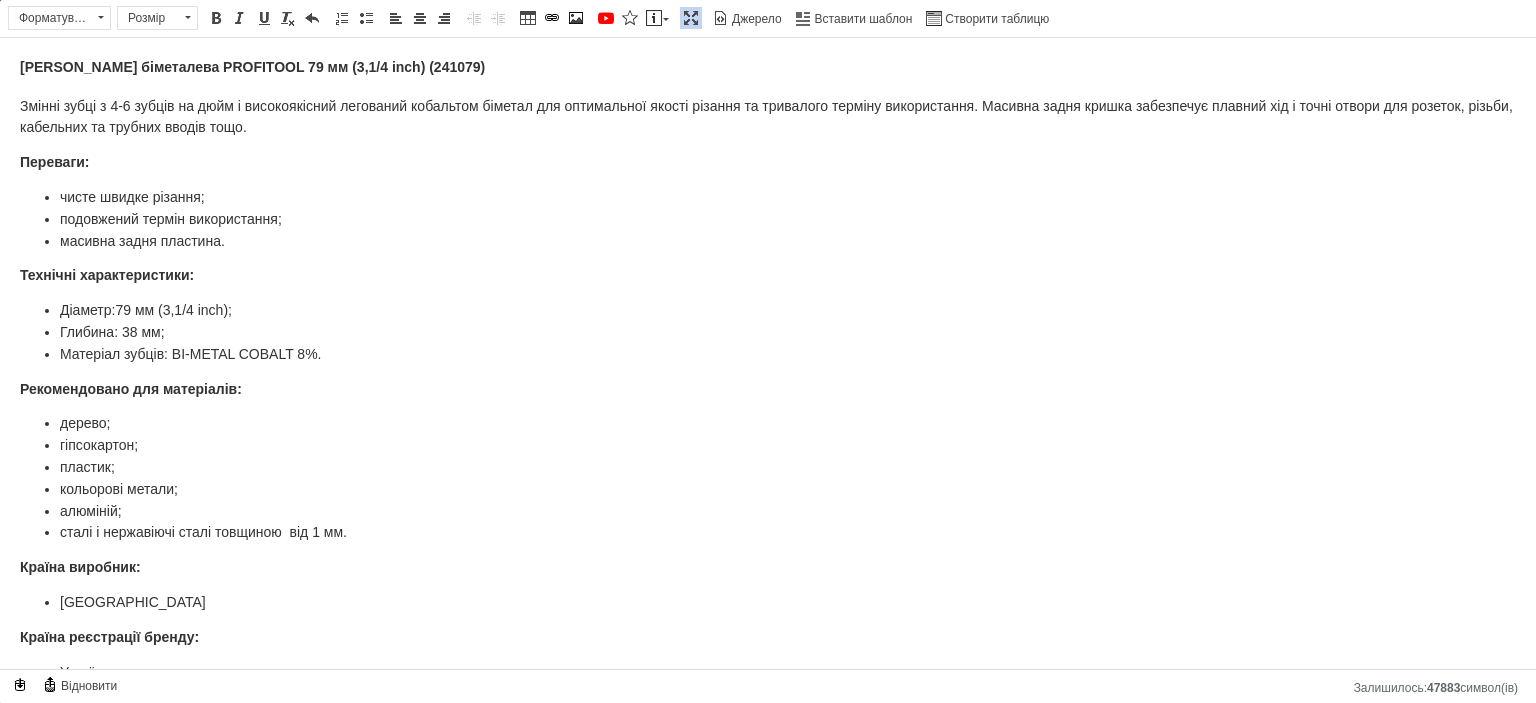 scroll, scrollTop: 0, scrollLeft: 0, axis: both 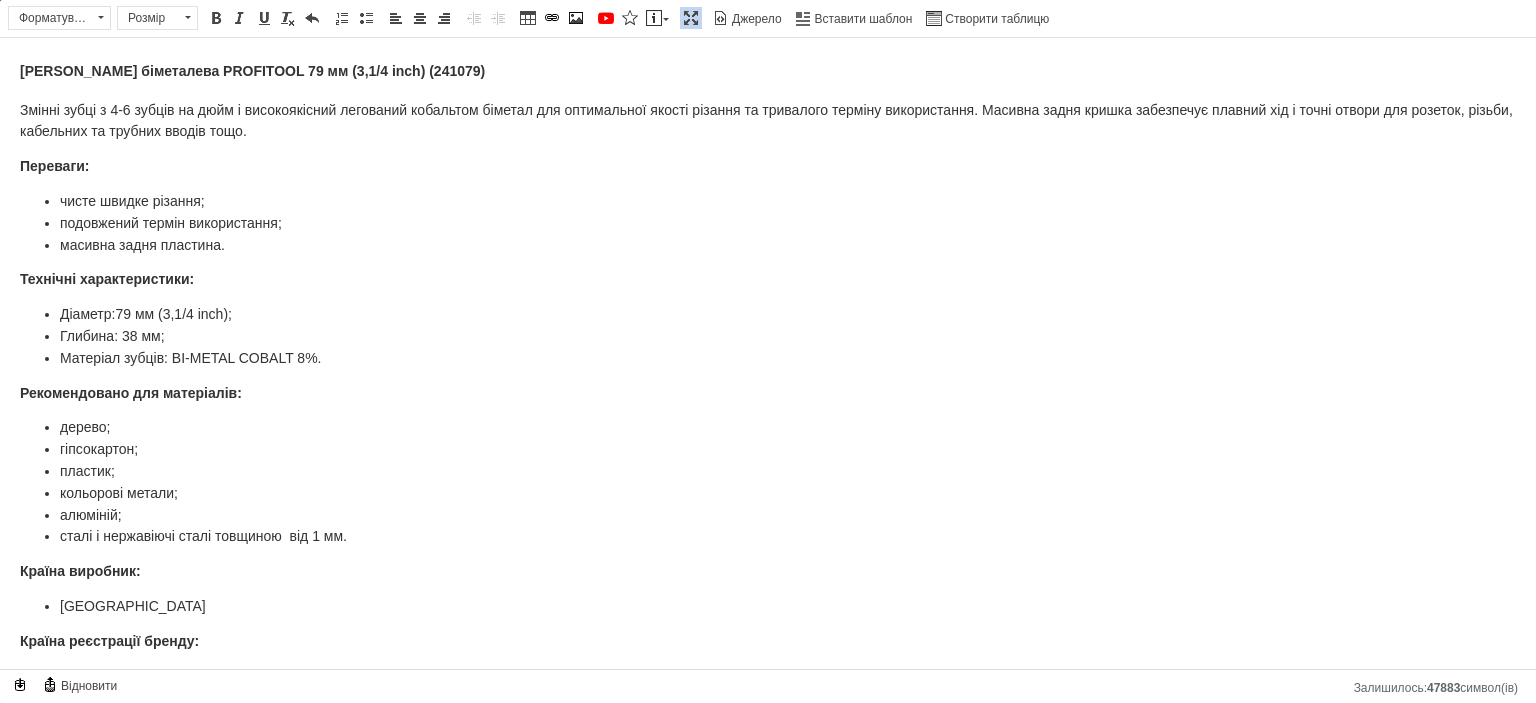 drag, startPoint x: 681, startPoint y: 19, endPoint x: 677, endPoint y: 32, distance: 13.601471 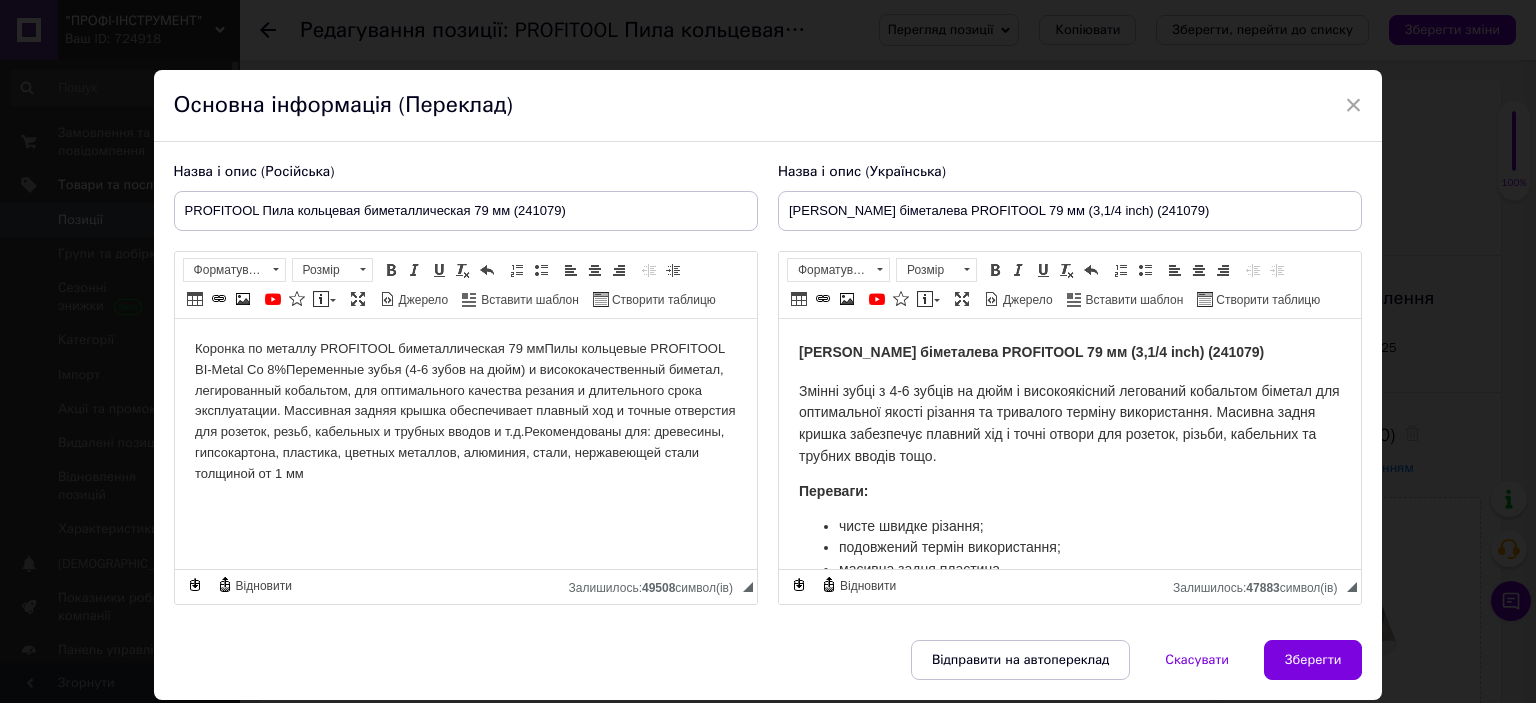 scroll, scrollTop: 252, scrollLeft: 0, axis: vertical 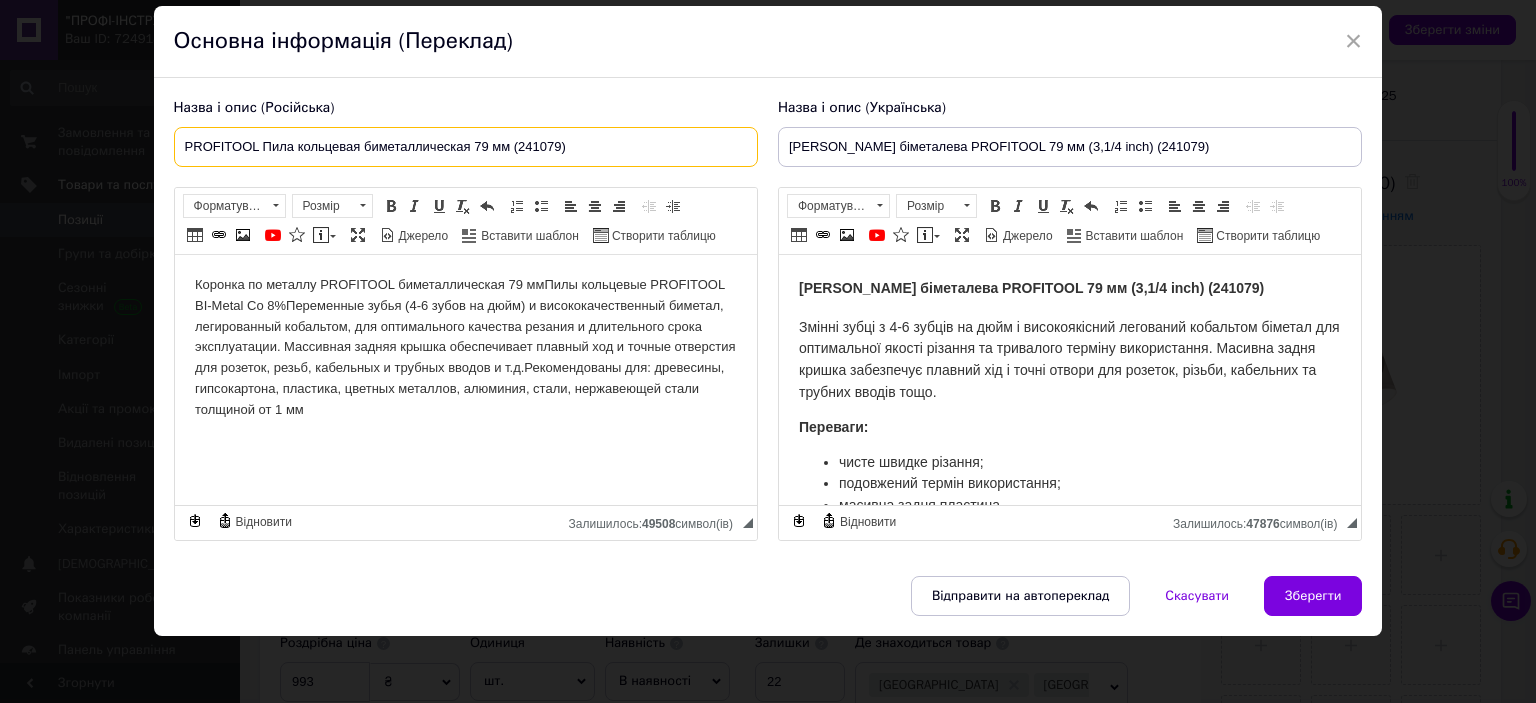 drag, startPoint x: 557, startPoint y: 144, endPoint x: 174, endPoint y: 144, distance: 383 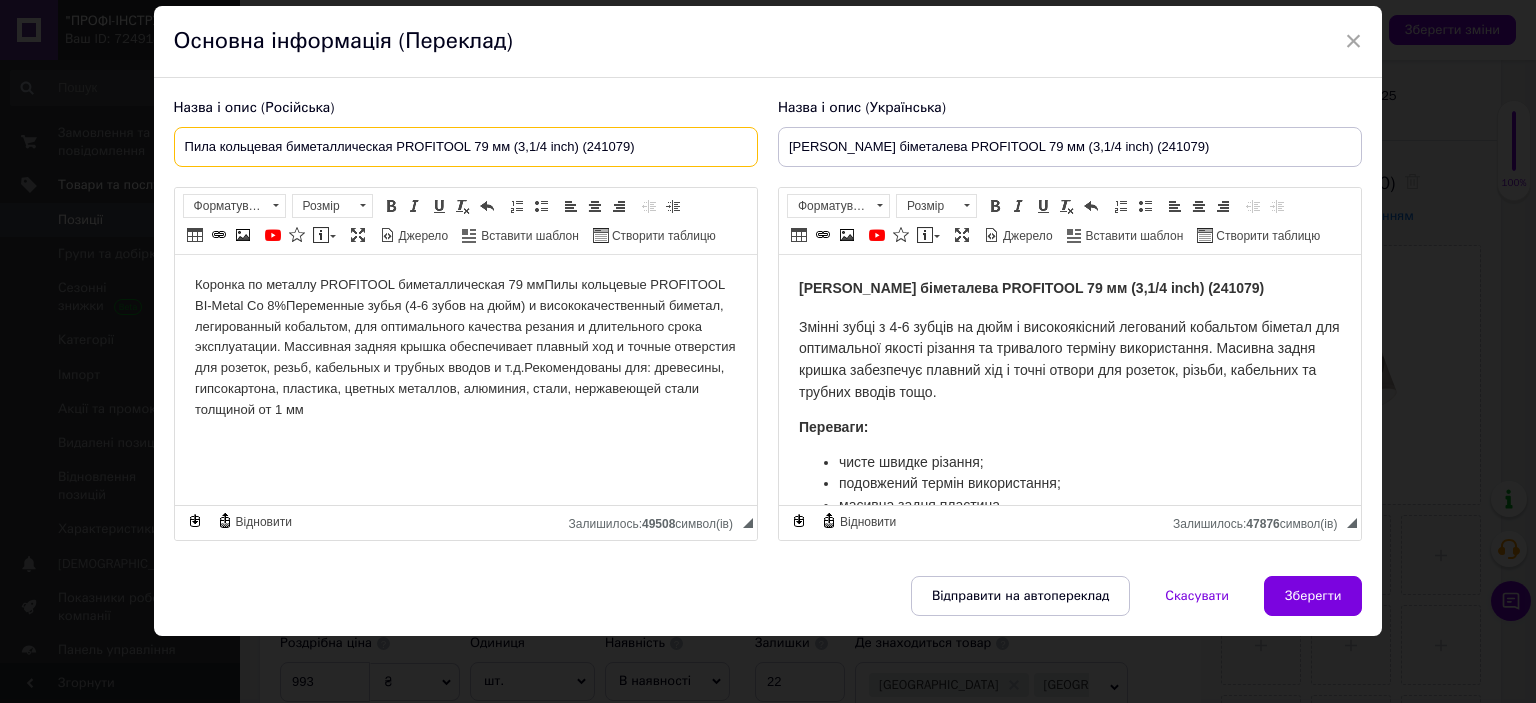 type on "Пила кольцевая биметаллическая PROFITOOL 79 мм (3,1/4 inch) (241079)" 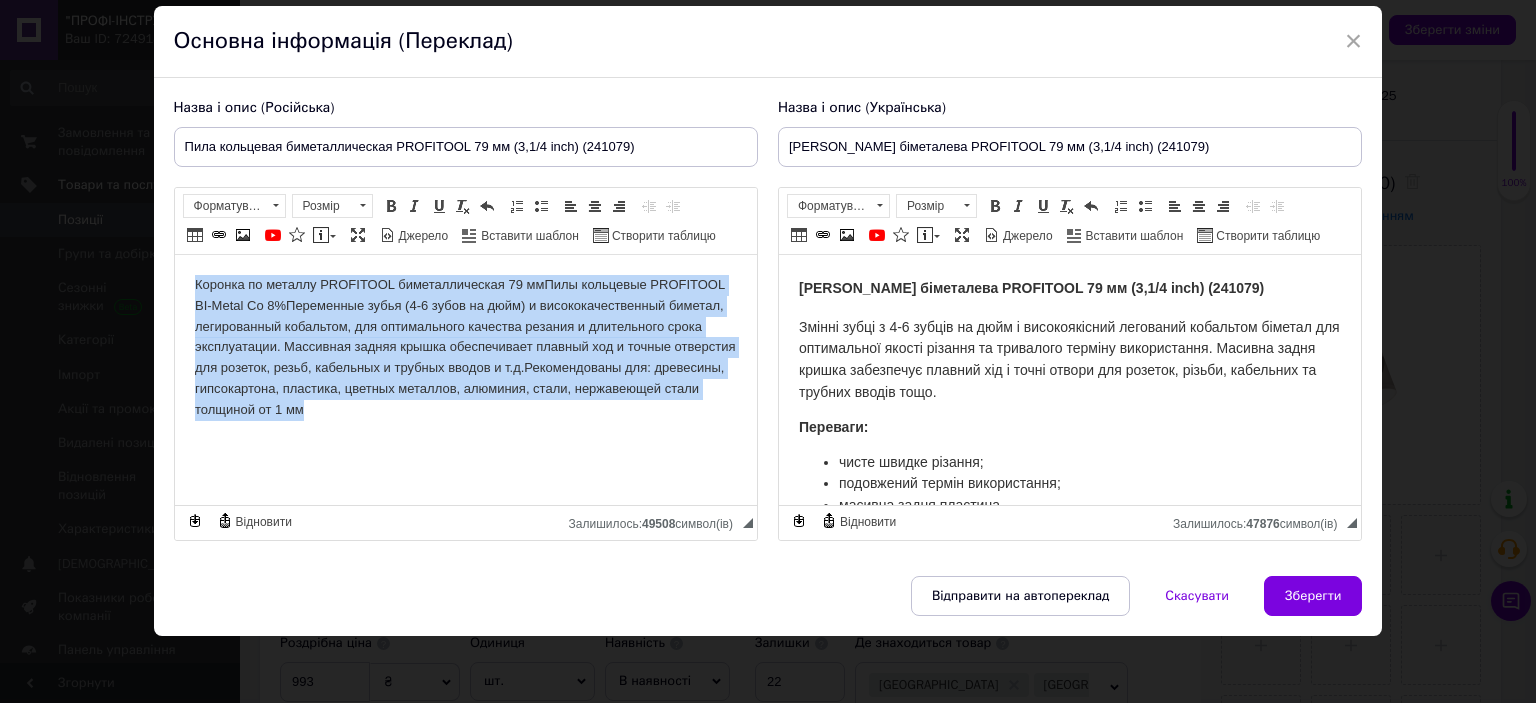 drag, startPoint x: 314, startPoint y: 417, endPoint x: 168, endPoint y: 282, distance: 198.84918 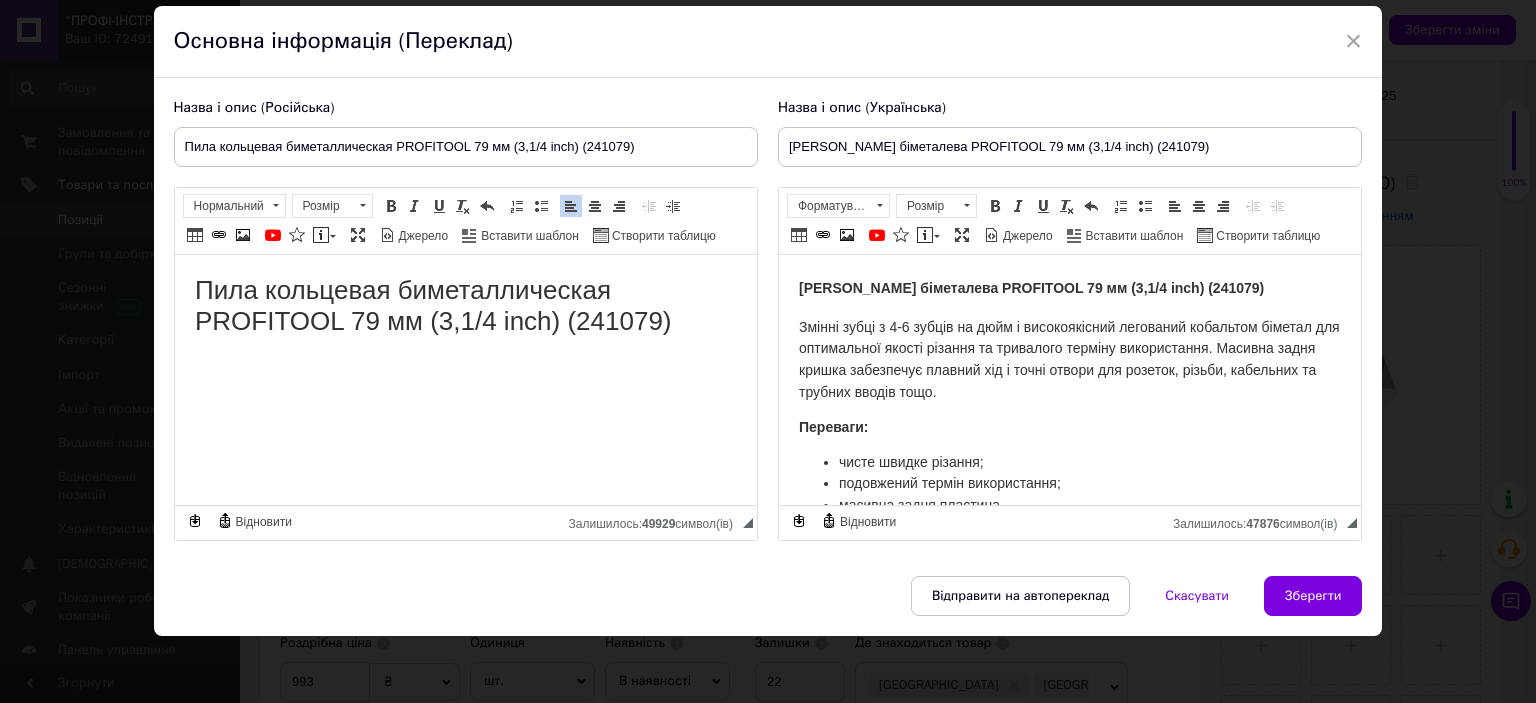 click on "Пила кольцевая биметаллическая PROFITOOL 79 мм (3,1/4 inch) (241079)" at bounding box center (465, 325) 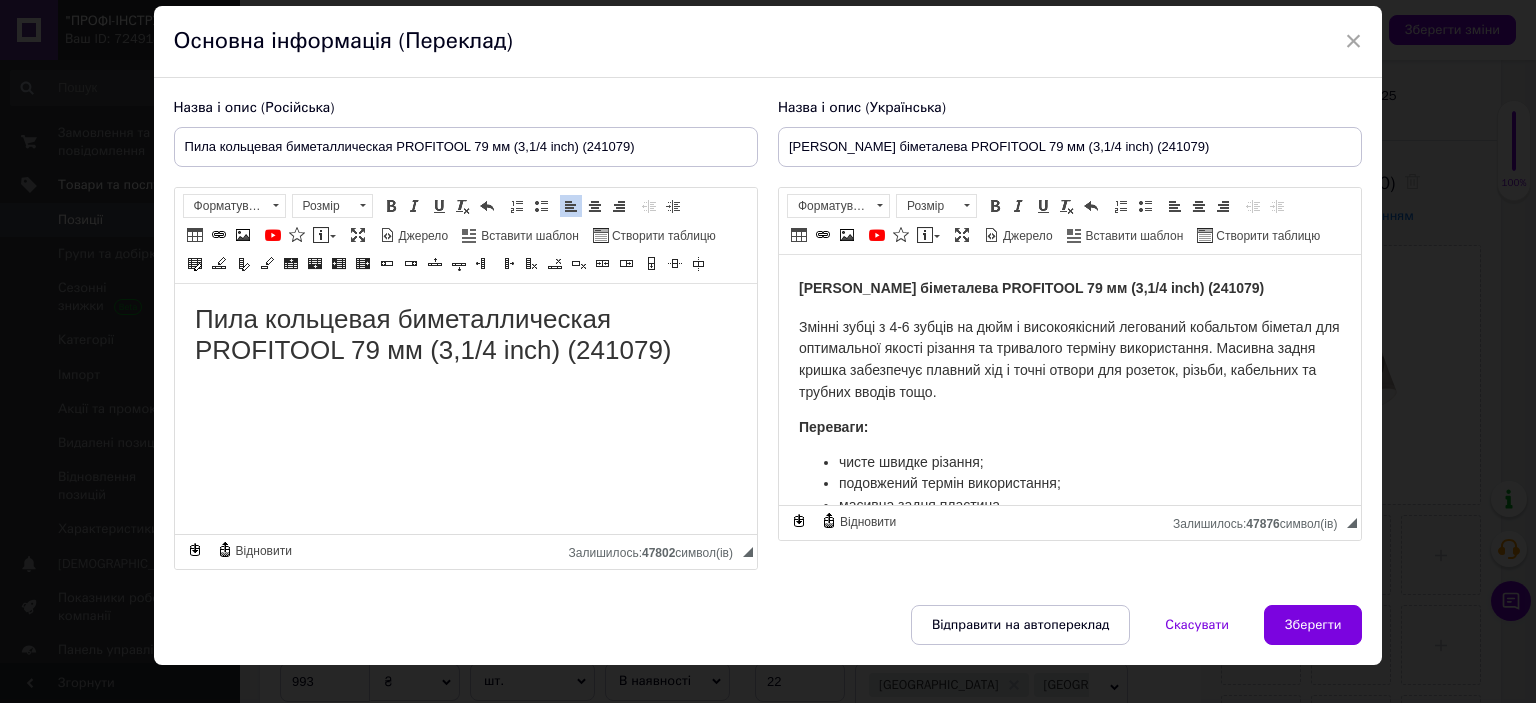scroll, scrollTop: 0, scrollLeft: 0, axis: both 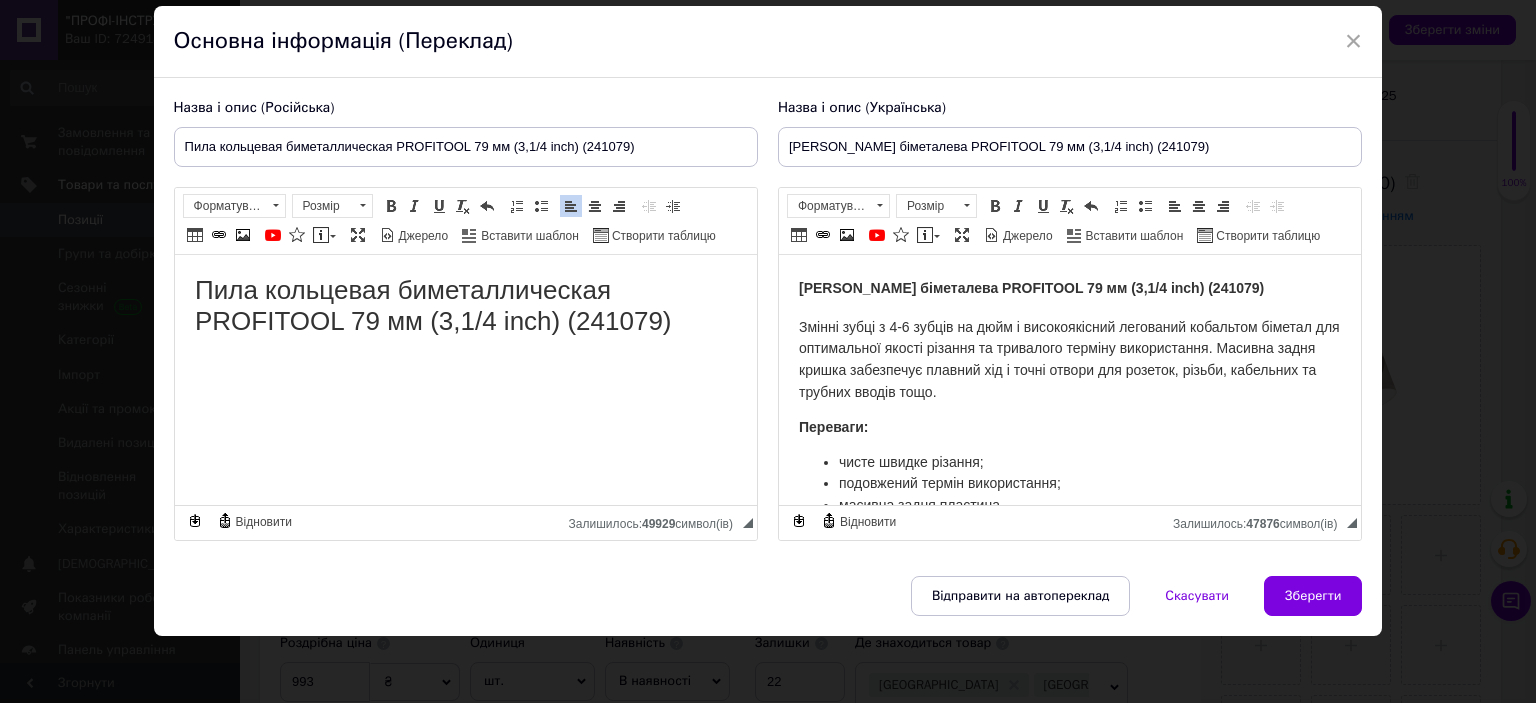 click at bounding box center [465, 365] 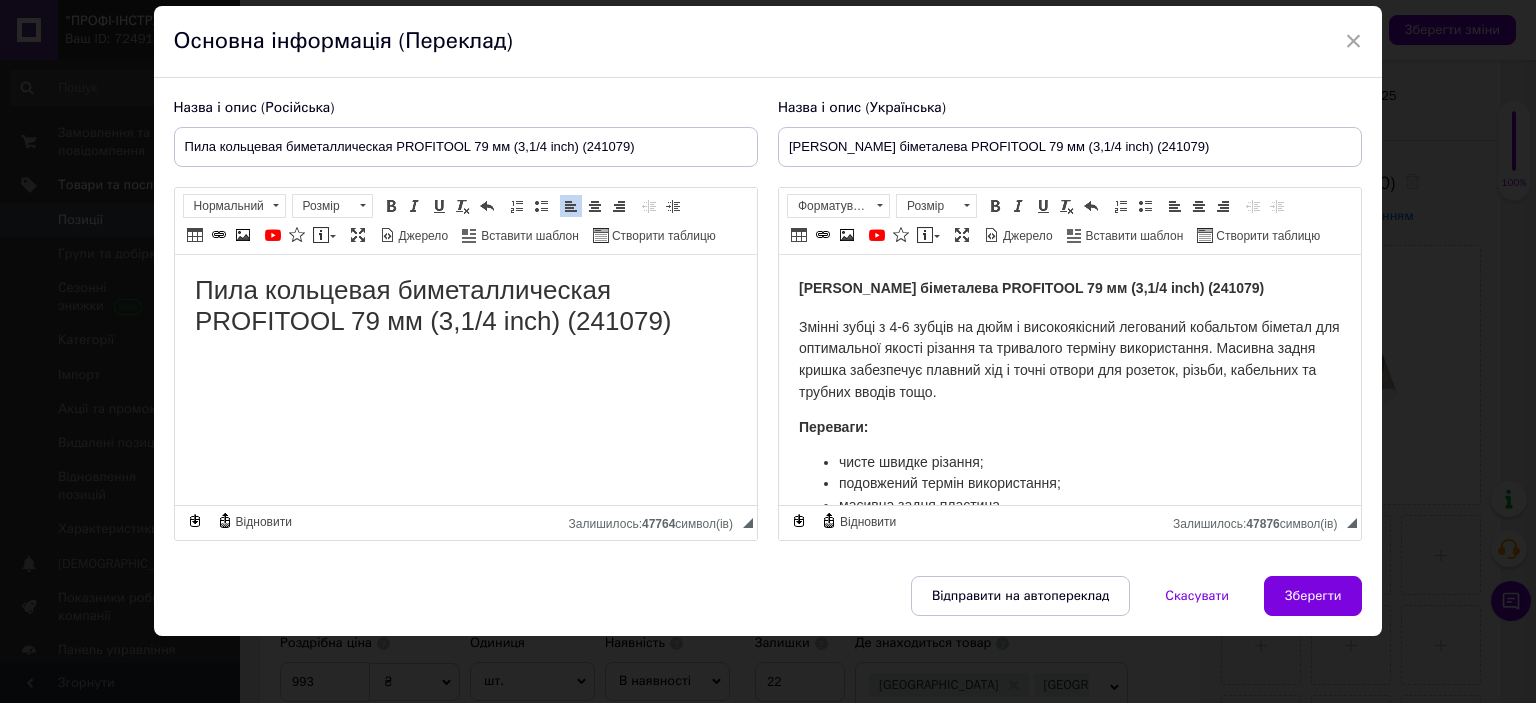 scroll, scrollTop: 1456, scrollLeft: 0, axis: vertical 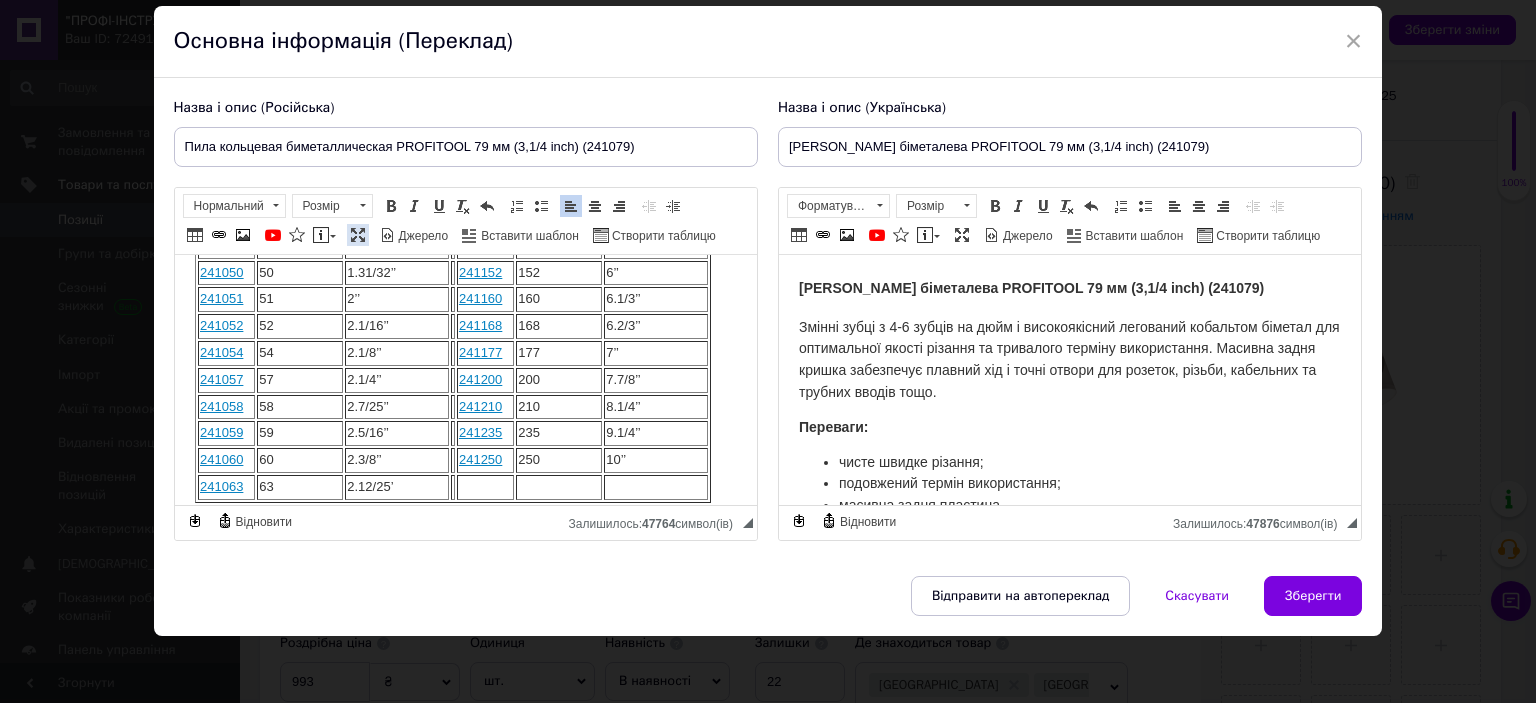 click at bounding box center (358, 235) 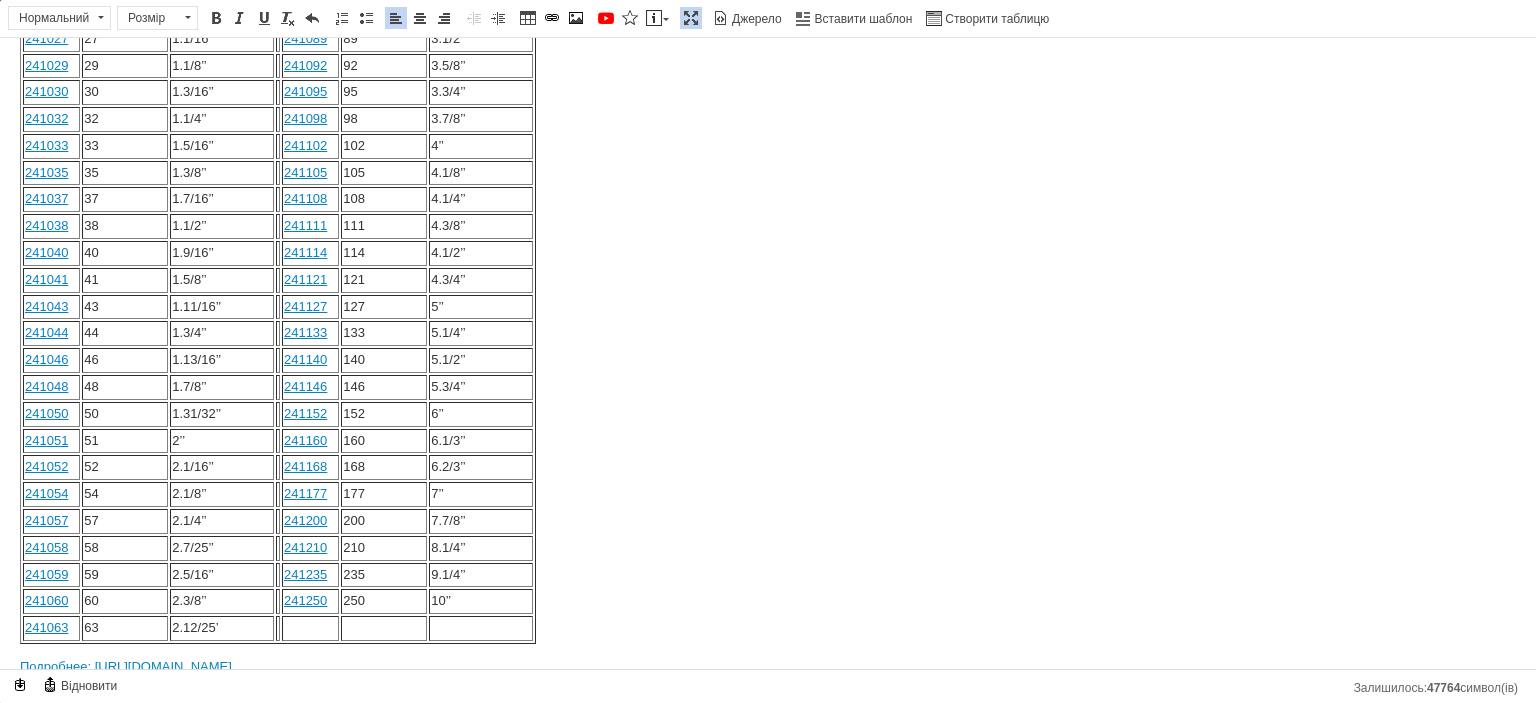 scroll, scrollTop: 0, scrollLeft: 0, axis: both 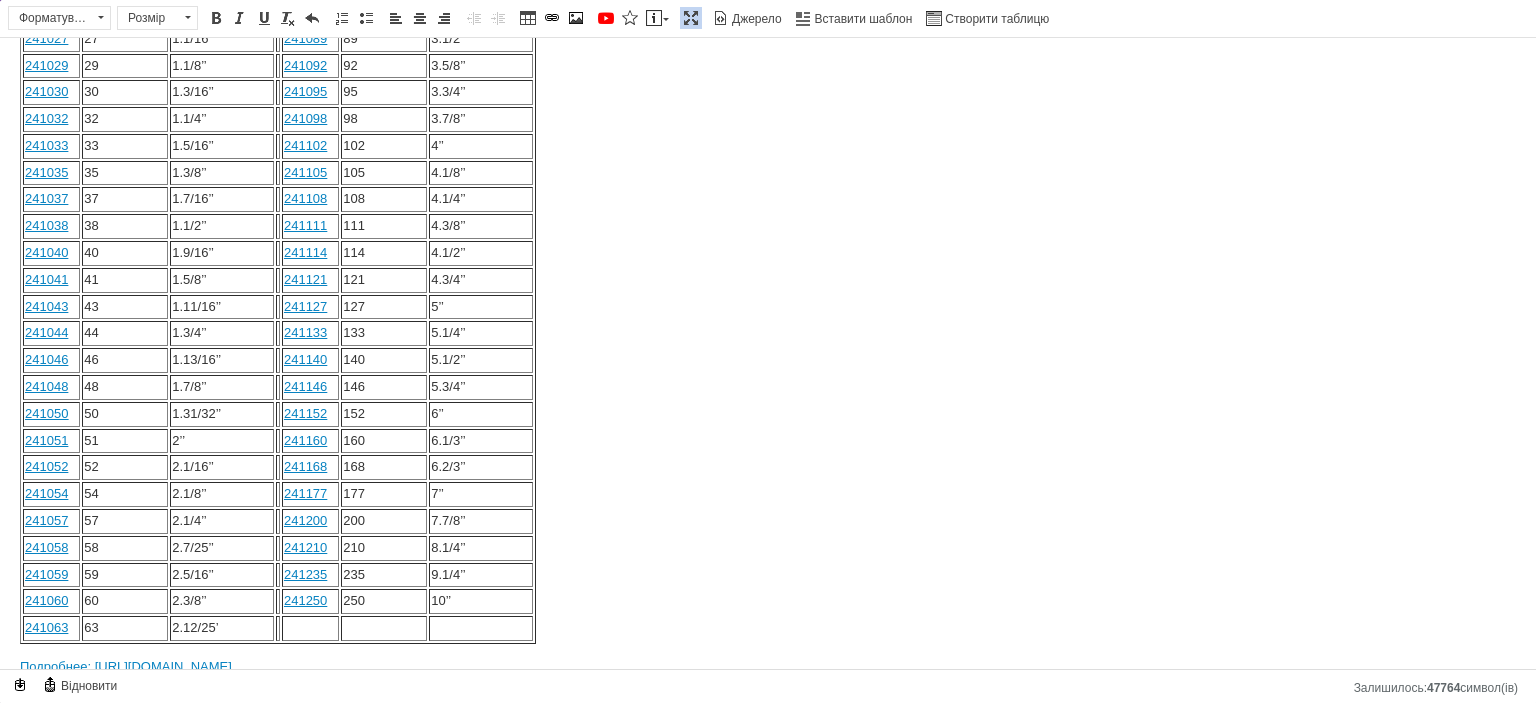 type 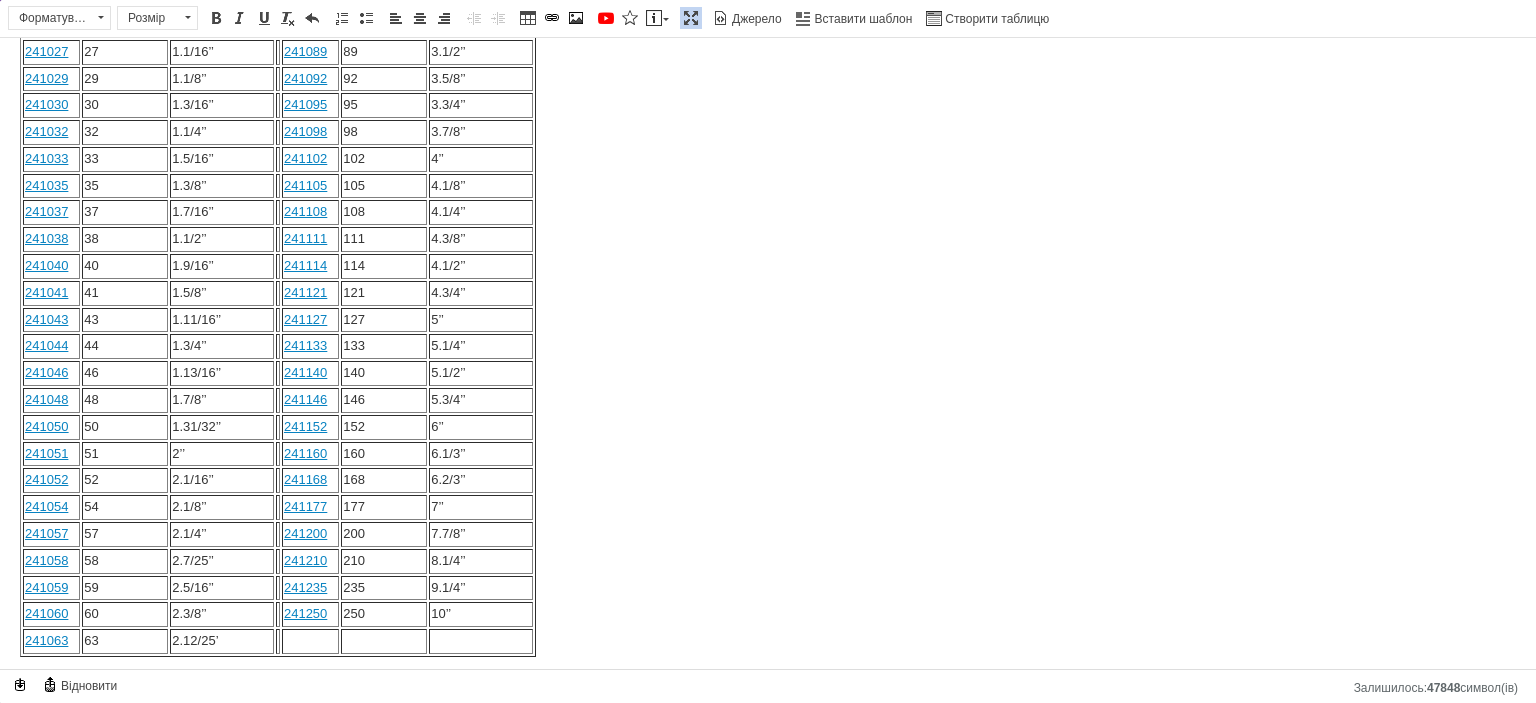 scroll, scrollTop: 972, scrollLeft: 0, axis: vertical 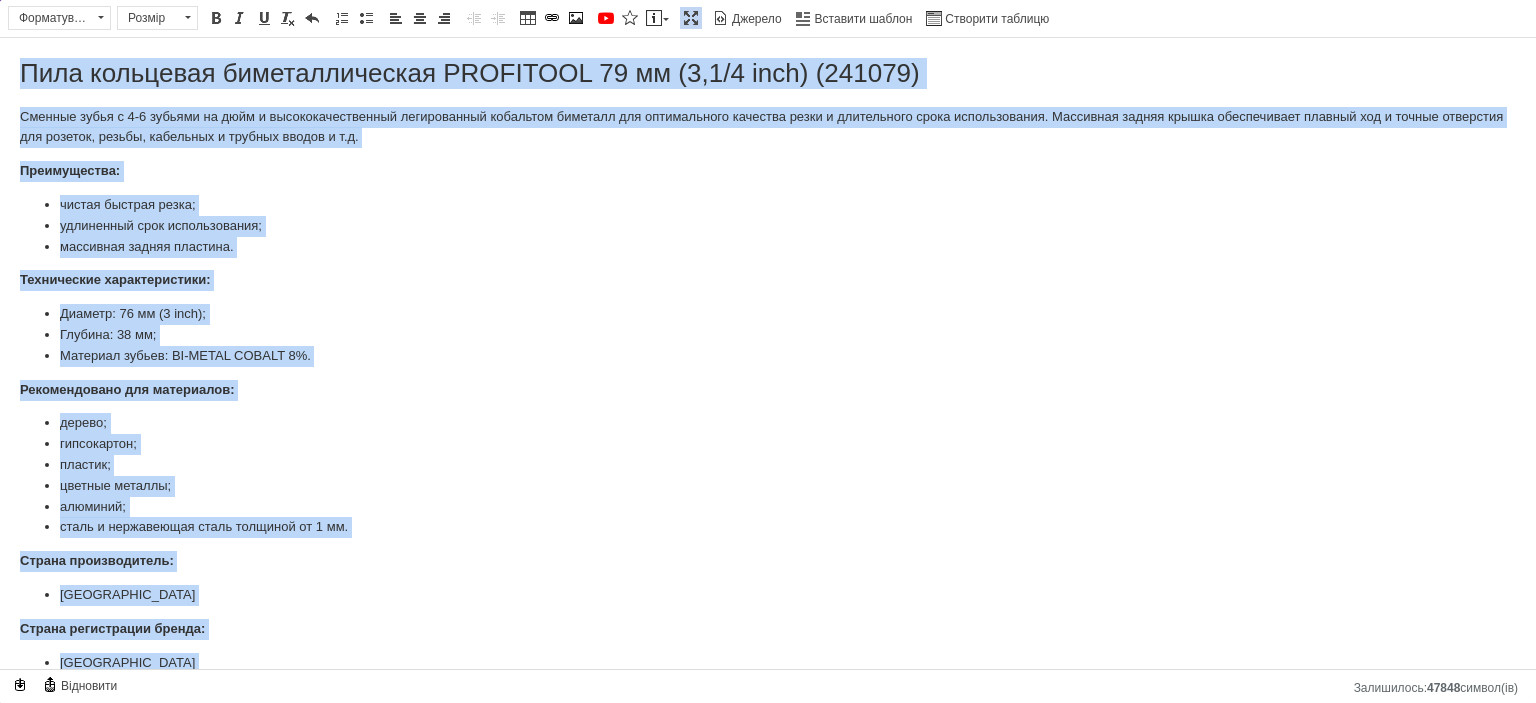 drag, startPoint x: 507, startPoint y: 660, endPoint x: 0, endPoint y: -85, distance: 901.1515 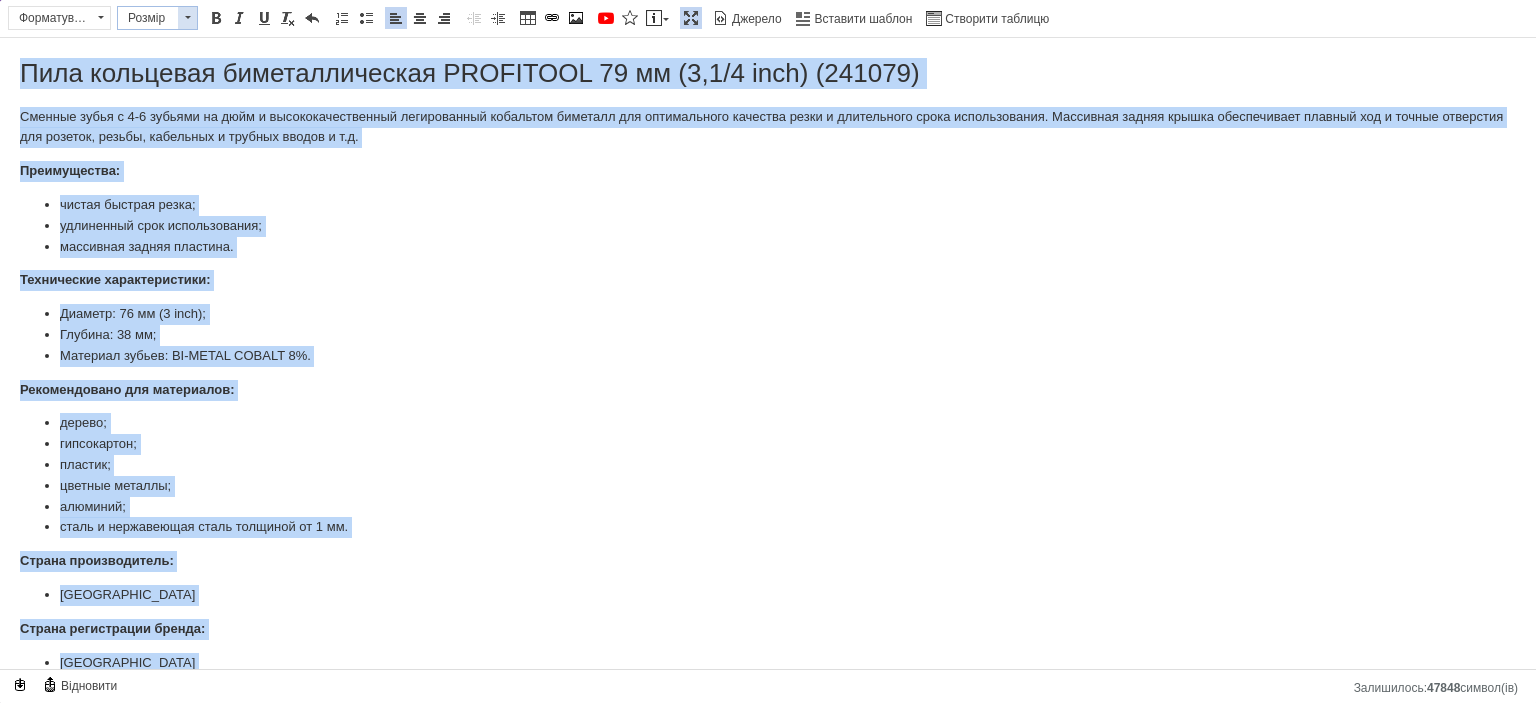 click on "Розмір" at bounding box center [148, 18] 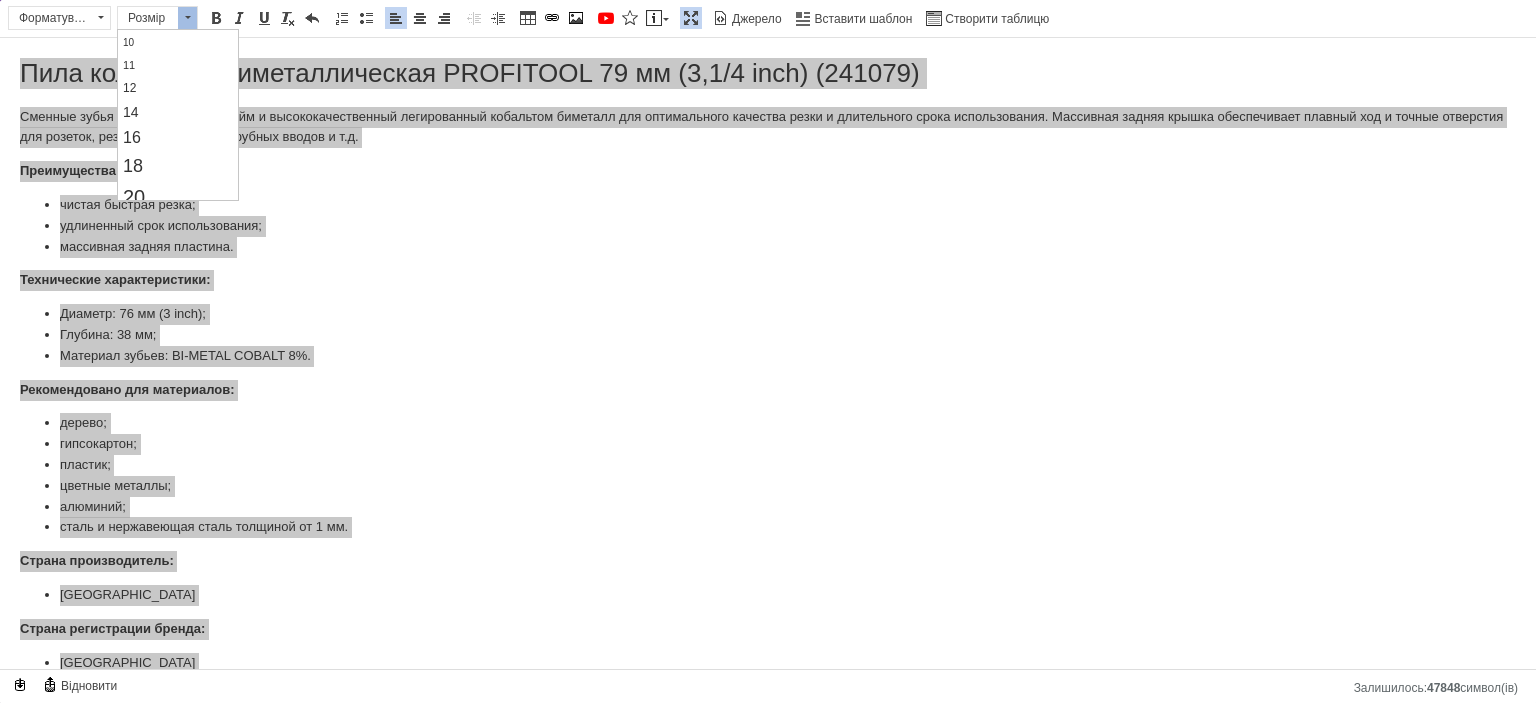 scroll, scrollTop: 100, scrollLeft: 0, axis: vertical 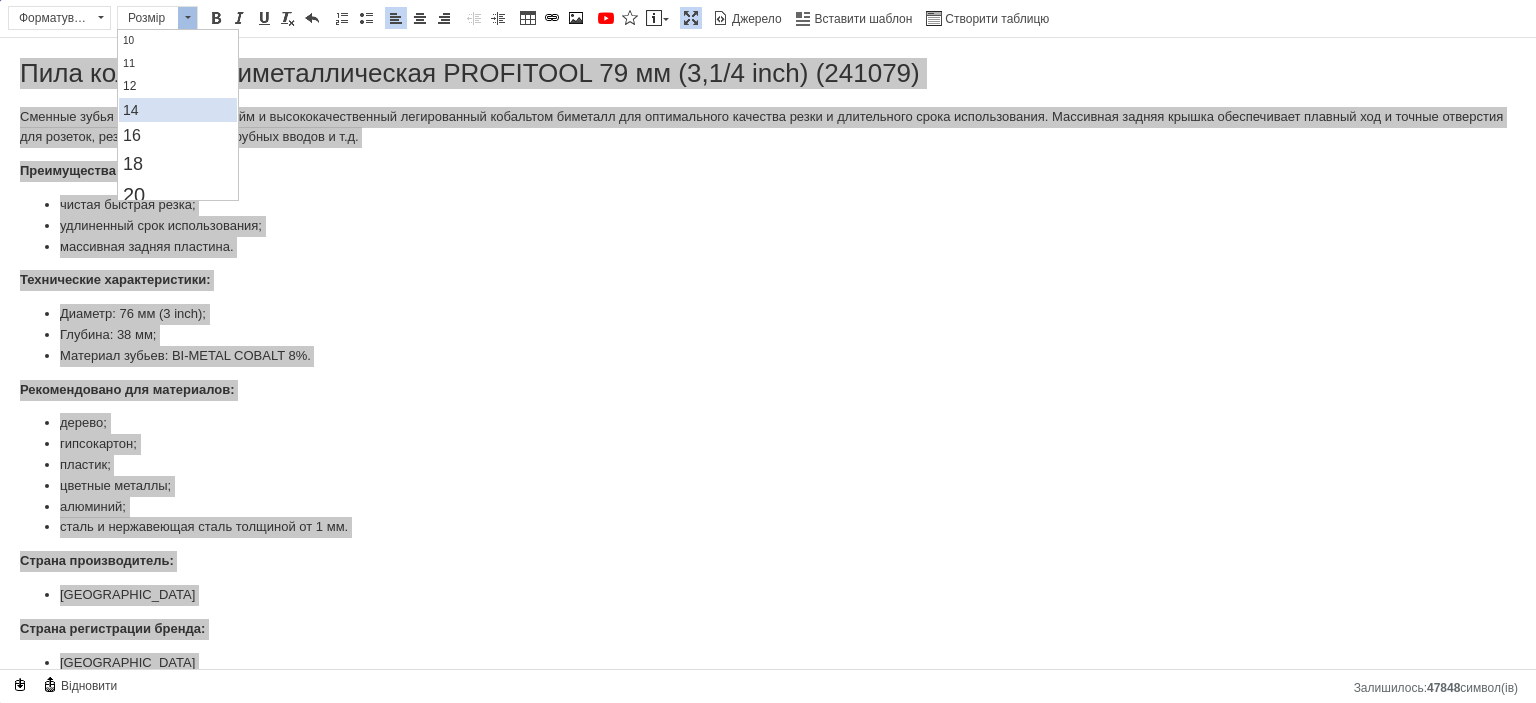 click on "14" at bounding box center [177, 110] 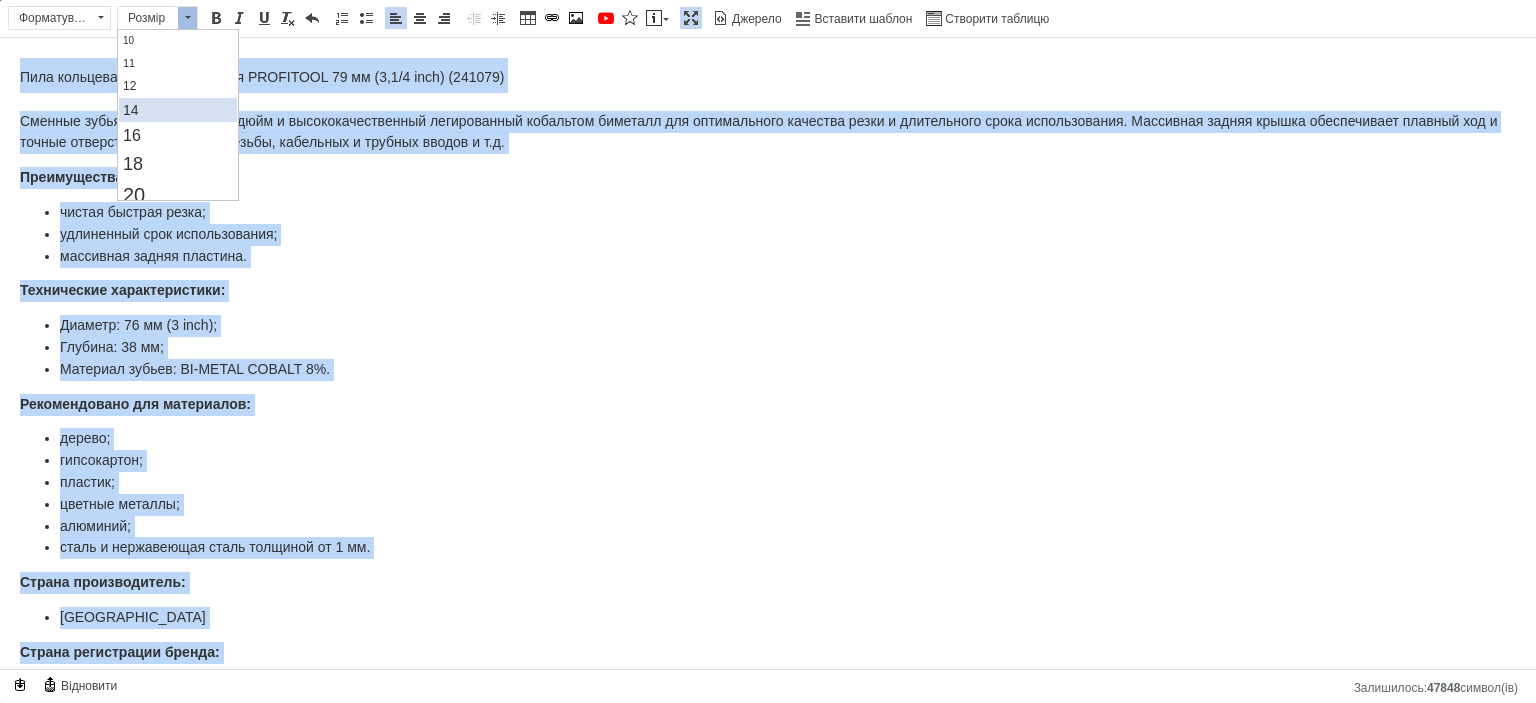 scroll, scrollTop: 0, scrollLeft: 0, axis: both 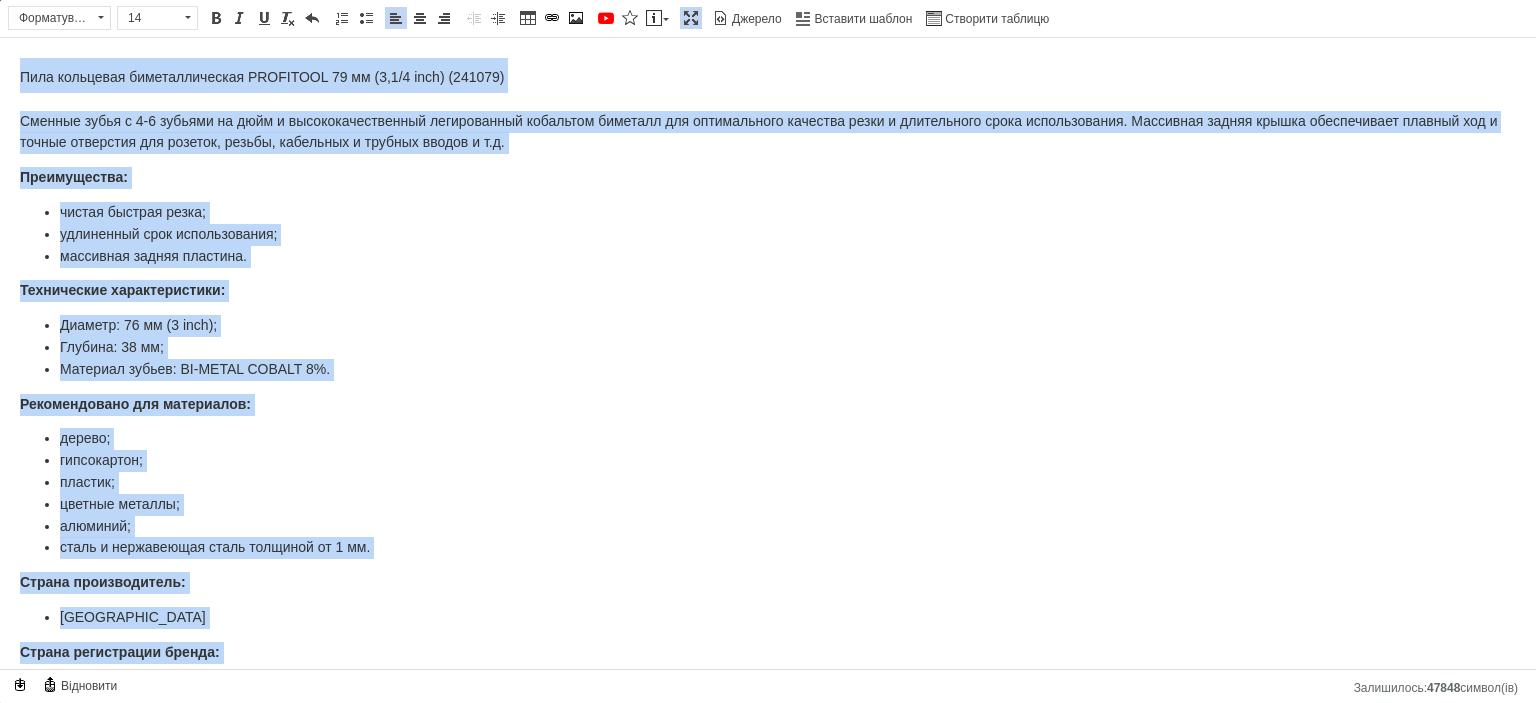 click on "Сменные зубья с 4-6 зубьями на дюйм и высококачественный легированный кобальтом биметалл для оптимального качества резки и длительного срока использования. Массивная задняя крышка обеспечивает плавный ход и точные отверстия для розеток, резьбы, кабельных и трубных вводов и т.д." at bounding box center (768, 133) 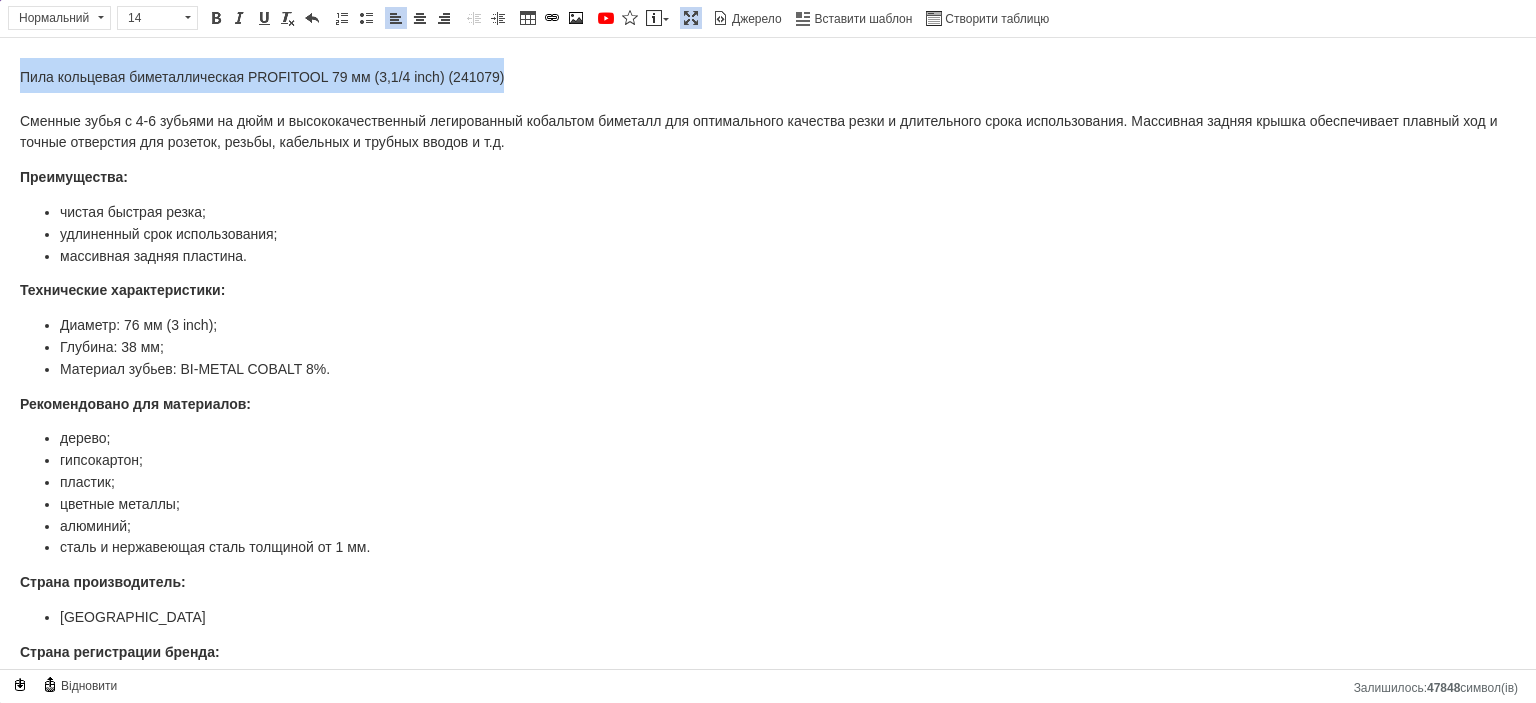 drag, startPoint x: 512, startPoint y: 82, endPoint x: 16, endPoint y: 78, distance: 496.01614 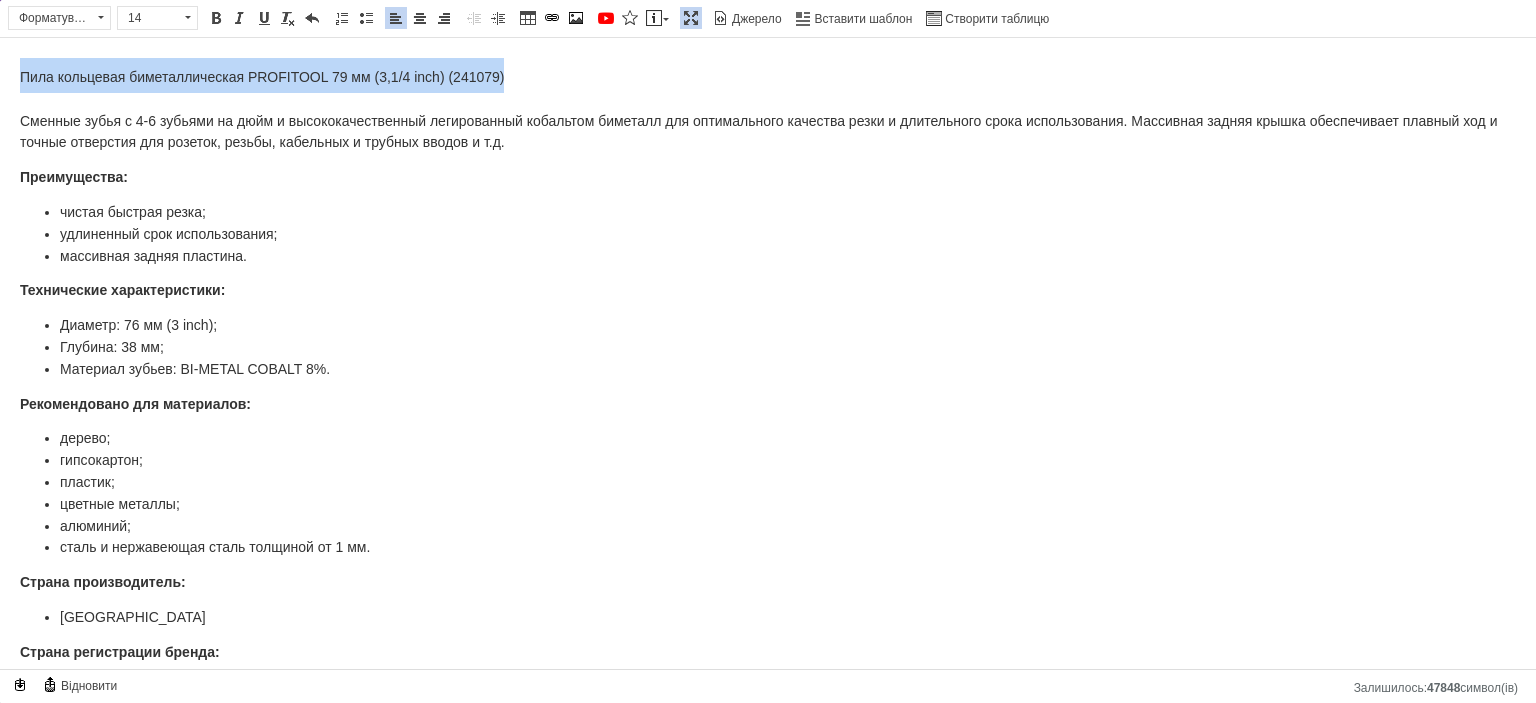 copy on "Пила кольцевая биметаллическая PROFITOOL 79 мм (3,1/4 inch) (241079)" 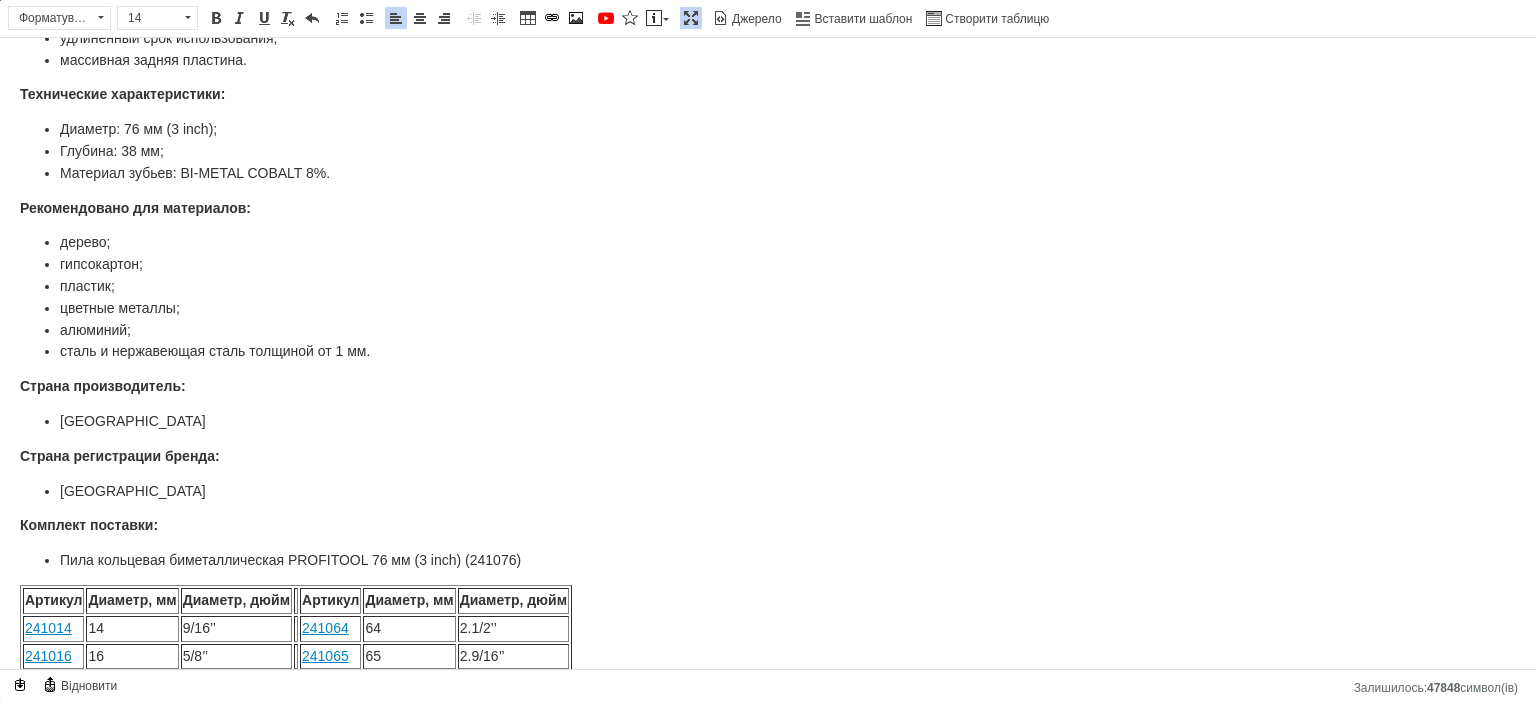 scroll, scrollTop: 200, scrollLeft: 0, axis: vertical 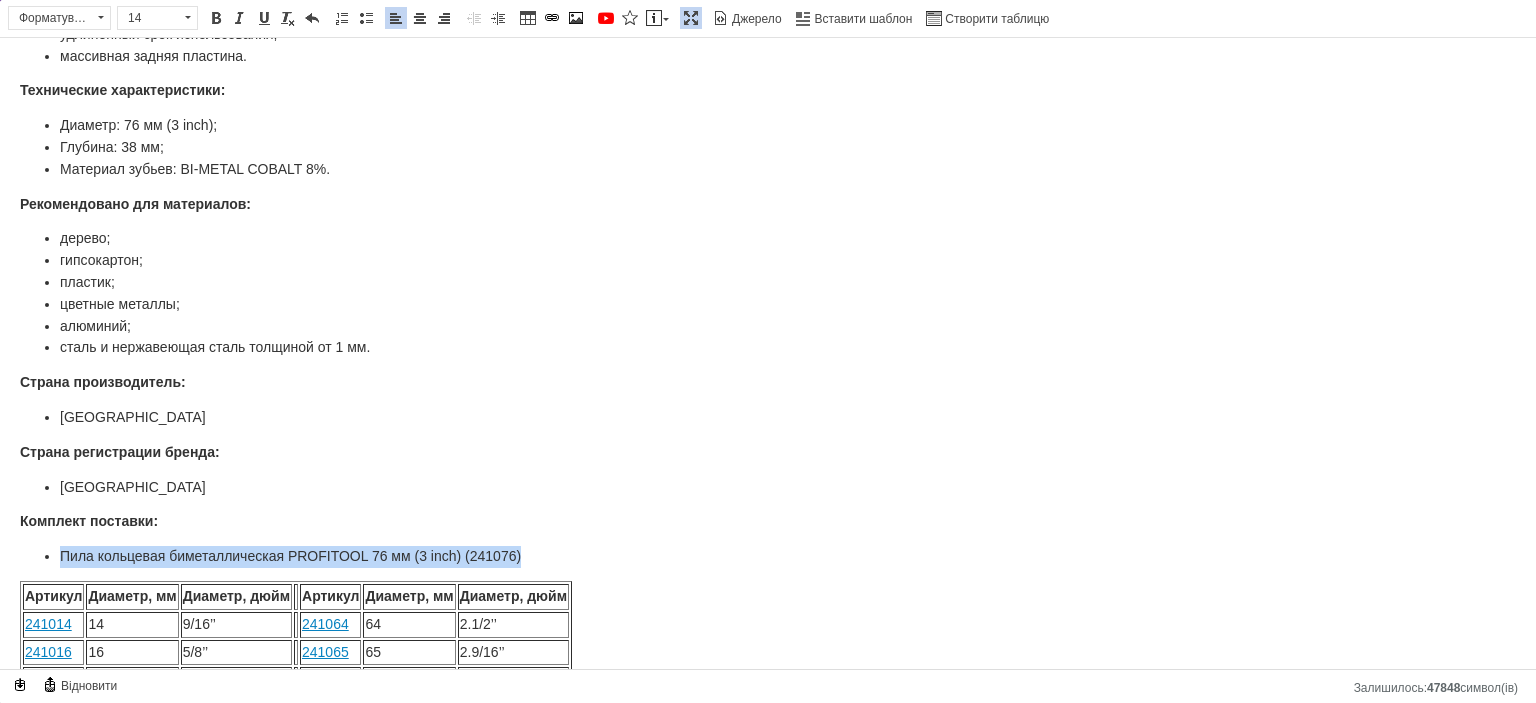 drag, startPoint x: 527, startPoint y: 533, endPoint x: 62, endPoint y: 529, distance: 465.0172 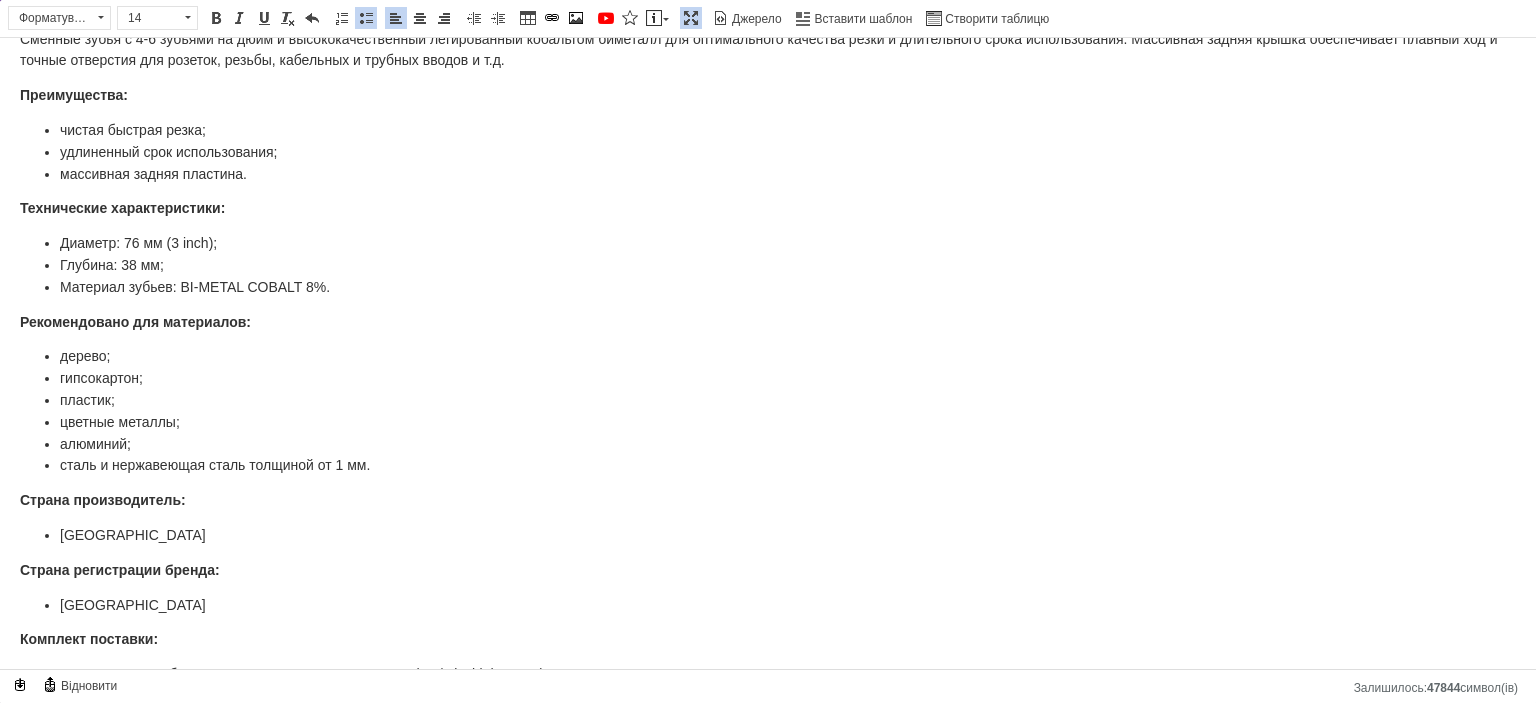 scroll, scrollTop: 300, scrollLeft: 0, axis: vertical 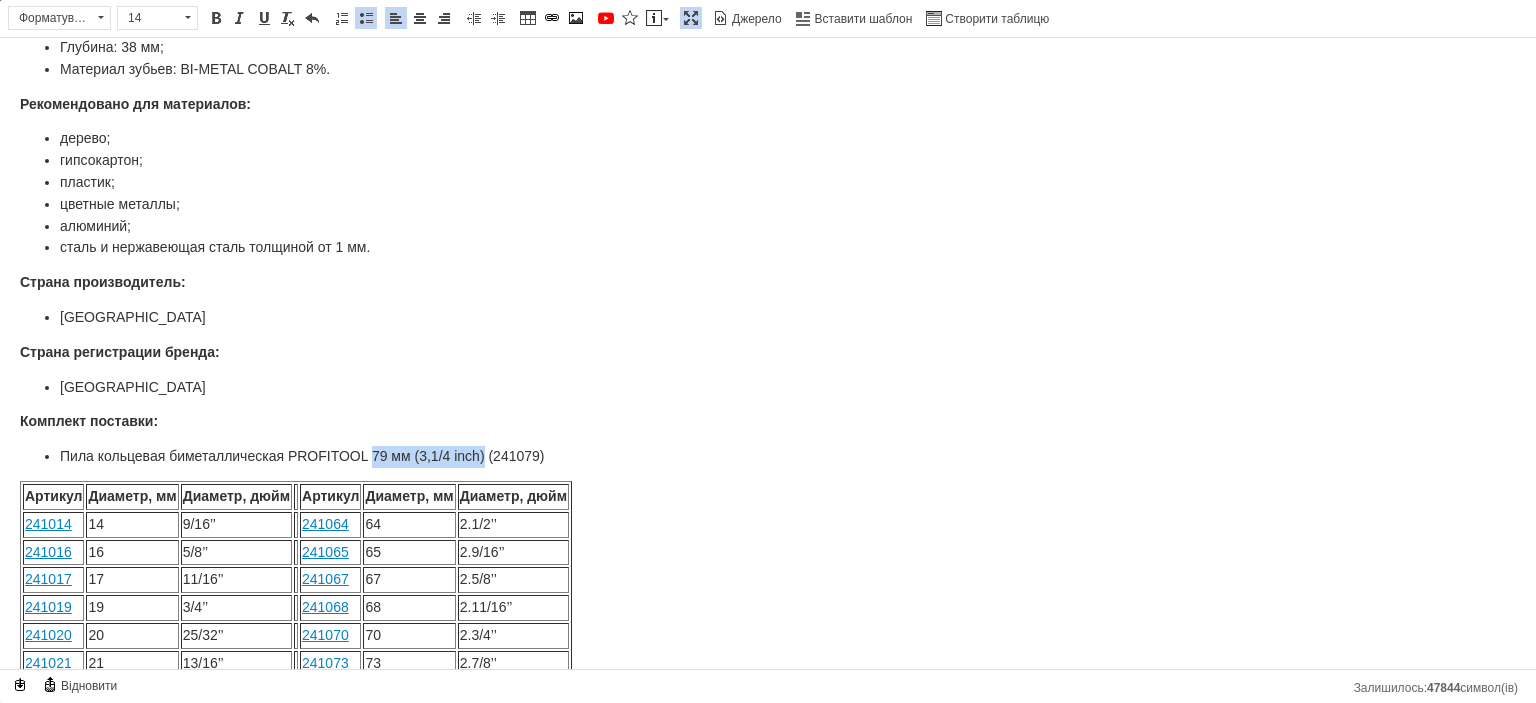drag, startPoint x: 371, startPoint y: 436, endPoint x: 485, endPoint y: 430, distance: 114.15778 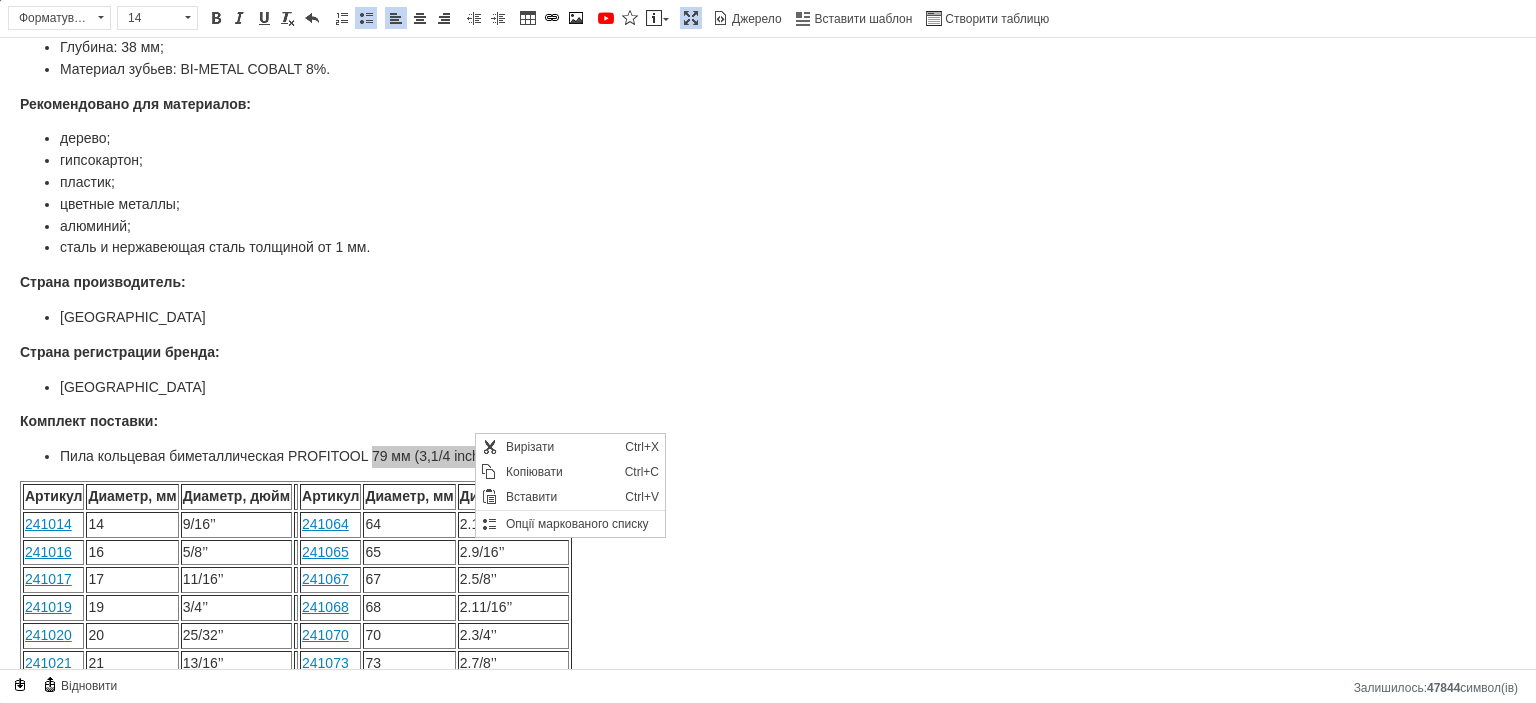 scroll, scrollTop: 0, scrollLeft: 0, axis: both 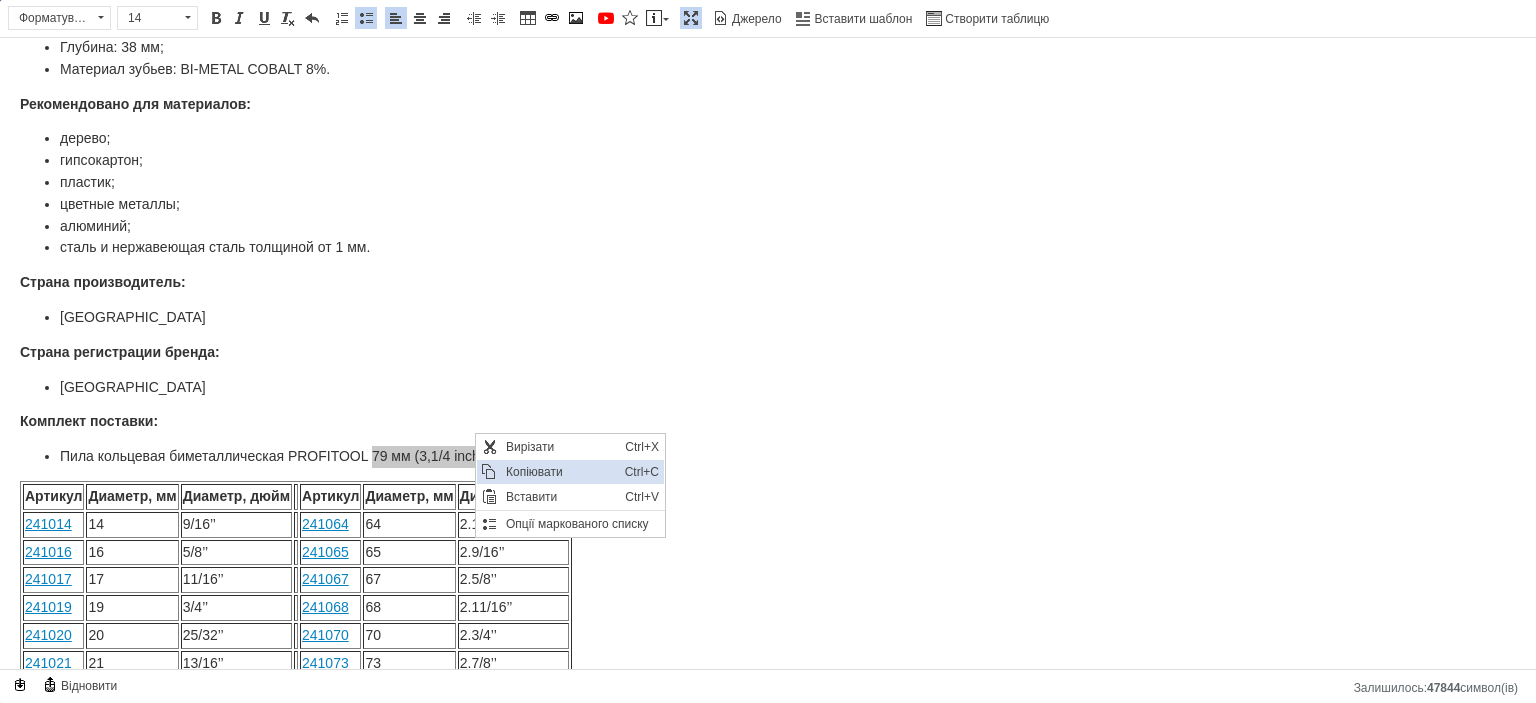 drag, startPoint x: 537, startPoint y: 467, endPoint x: 879, endPoint y: 677, distance: 401.3278 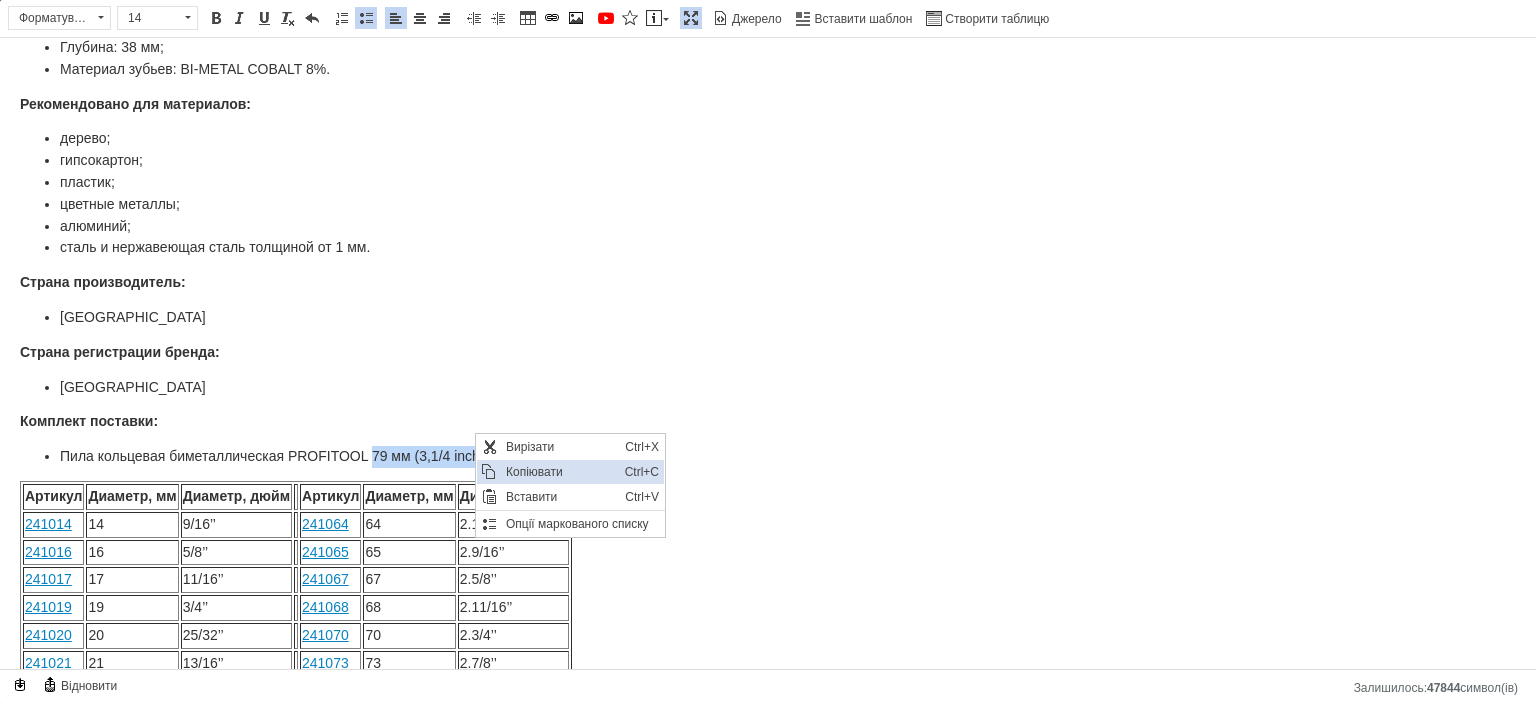 copy on "79 мм (3,1/4 inch)" 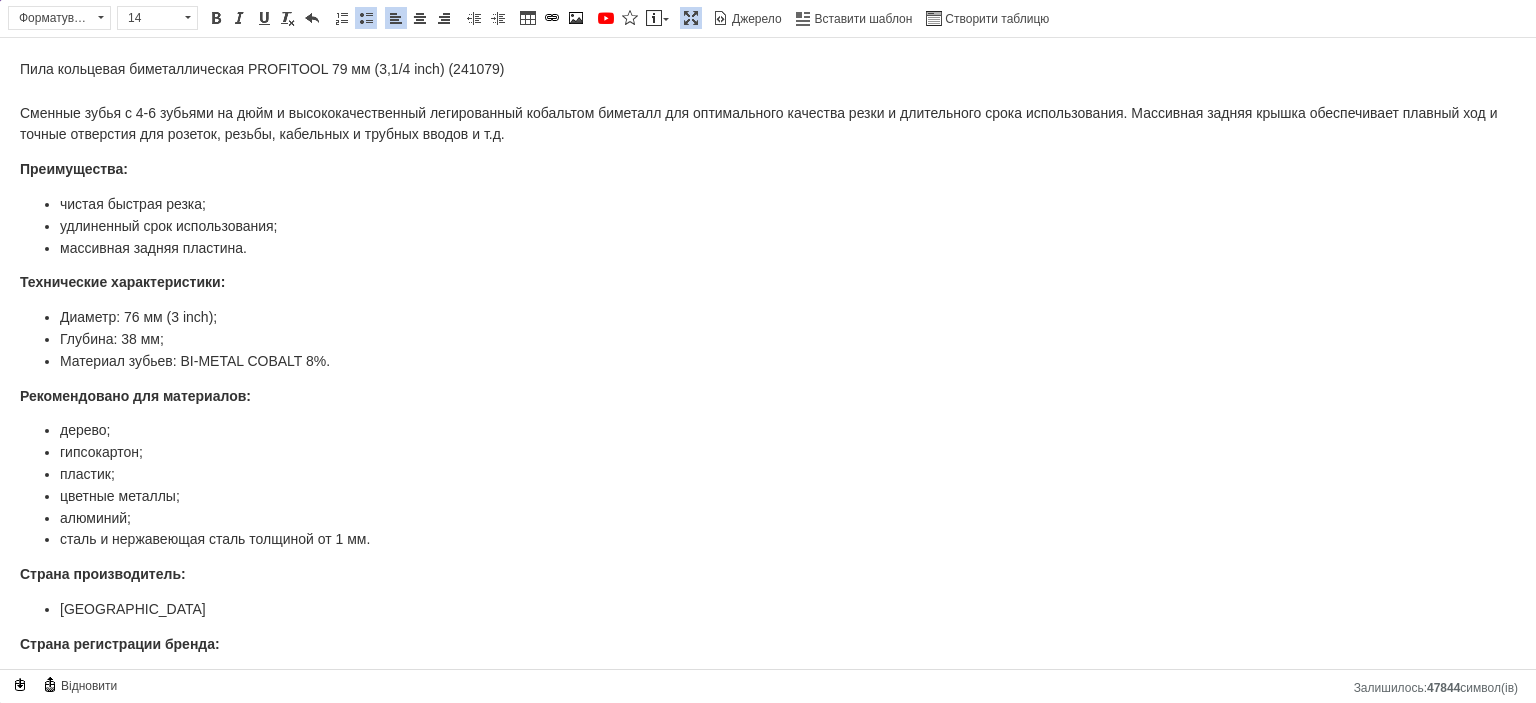 scroll, scrollTop: 0, scrollLeft: 0, axis: both 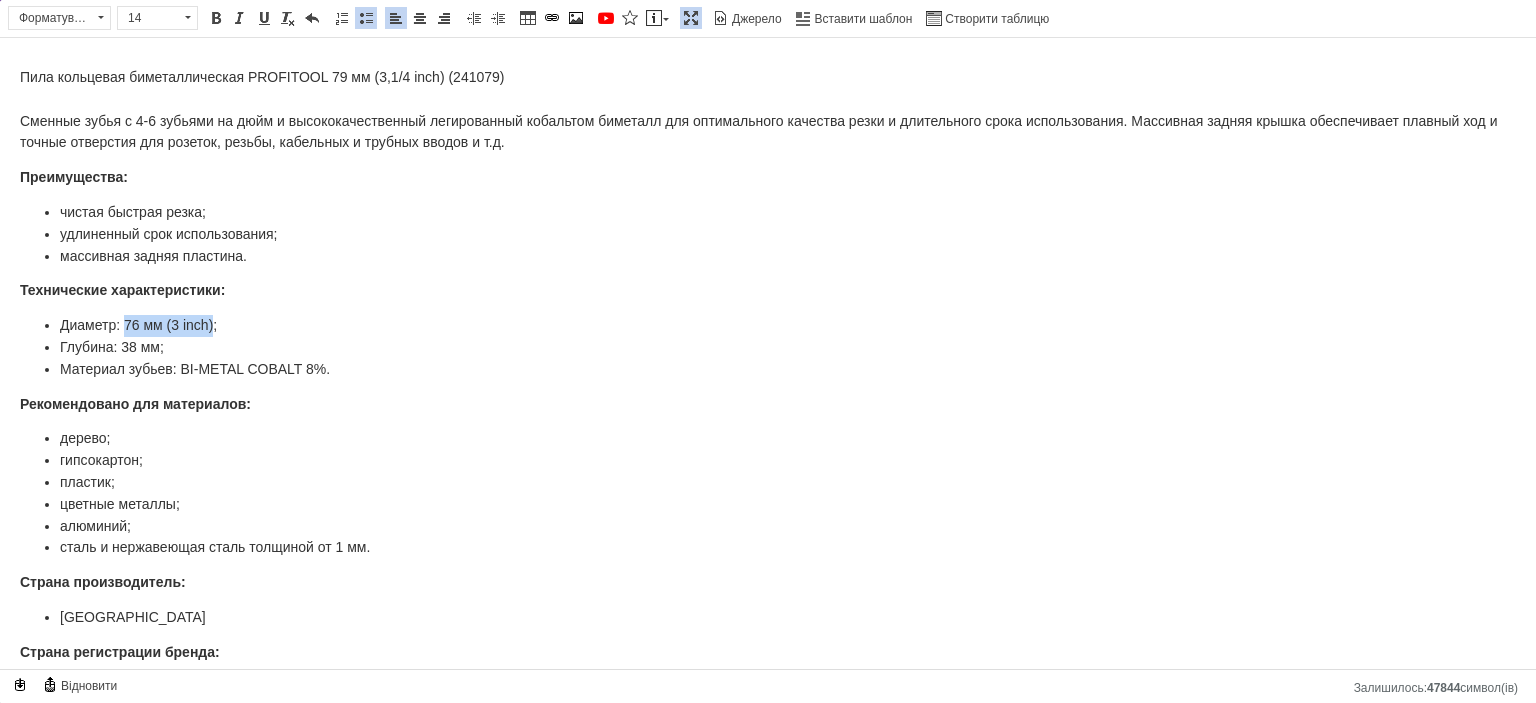 drag, startPoint x: 212, startPoint y: 321, endPoint x: 126, endPoint y: 320, distance: 86.00581 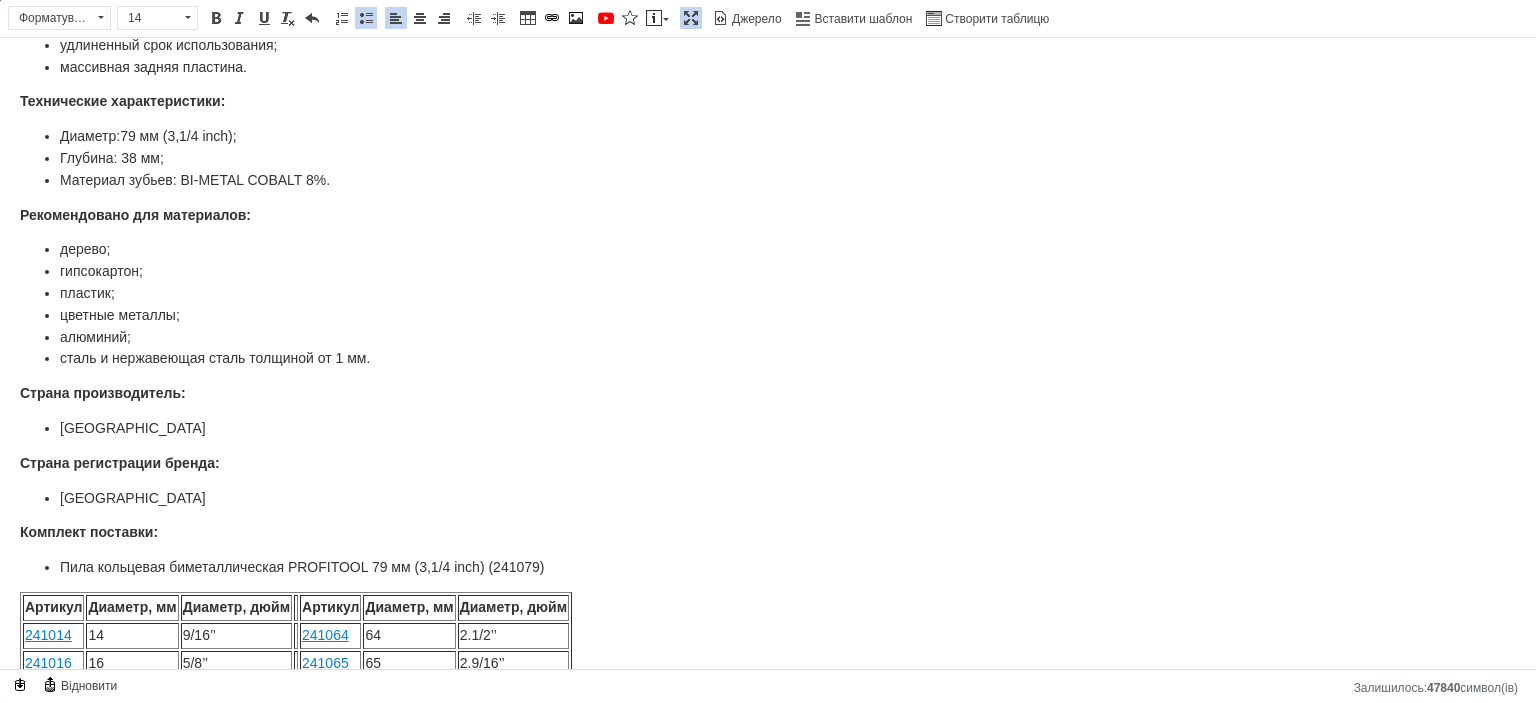 scroll, scrollTop: 0, scrollLeft: 0, axis: both 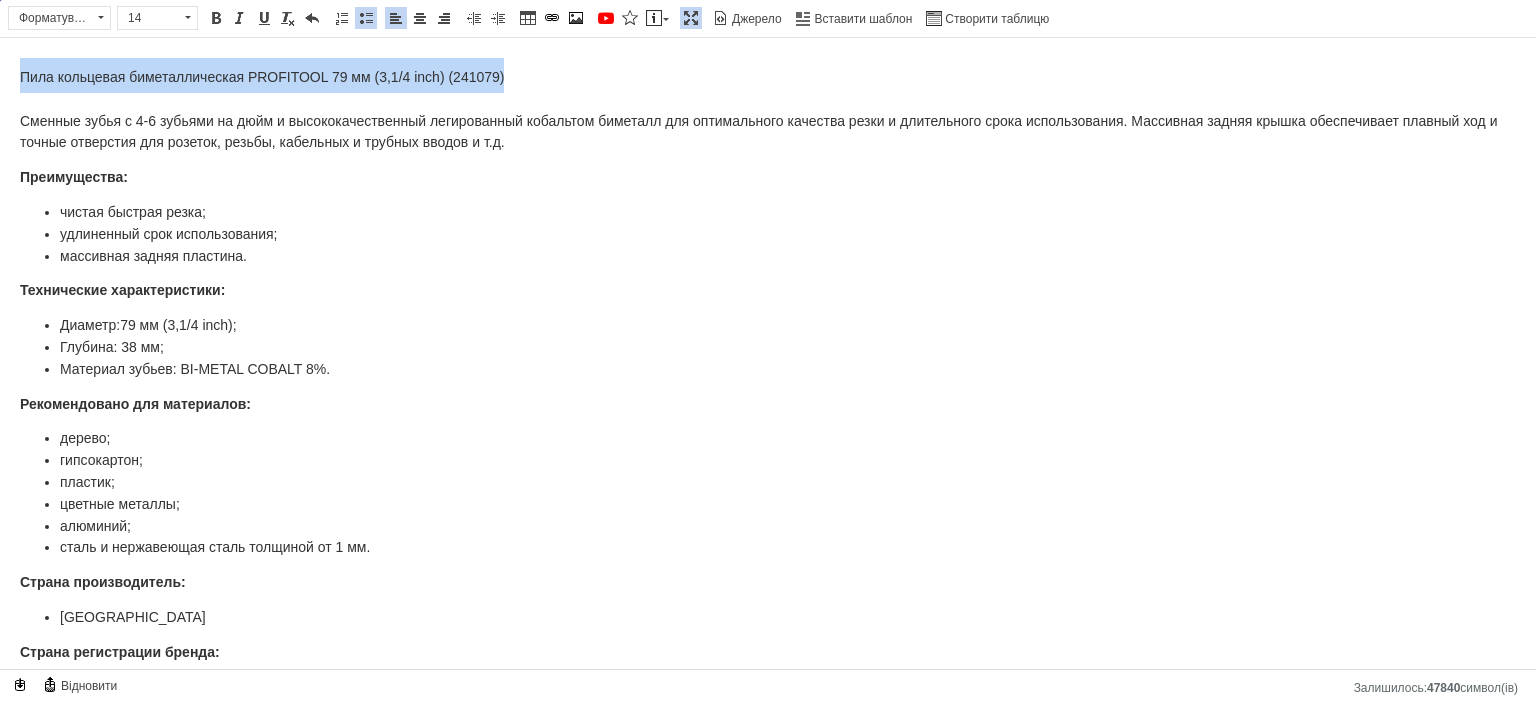 drag, startPoint x: 524, startPoint y: 79, endPoint x: 31, endPoint y: 102, distance: 493.53622 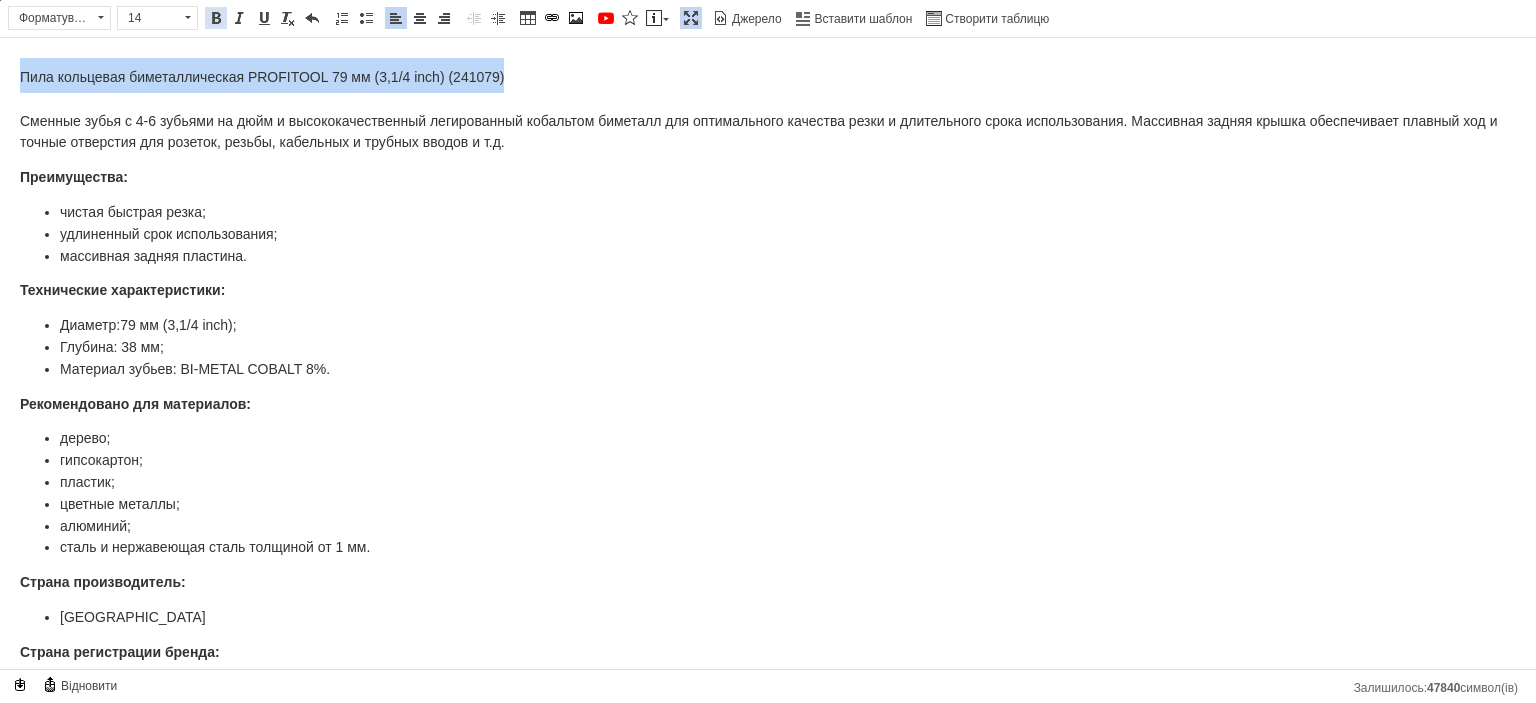 click at bounding box center [216, 18] 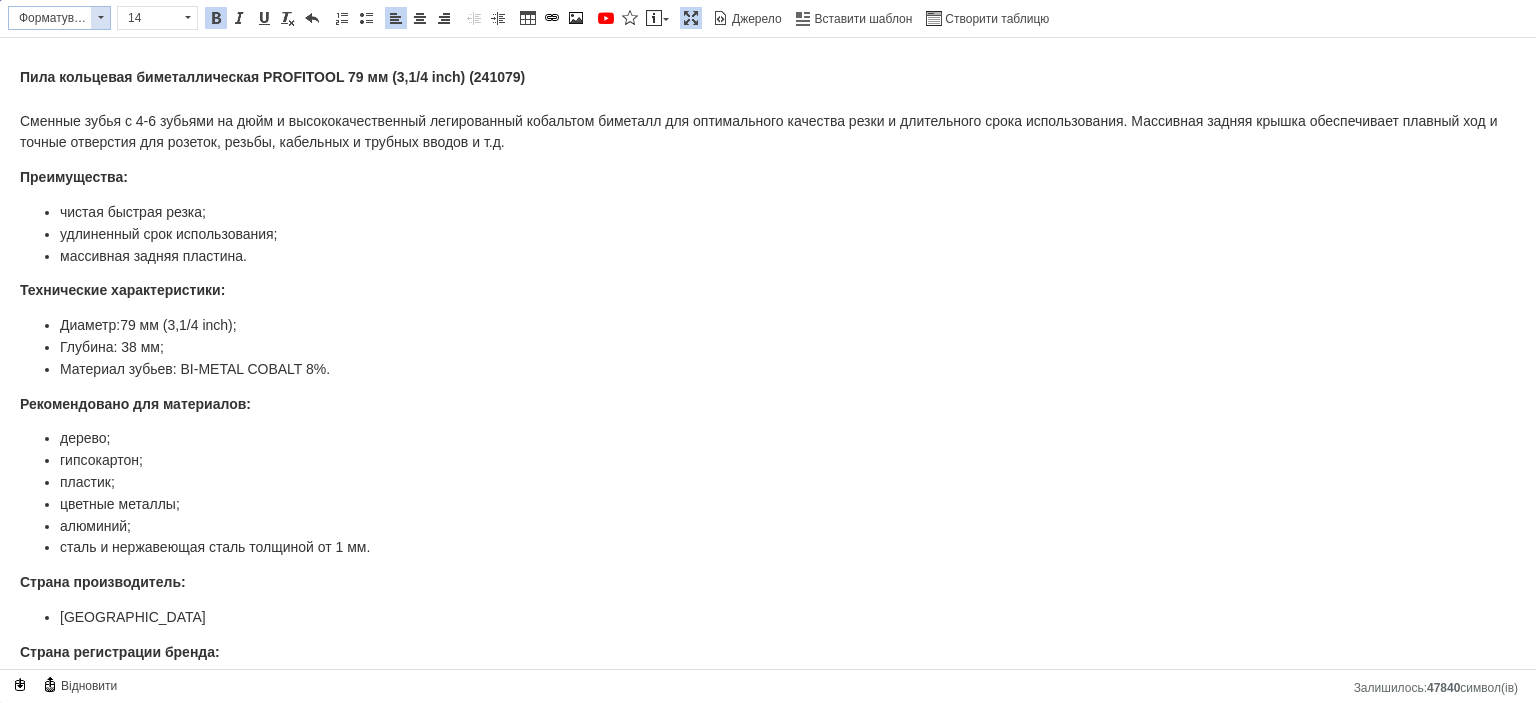 click on "Форматування" at bounding box center (50, 18) 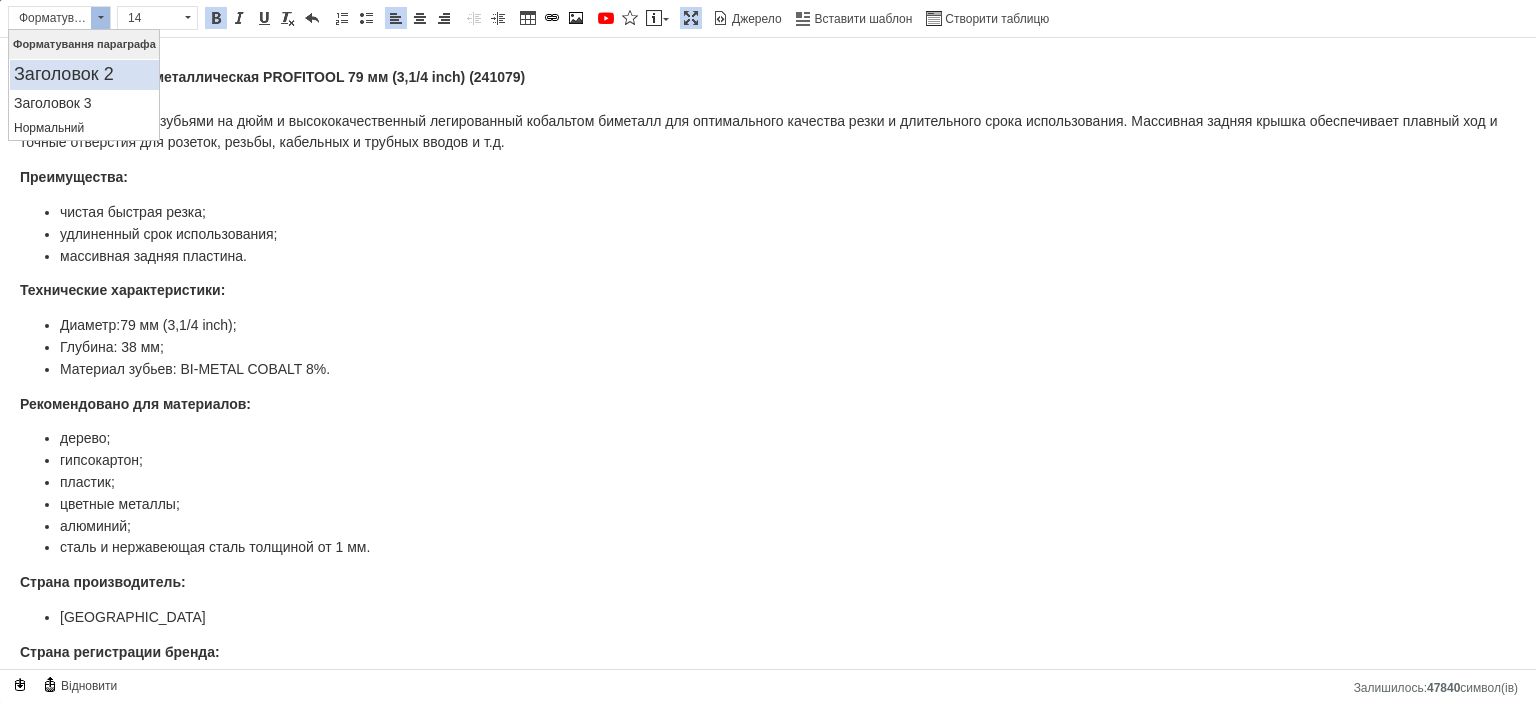 click on "Заголовок 2" at bounding box center [84, 75] 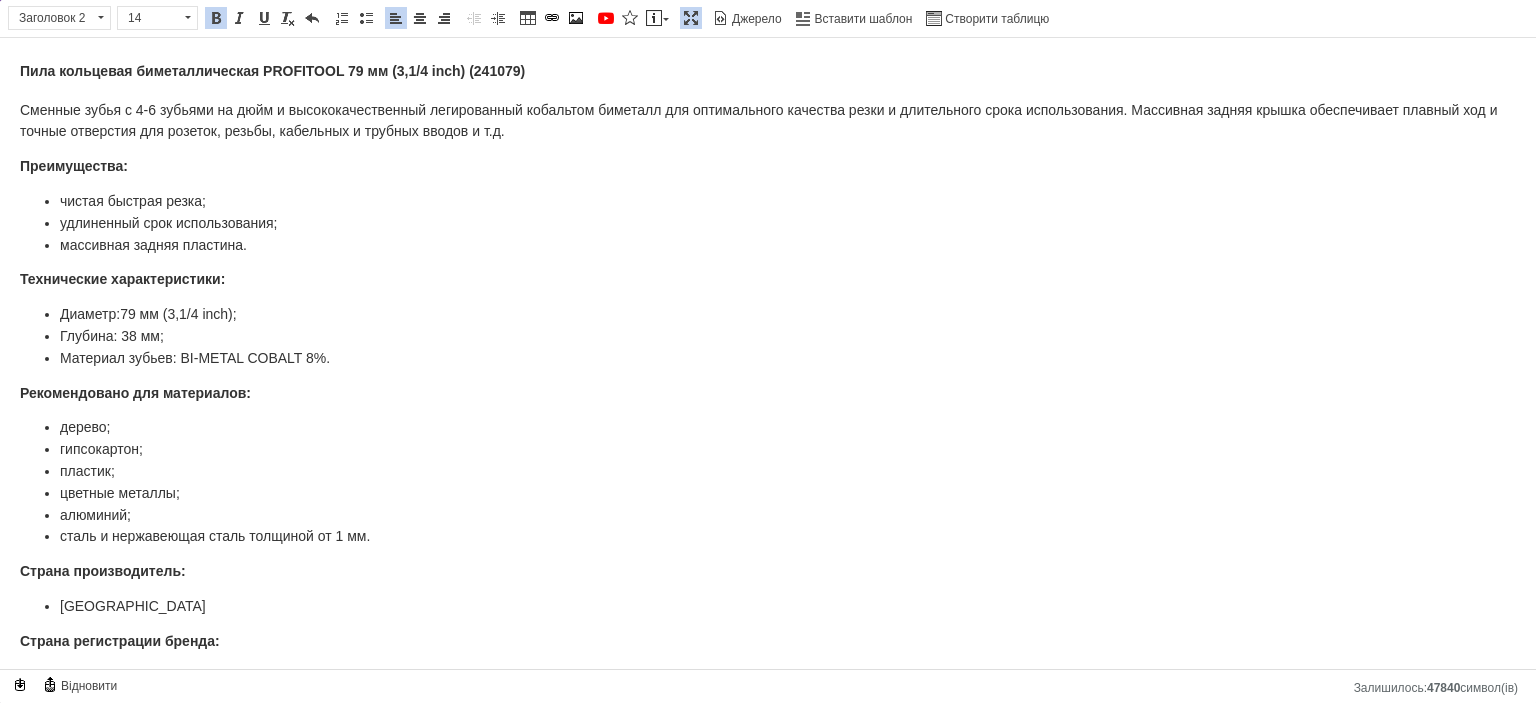 click on "Пила кольцевая биметаллическая PROFITOOL 79 мм (3,1/4 inch) (241079) Сменные зубья с 4-6 зубьями на дюйм и высококачественный легированный кобальтом биметалл для оптимального качества резки и длительного срока использования. Массивная задняя крышка обеспечивает плавный ход и точные отверстия для розеток, резьбы, кабельных и трубных вводов и т.д. Преимущества: чистая быстрая резка; удлиненный срок использования; массивная задняя пластина. Технические характеристики: Диаметр:  79 мм (3,1/4 inch) ; Глубина: 38 мм; Материал зубьев: BІ-METAL COBALT 8%. Рекомендовано для материалов: дерево;" at bounding box center [768, 899] 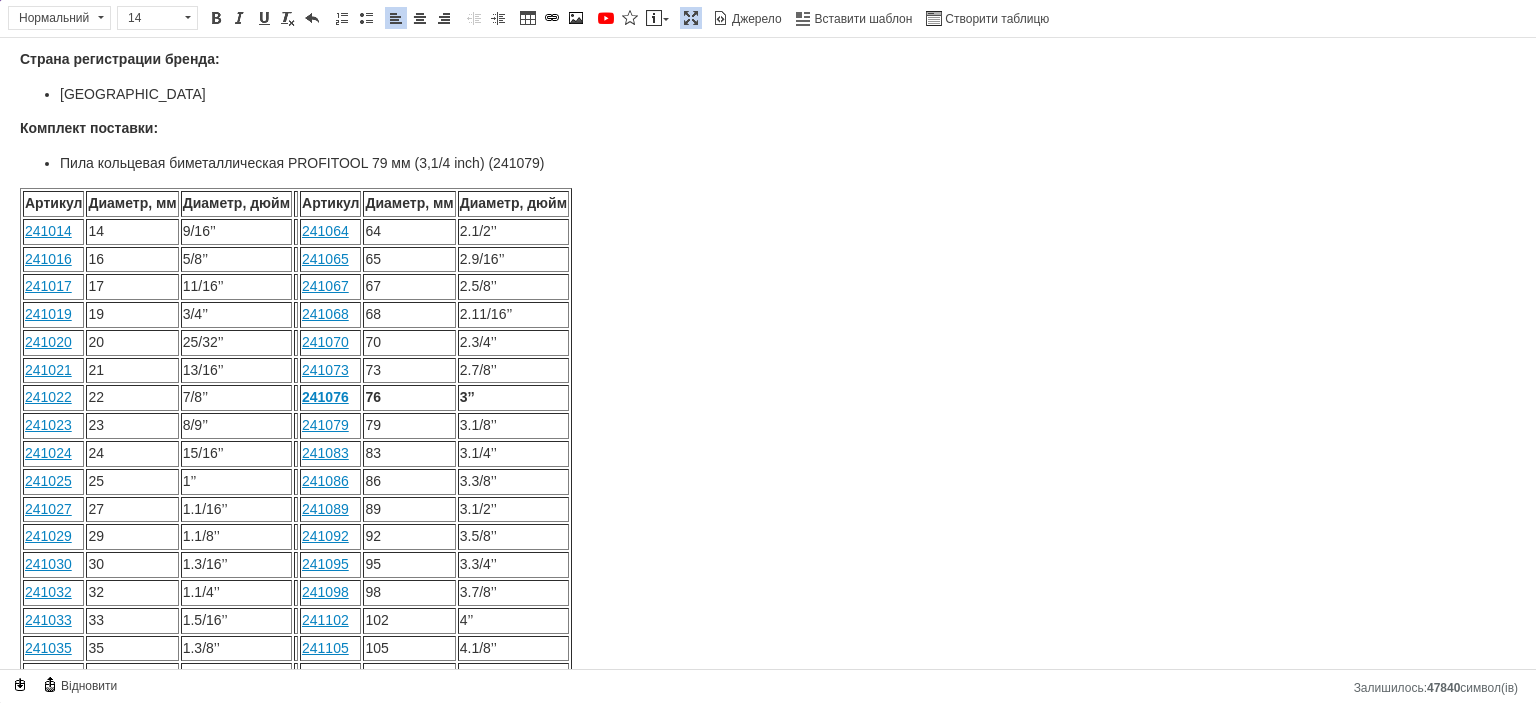 scroll, scrollTop: 600, scrollLeft: 0, axis: vertical 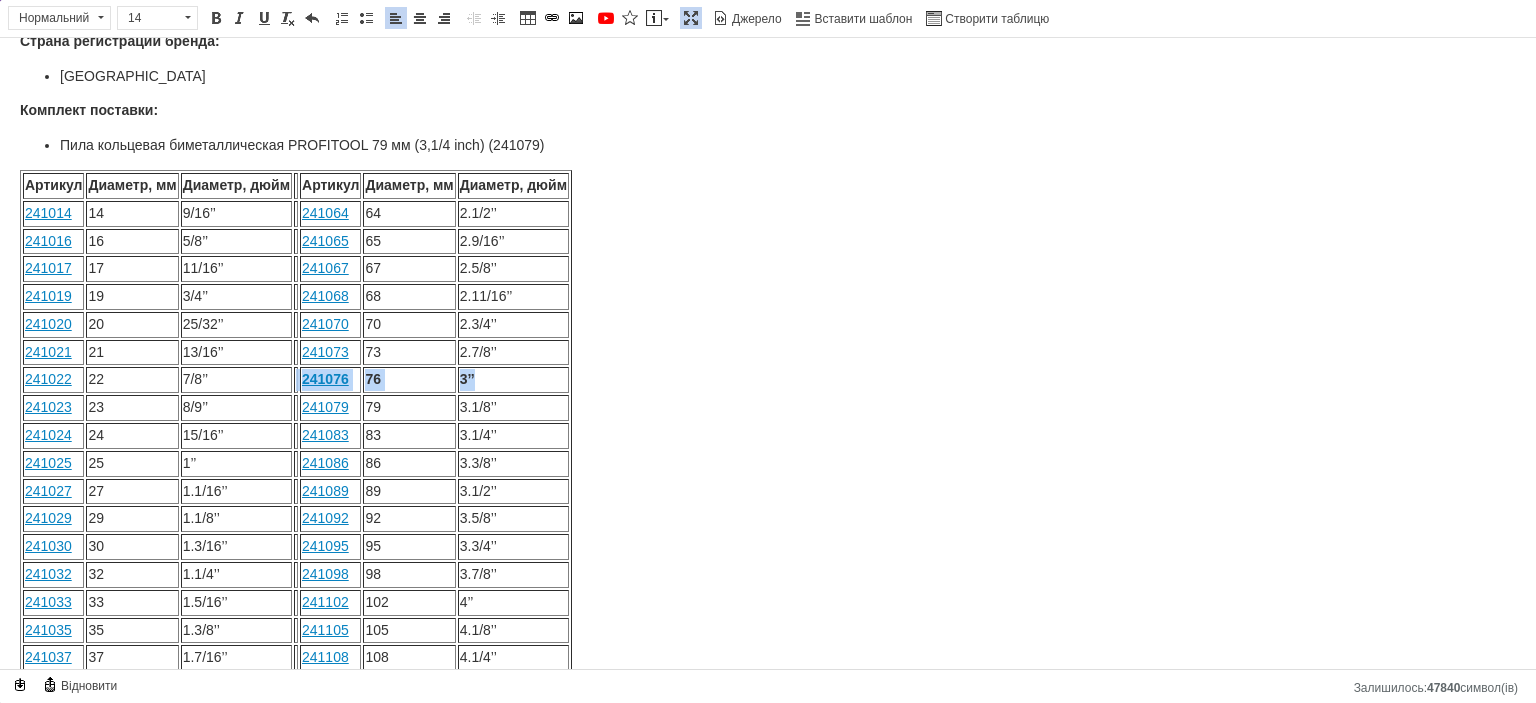 drag, startPoint x: 486, startPoint y: 343, endPoint x: 292, endPoint y: 340, distance: 194.0232 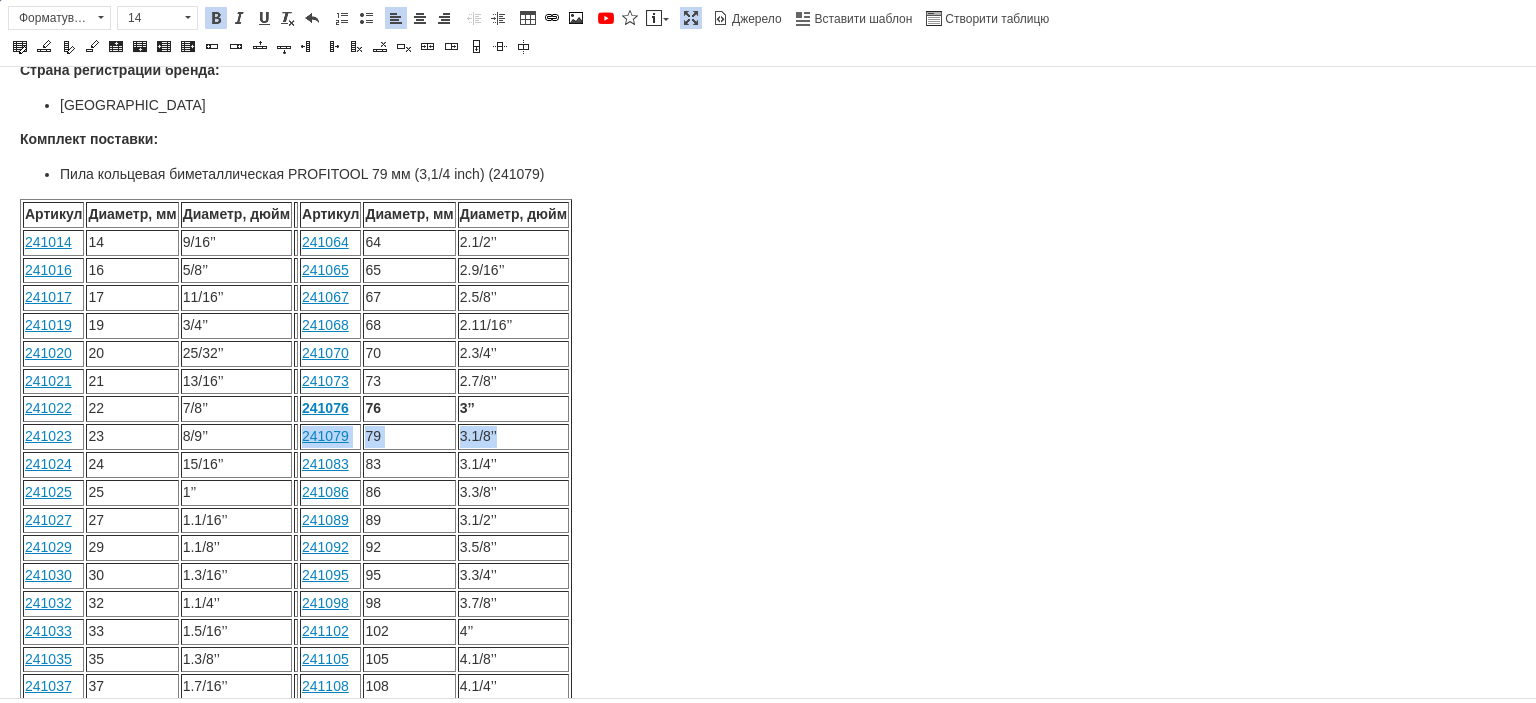 drag, startPoint x: 494, startPoint y: 400, endPoint x: 300, endPoint y: 400, distance: 194 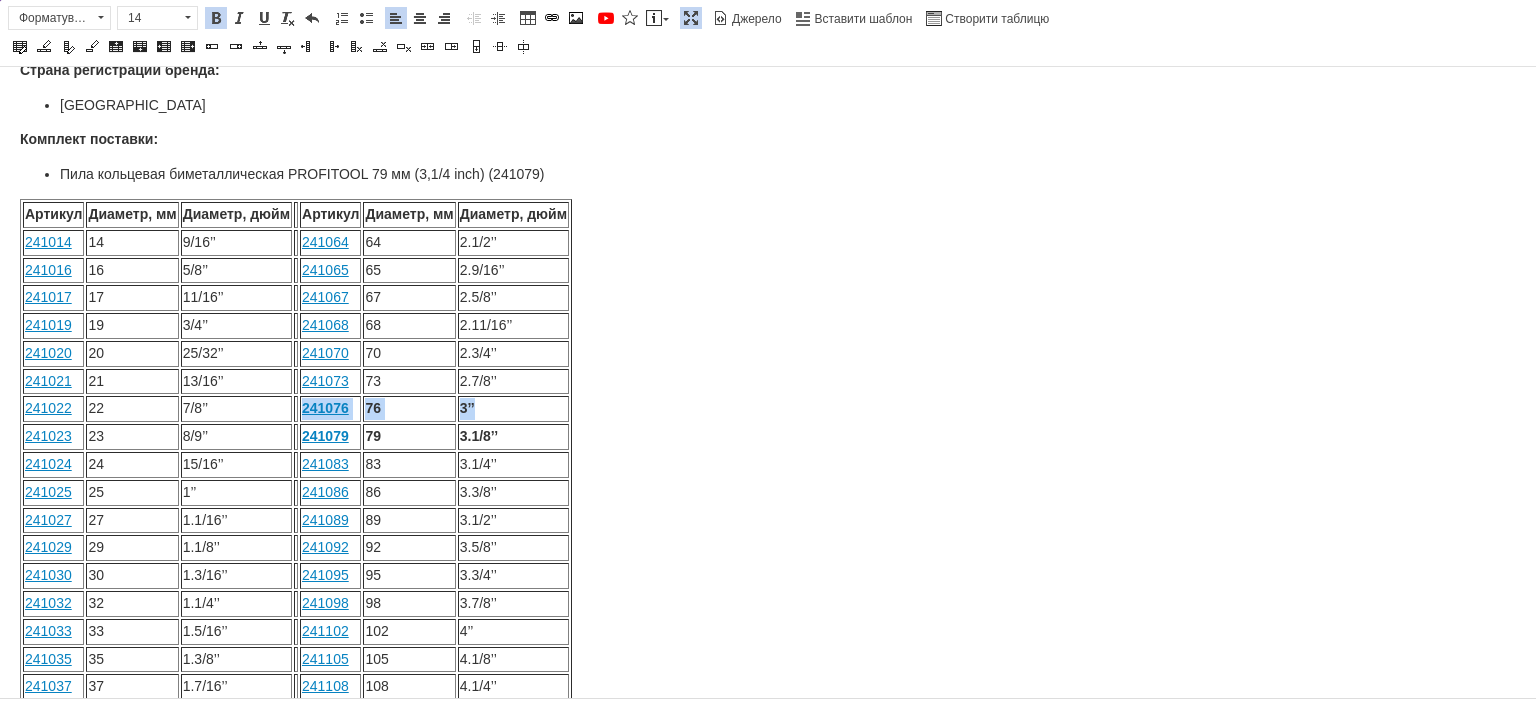 drag, startPoint x: 468, startPoint y: 376, endPoint x: 300, endPoint y: 379, distance: 168.02678 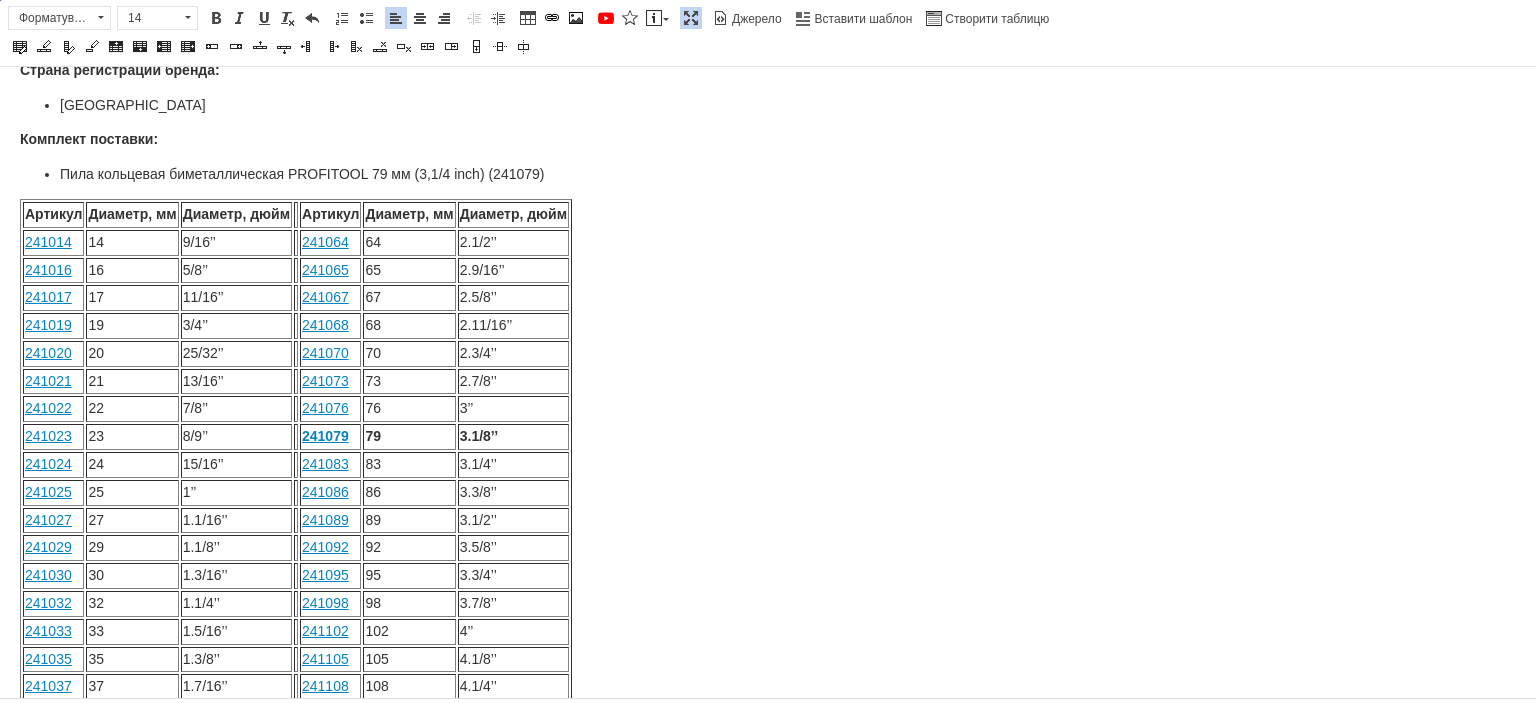 click on "241073" at bounding box center [325, 381] 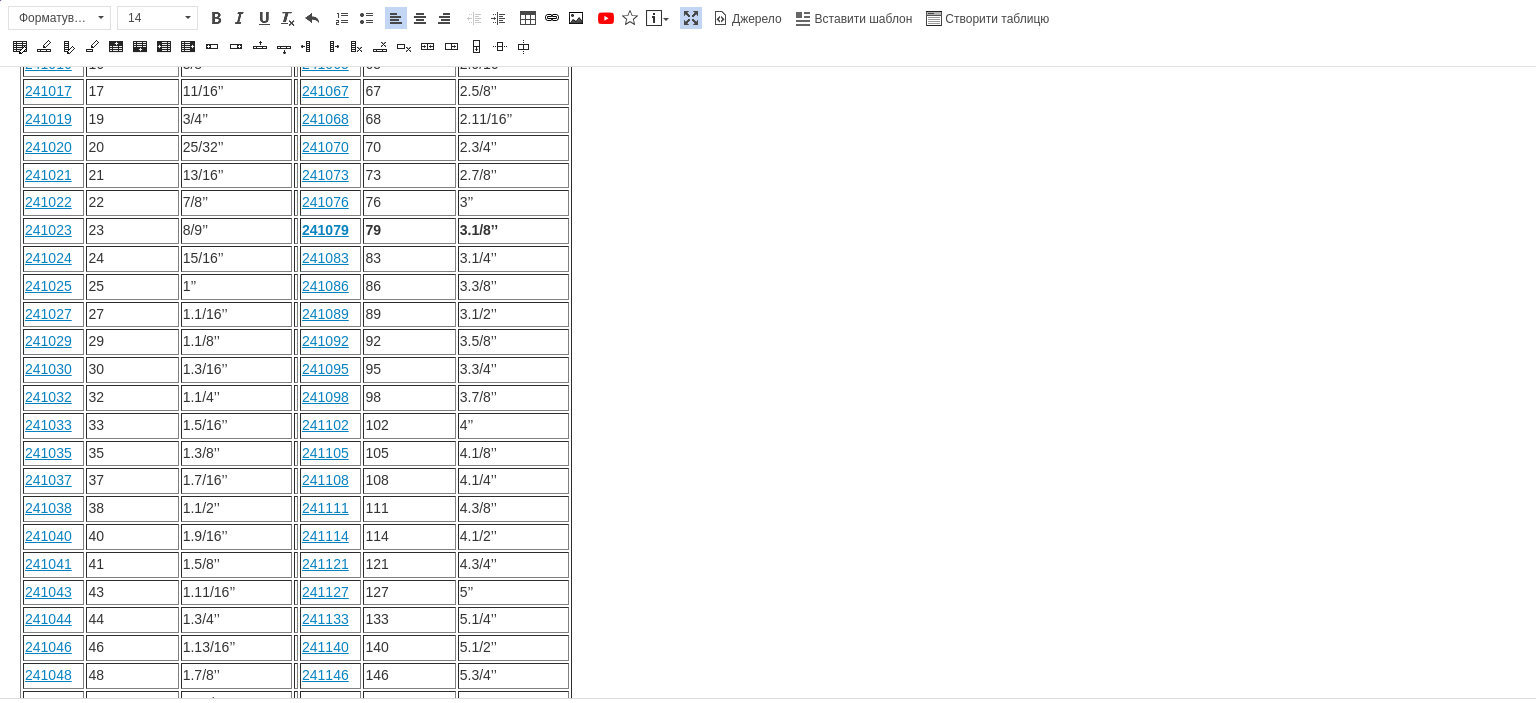 scroll, scrollTop: 706, scrollLeft: 0, axis: vertical 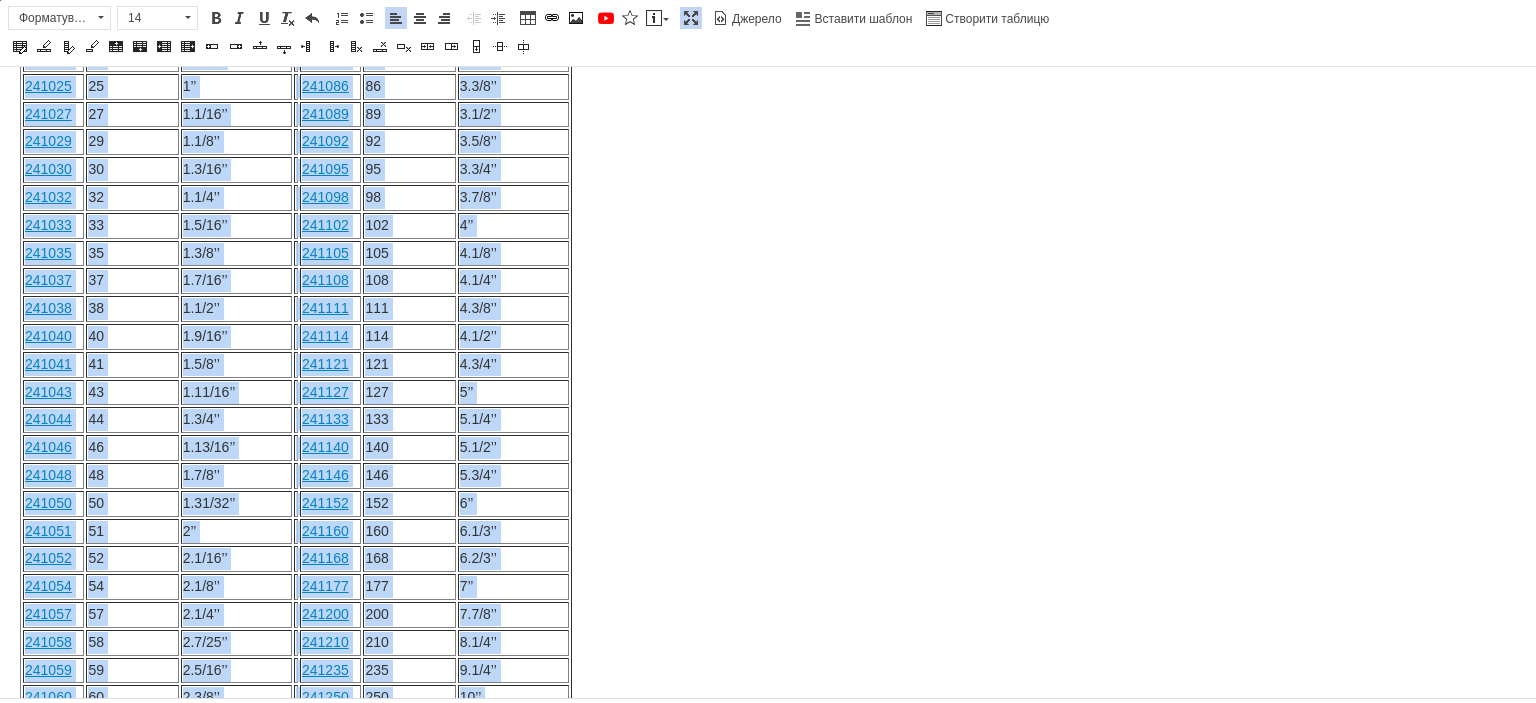 drag, startPoint x: 24, startPoint y: 82, endPoint x: 527, endPoint y: 650, distance: 758.70483 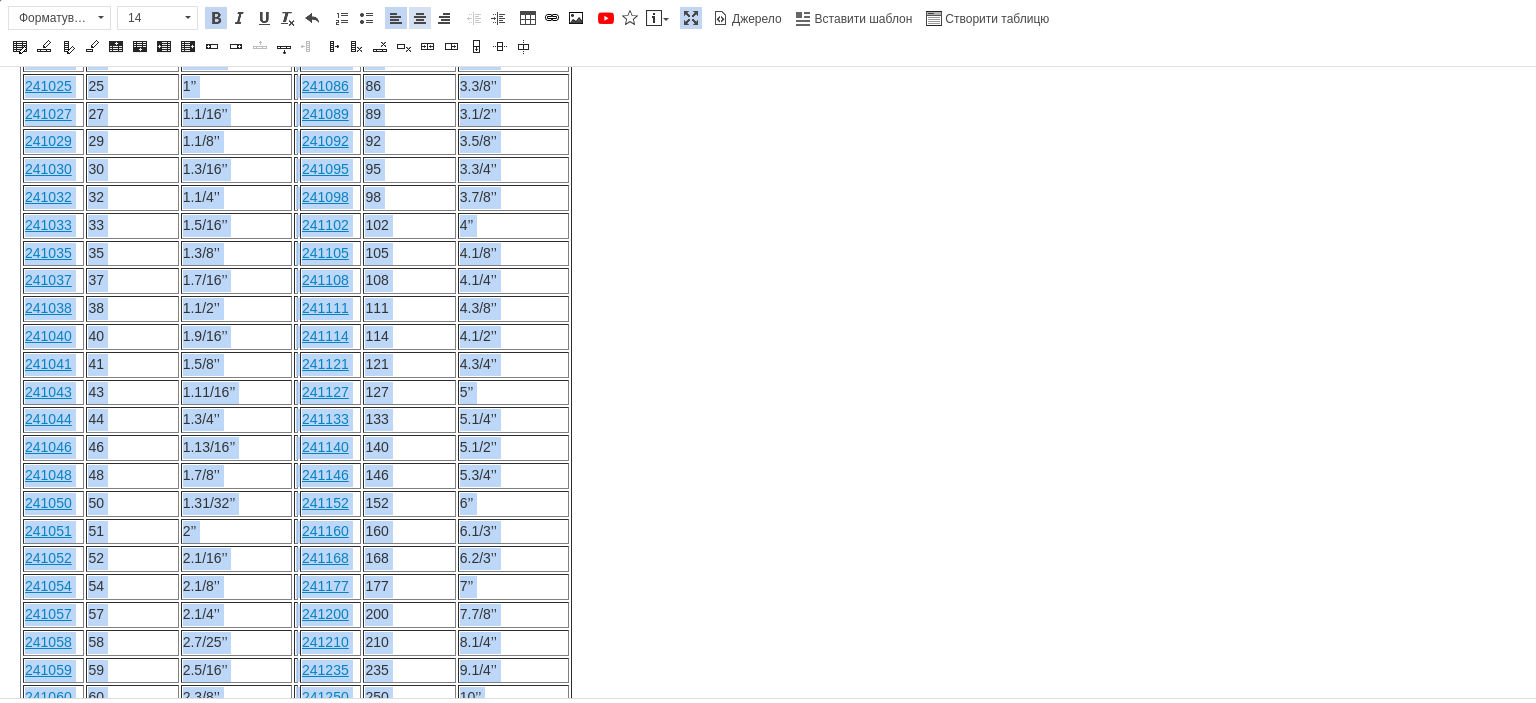 click at bounding box center (420, 18) 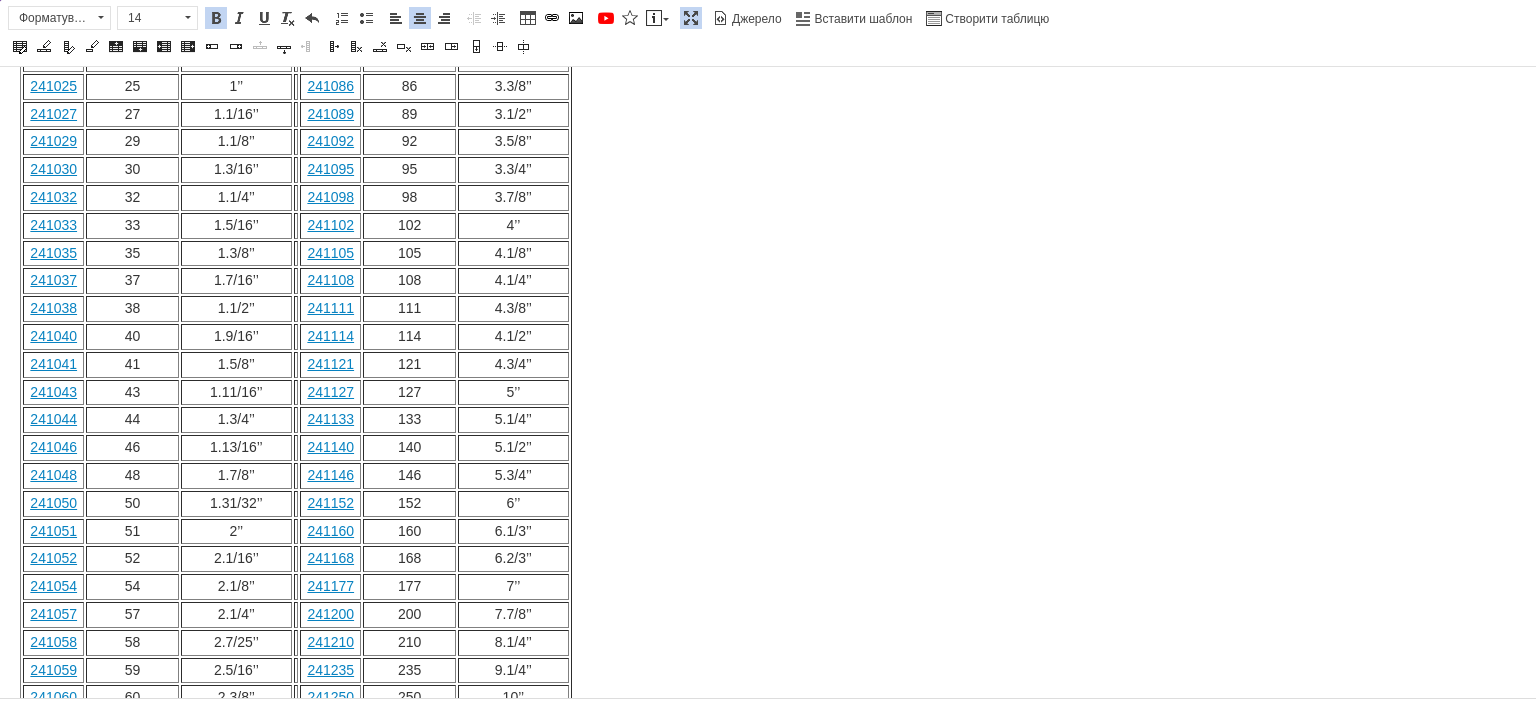 click on "↵ Пила кольцевая биметаллическая PROFITOOL 79 мм (3,1/4 inch) (241079) Сменные зубья с 4-6 зубьями на дюйм и высококачественный легированный кобальтом биметалл для оптимального качества резки и длительного срока использования. Массивная задняя крышка обеспечивает плавный ход и точные отверстия для розеток, резьбы, кабельных и трубных вводов и т.д. Преимущества: чистая быстрая резка; удлиненный срок использования; массивная задняя пластина. Технические характеристики: Диаметр:  79 мм (3,1/4 inch) ; Глубина: 38 мм; Материал зубьев: BІ-METAL COBALT 8%. Рекомендовано для материалов: 14" at bounding box center [768, -78] 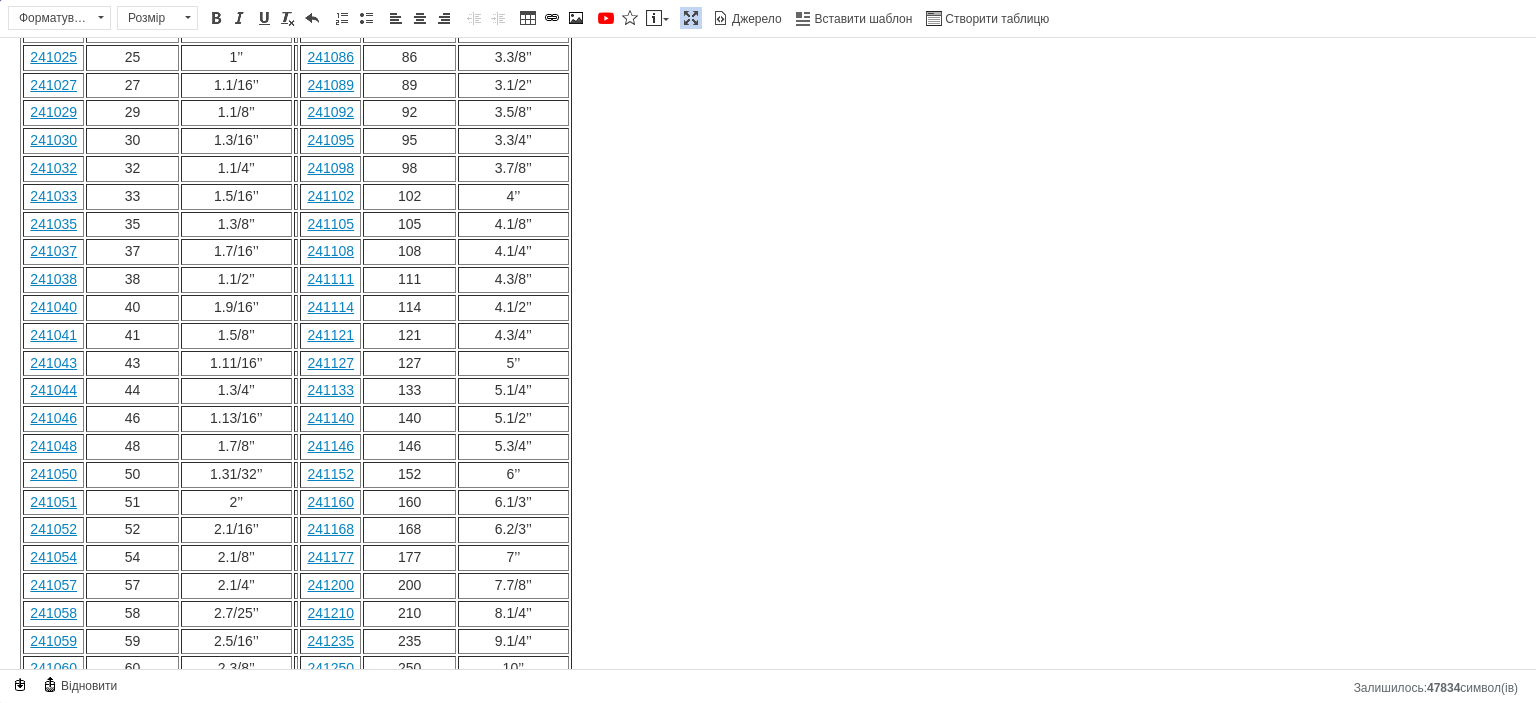 click on "Пила кольцевая биметаллическая PROFITOOL 79 мм (3,1/4 inch) (241079) Сменные зубья с 4-6 зубьями на дюйм и высококачественный легированный кобальтом биметалл для оптимального качества резки и длительного срока использования. Массивная задняя крышка обеспечивает плавный ход и точные отверстия для розеток, резьбы, кабельных и трубных вводов и т.д. Преимущества: чистая быстрая резка; удлиненный срок использования; массивная задняя пластина. Технические характеристики: Диаметр:  79 мм (3,1/4 inch) ; Глубина: 38 мм; Материал зубьев: BІ-METAL COBALT 8%. Рекомендовано для материалов: дерево;" at bounding box center [768, -107] 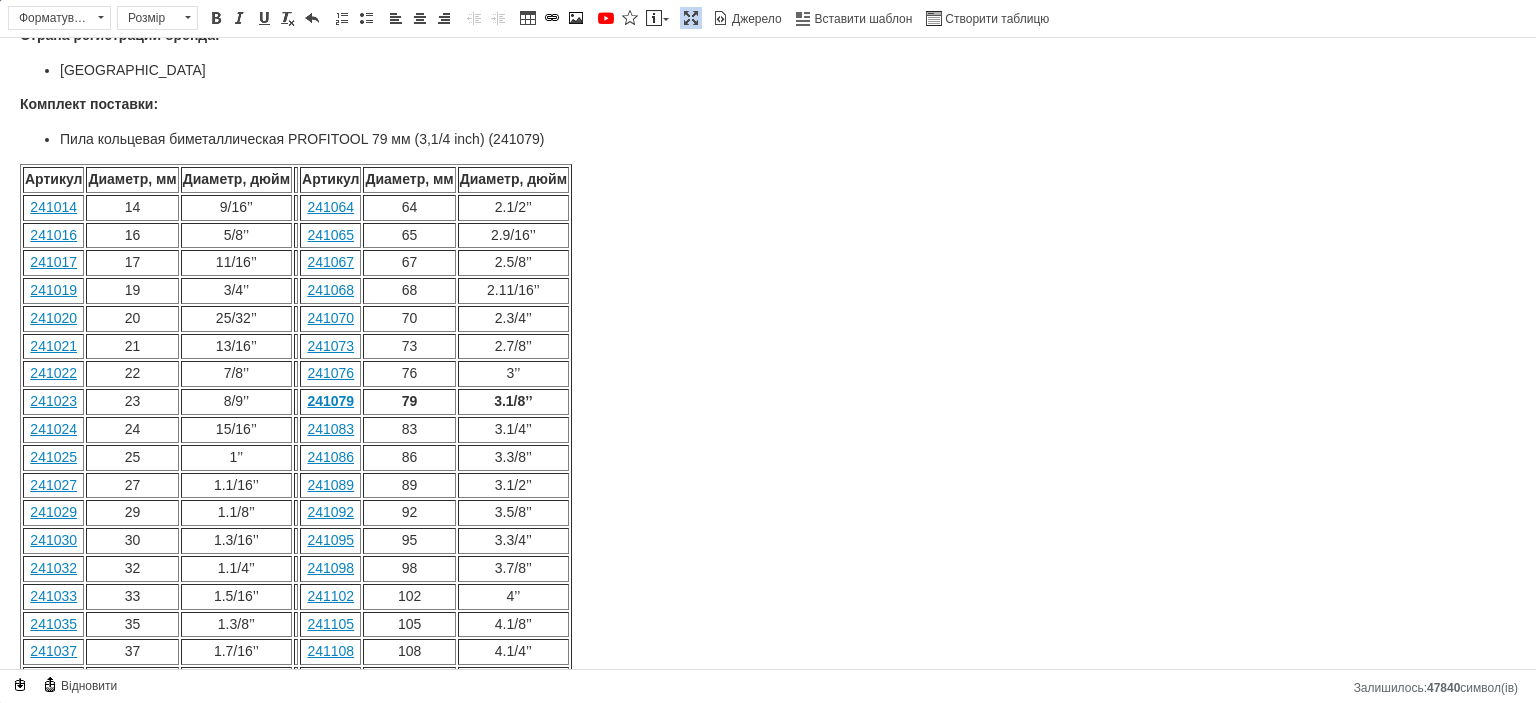 scroll, scrollTop: 1006, scrollLeft: 0, axis: vertical 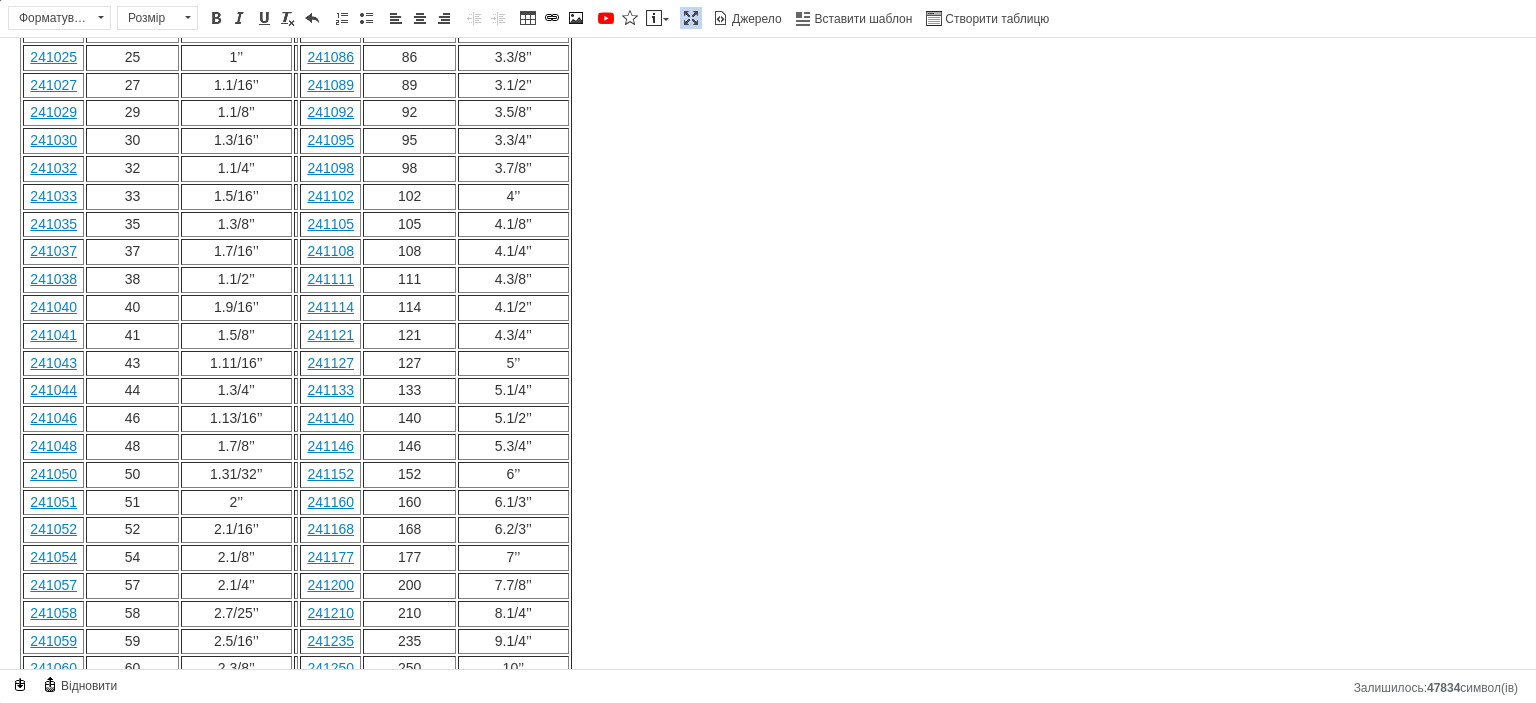 click on "↵ Пила кольцевая биметаллическая PROFITOOL 79 мм (3,1/4 inch) (241079) Сменные зубья с 4-6 зубьями на дюйм и высококачественный легированный кобальтом биметалл для оптимального качества резки и длительного срока использования. Массивная задняя крышка обеспечивает плавный ход и точные отверстия для розеток, резьбы, кабельных и трубных вводов и т.д. Преимущества: чистая быстрая резка; удлиненный срок использования; массивная задняя пластина. Технические характеристики: Диаметр:  79 мм (3,1/4 inch) ; Глубина: 38 мм; Материал зубьев: BІ-METAL COBALT 8%. Рекомендовано для материалов: 14" at bounding box center (768, -107) 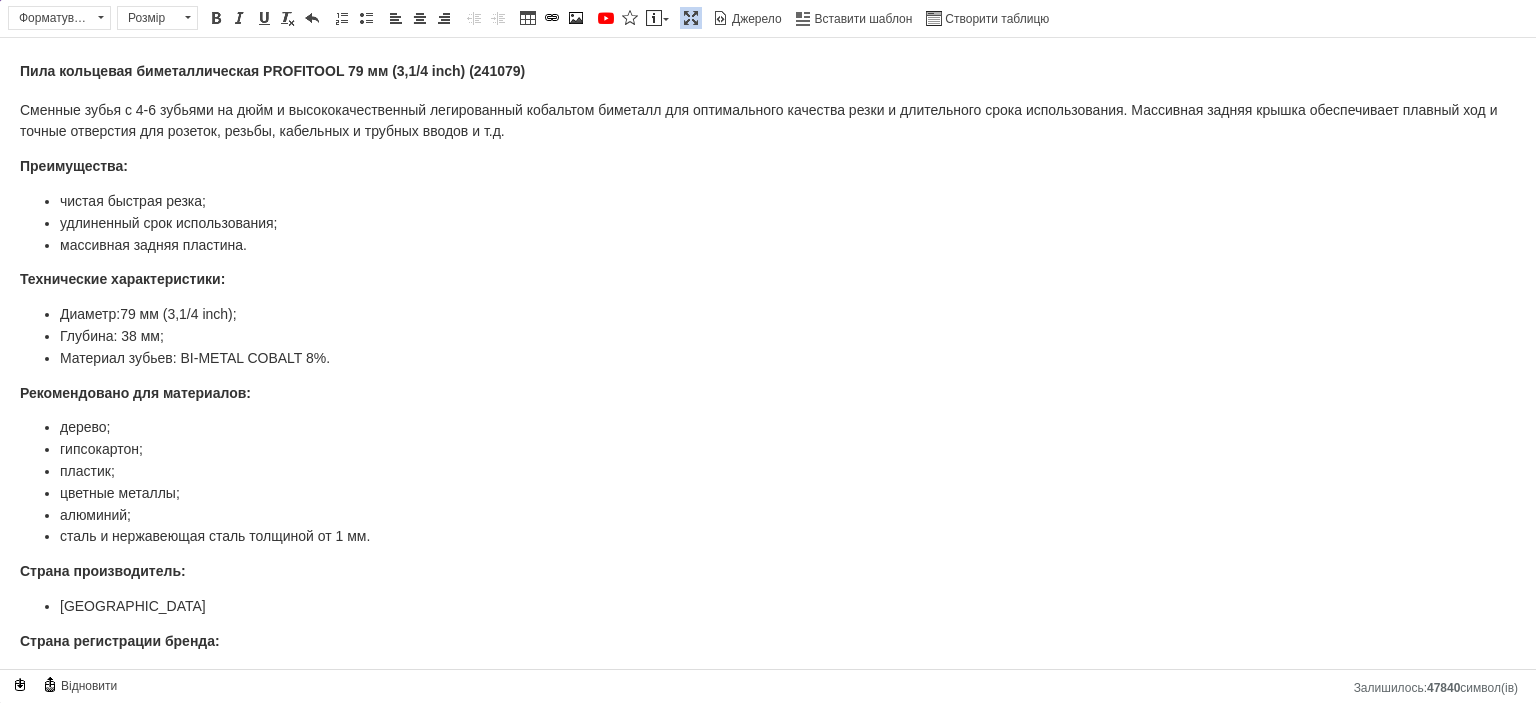 scroll, scrollTop: 0, scrollLeft: 0, axis: both 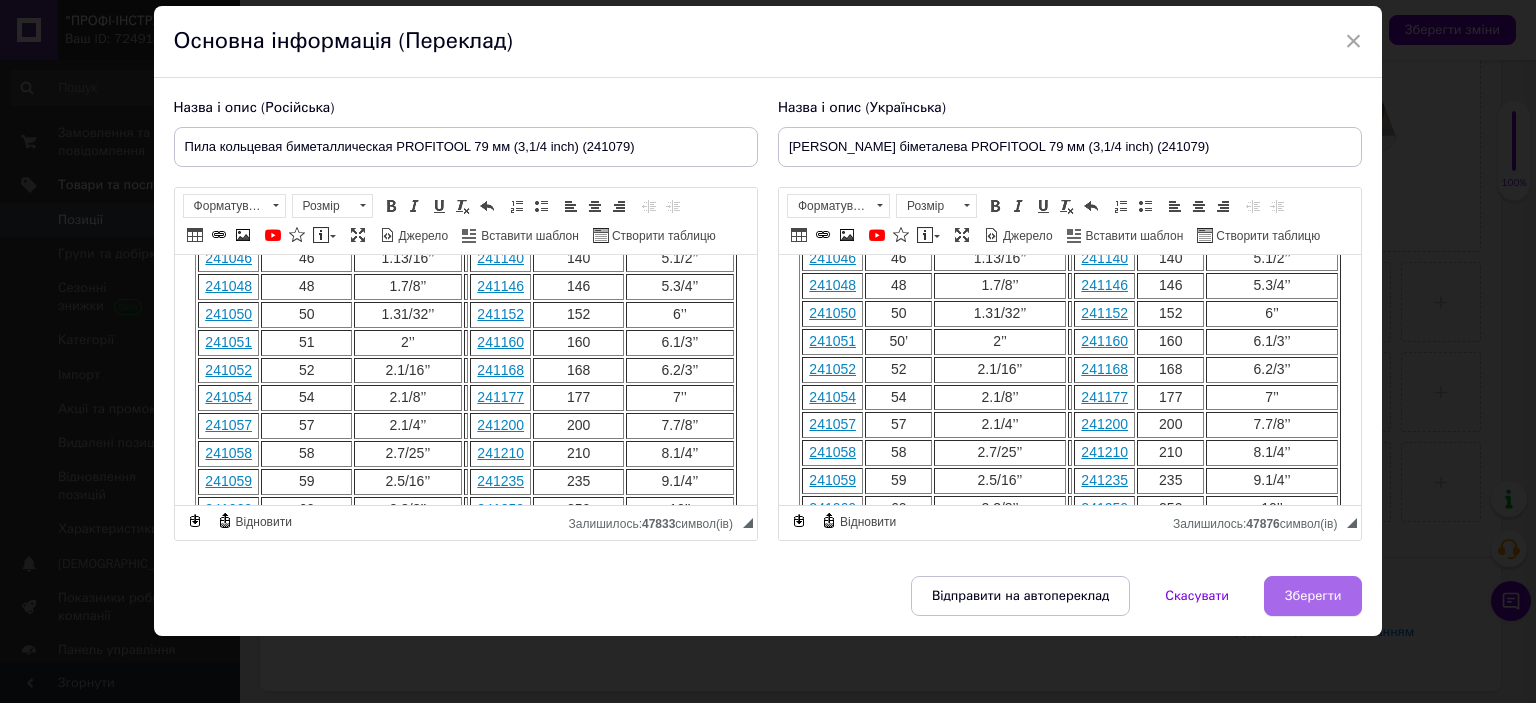 click on "Зберегти" at bounding box center (1313, 596) 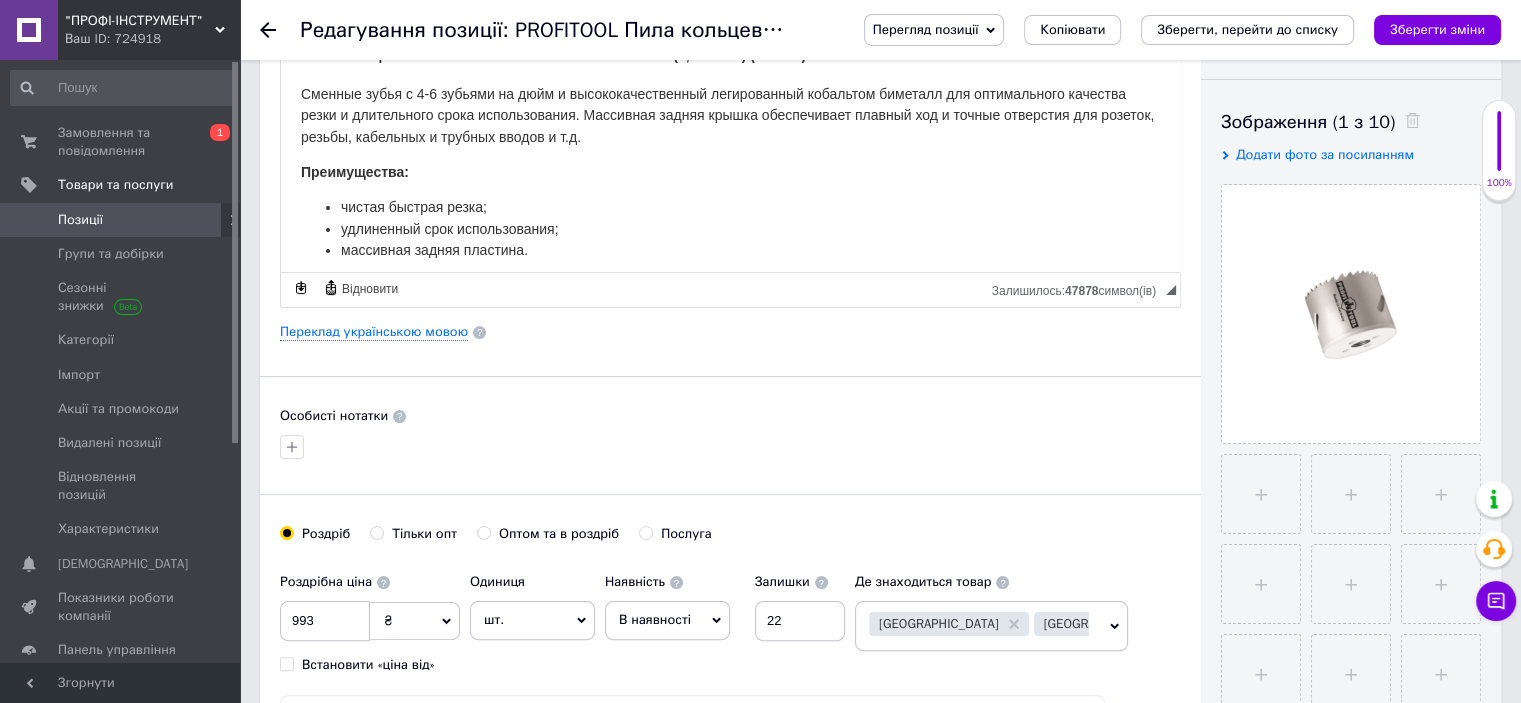scroll, scrollTop: 305, scrollLeft: 0, axis: vertical 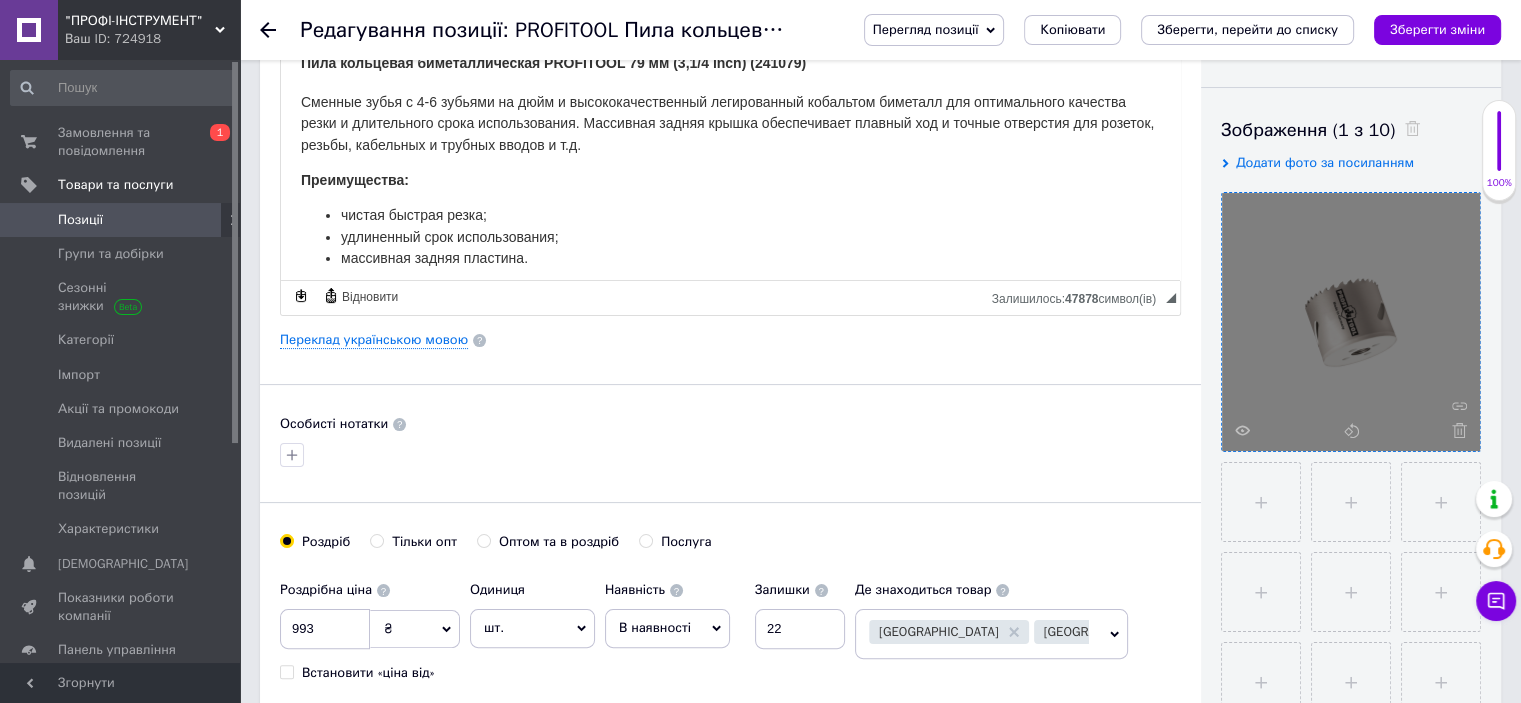 click 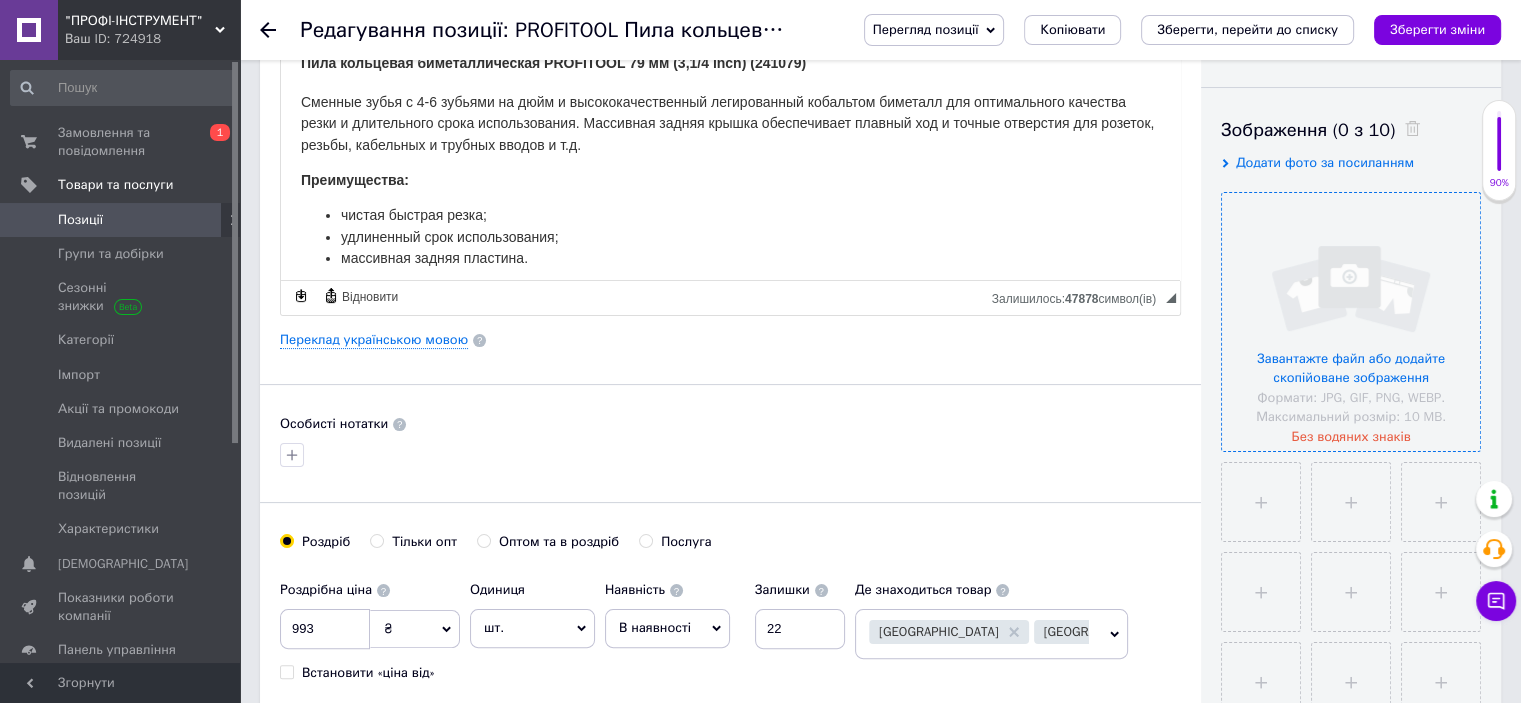 click at bounding box center [1351, 322] 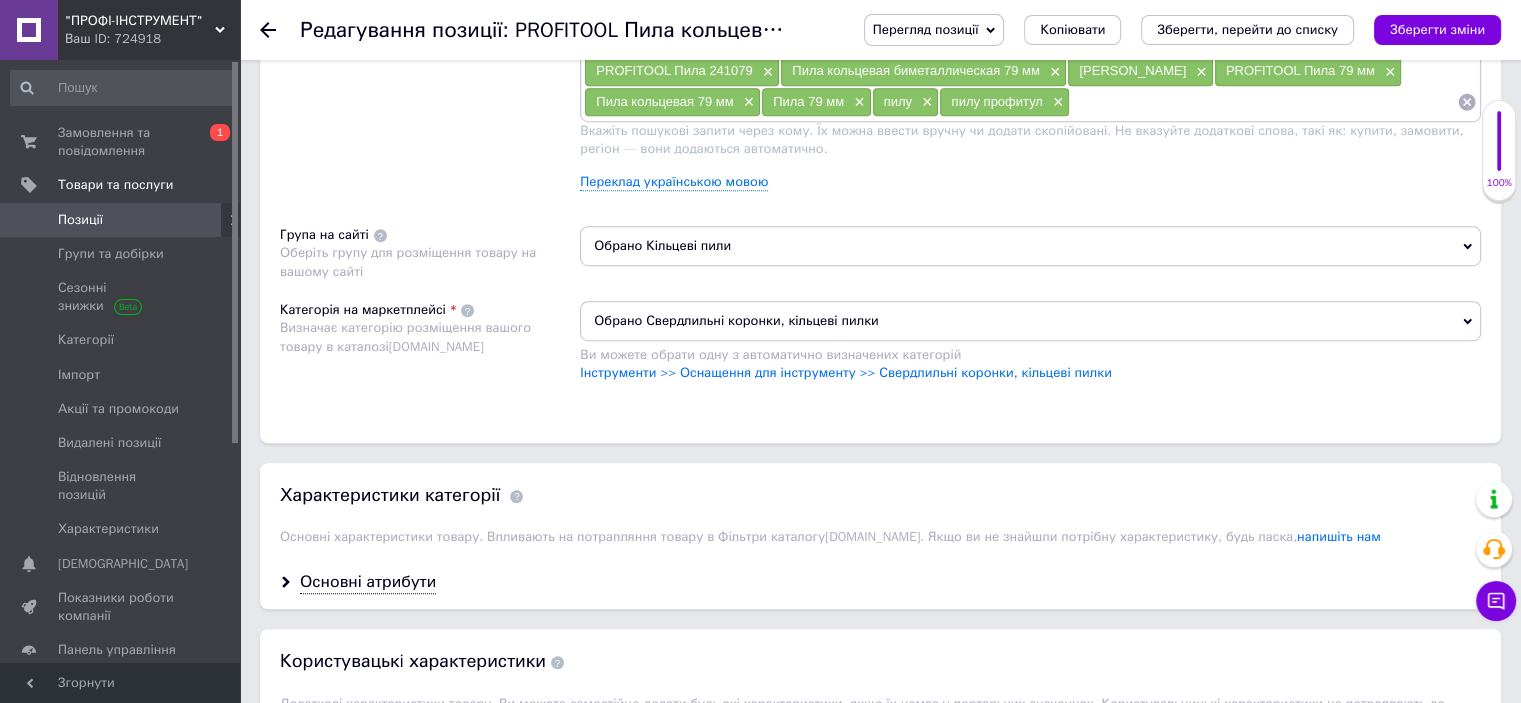 scroll, scrollTop: 1405, scrollLeft: 0, axis: vertical 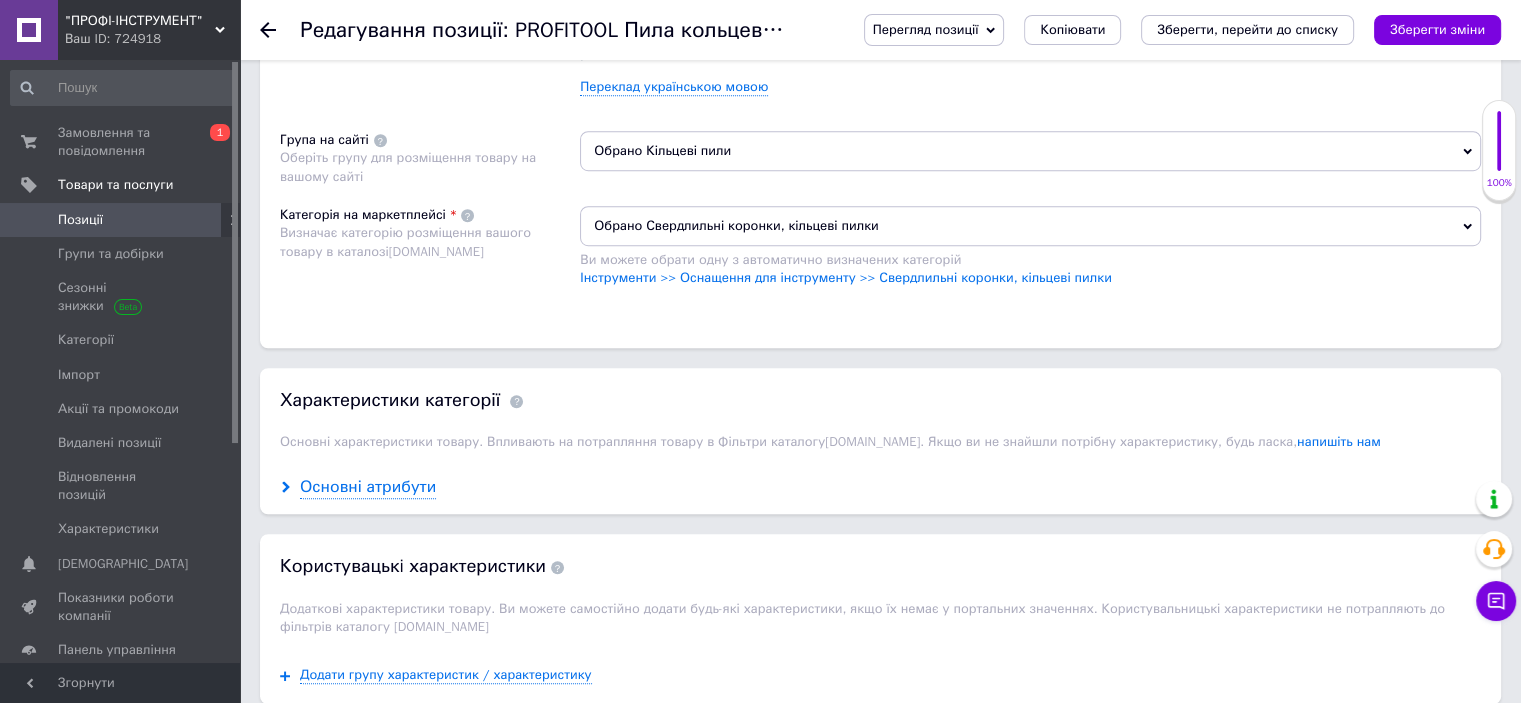 click on "Основні атрибути" at bounding box center (368, 487) 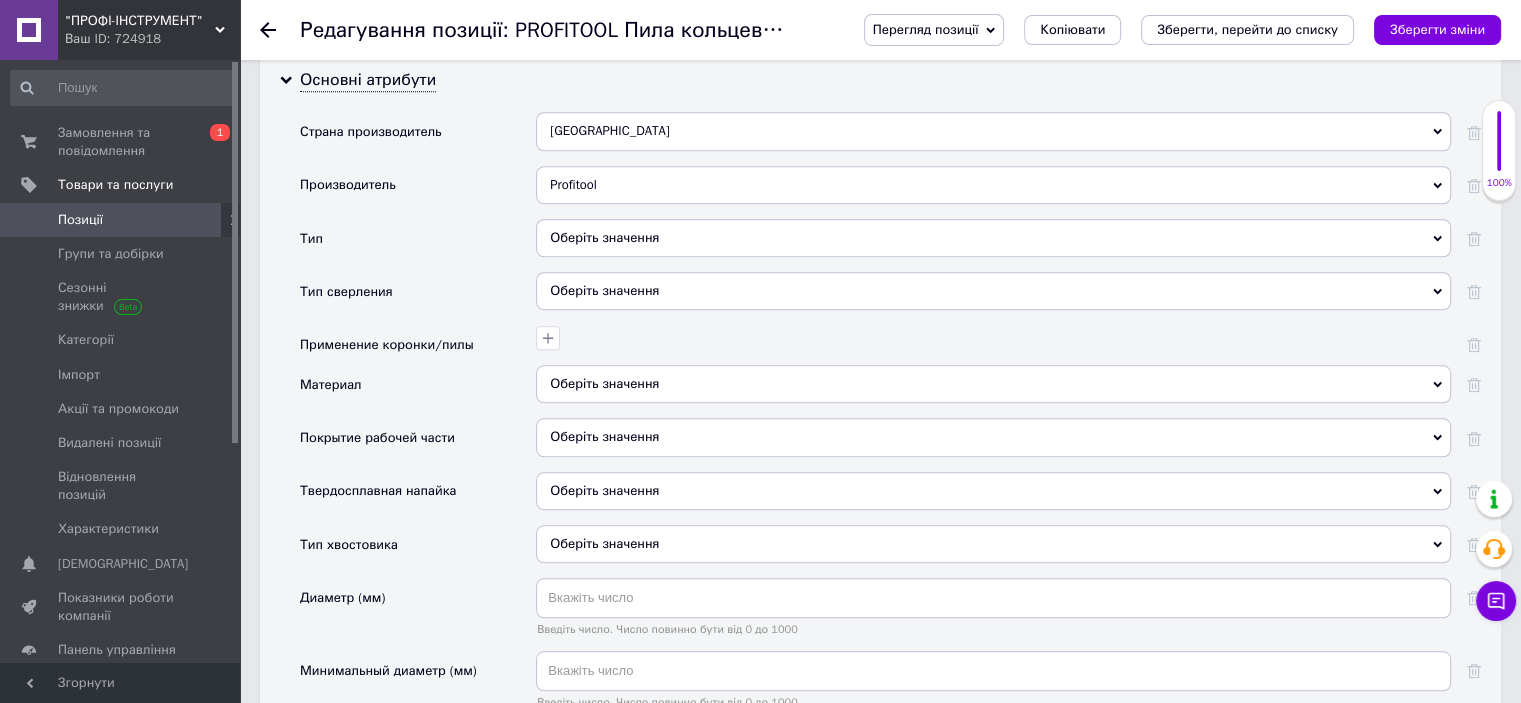 scroll, scrollTop: 1905, scrollLeft: 0, axis: vertical 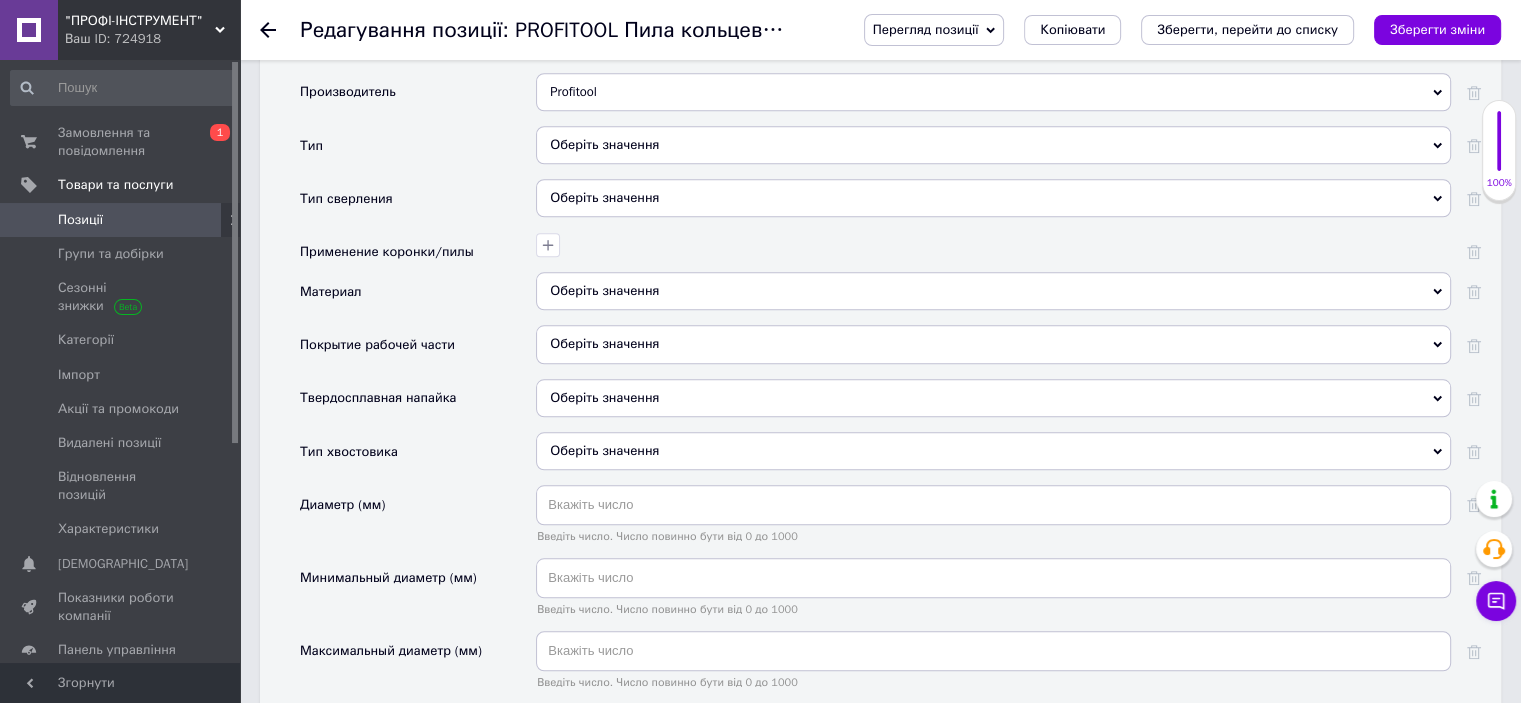 click on "Оберіть значення" at bounding box center [993, 145] 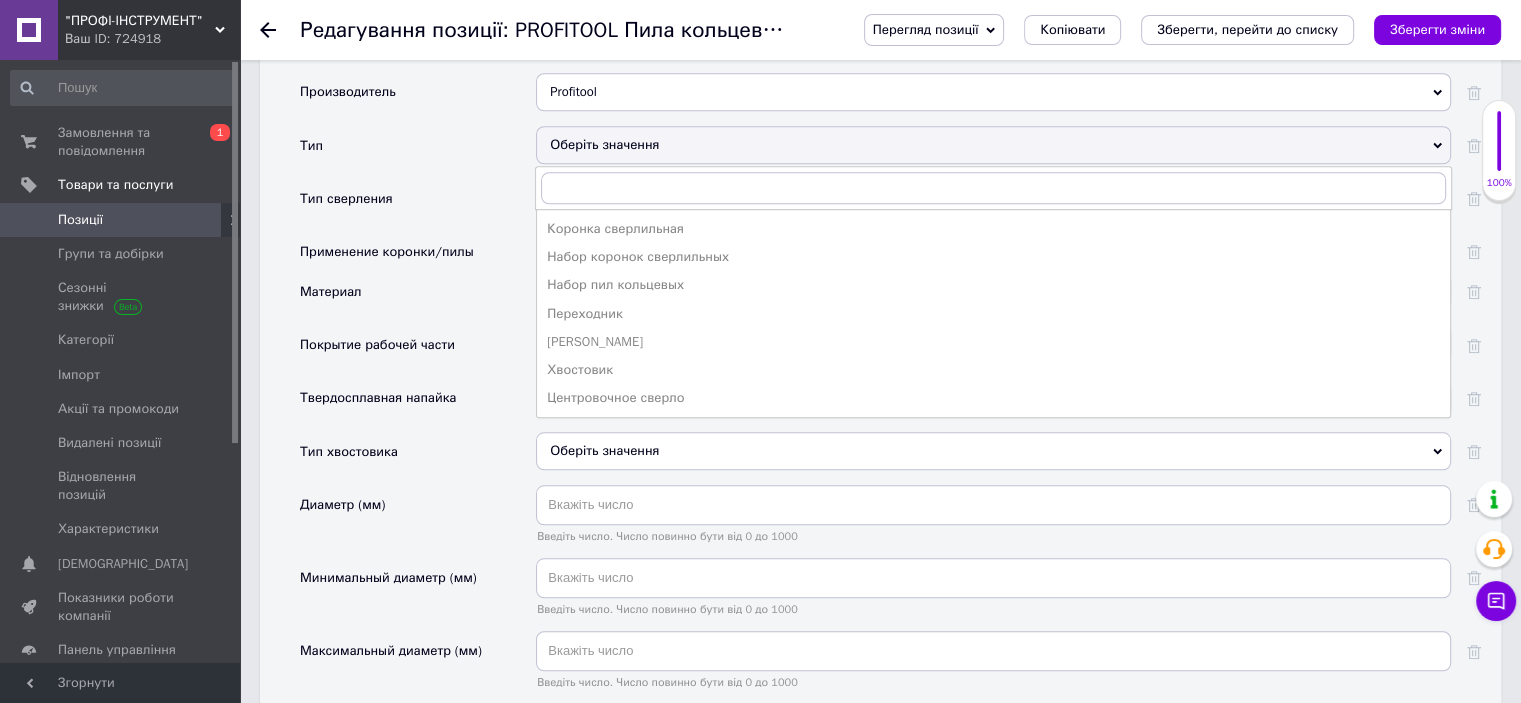 click on "[PERSON_NAME]" at bounding box center [993, 342] 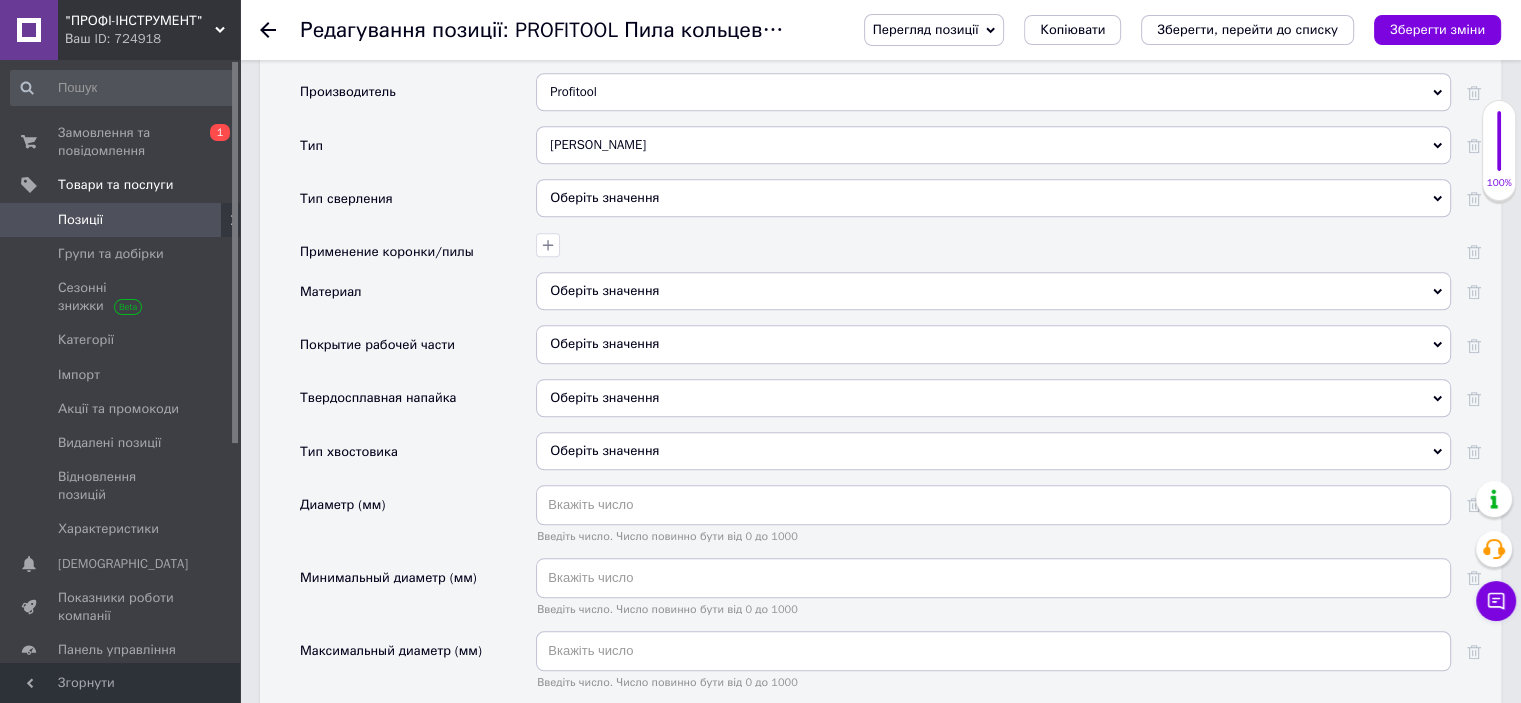 click on "Оберіть значення" at bounding box center (993, 198) 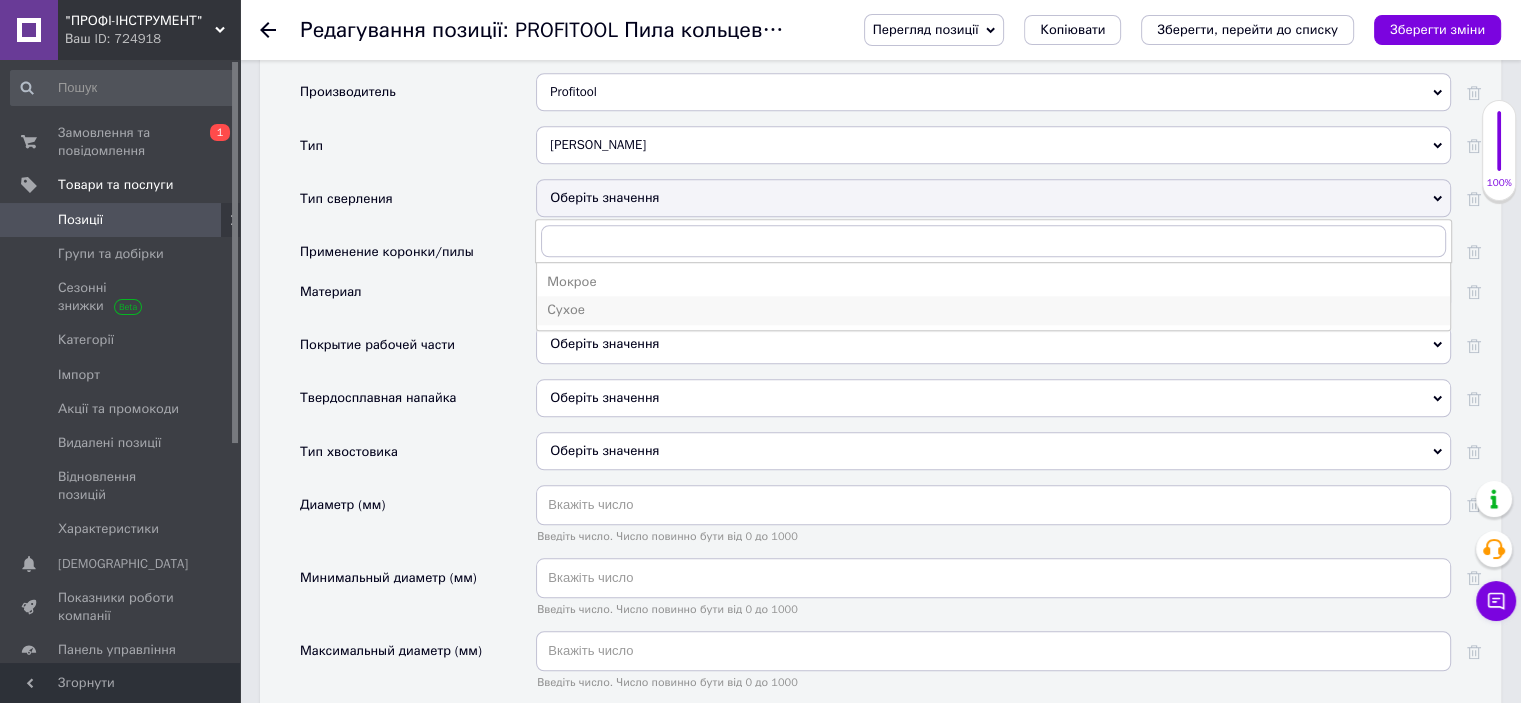click on "Сухое" at bounding box center [993, 310] 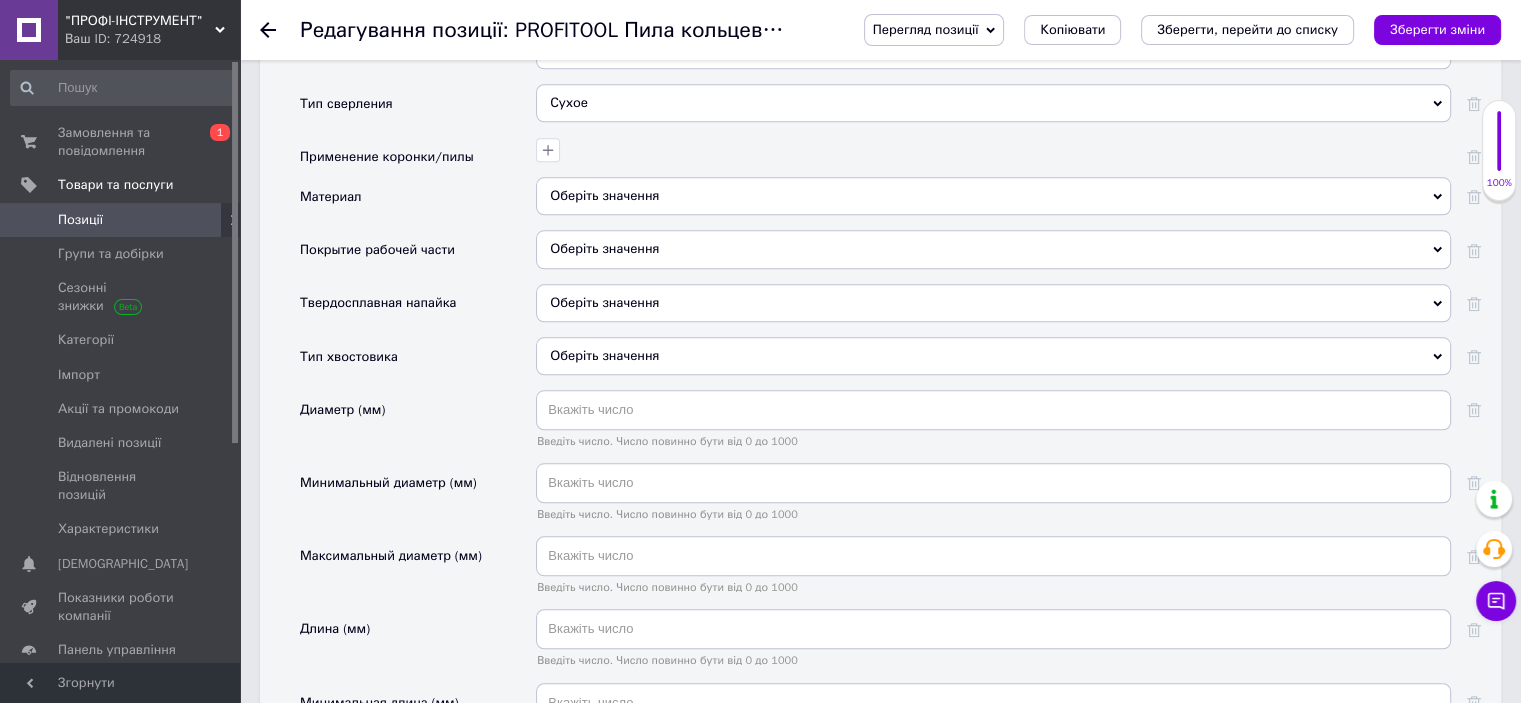 scroll, scrollTop: 2005, scrollLeft: 0, axis: vertical 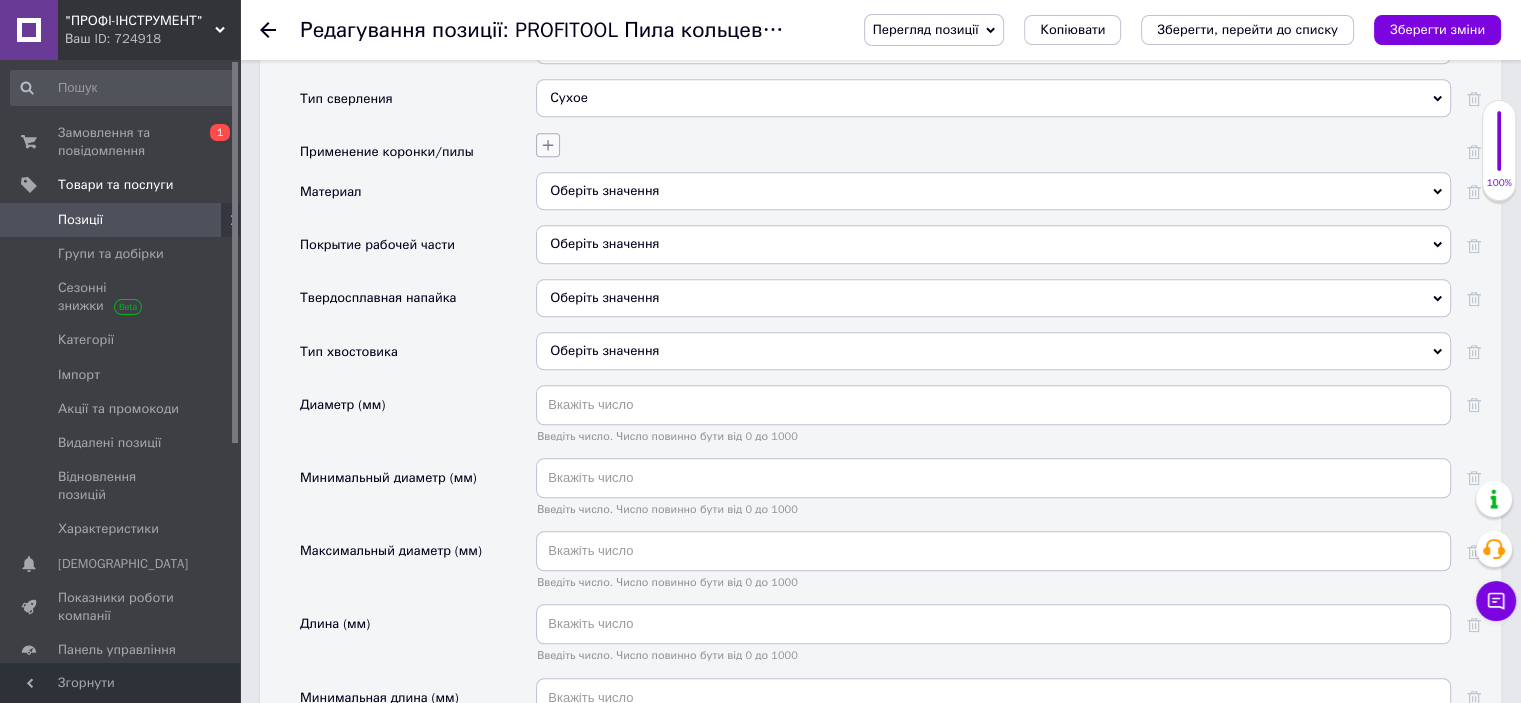 click 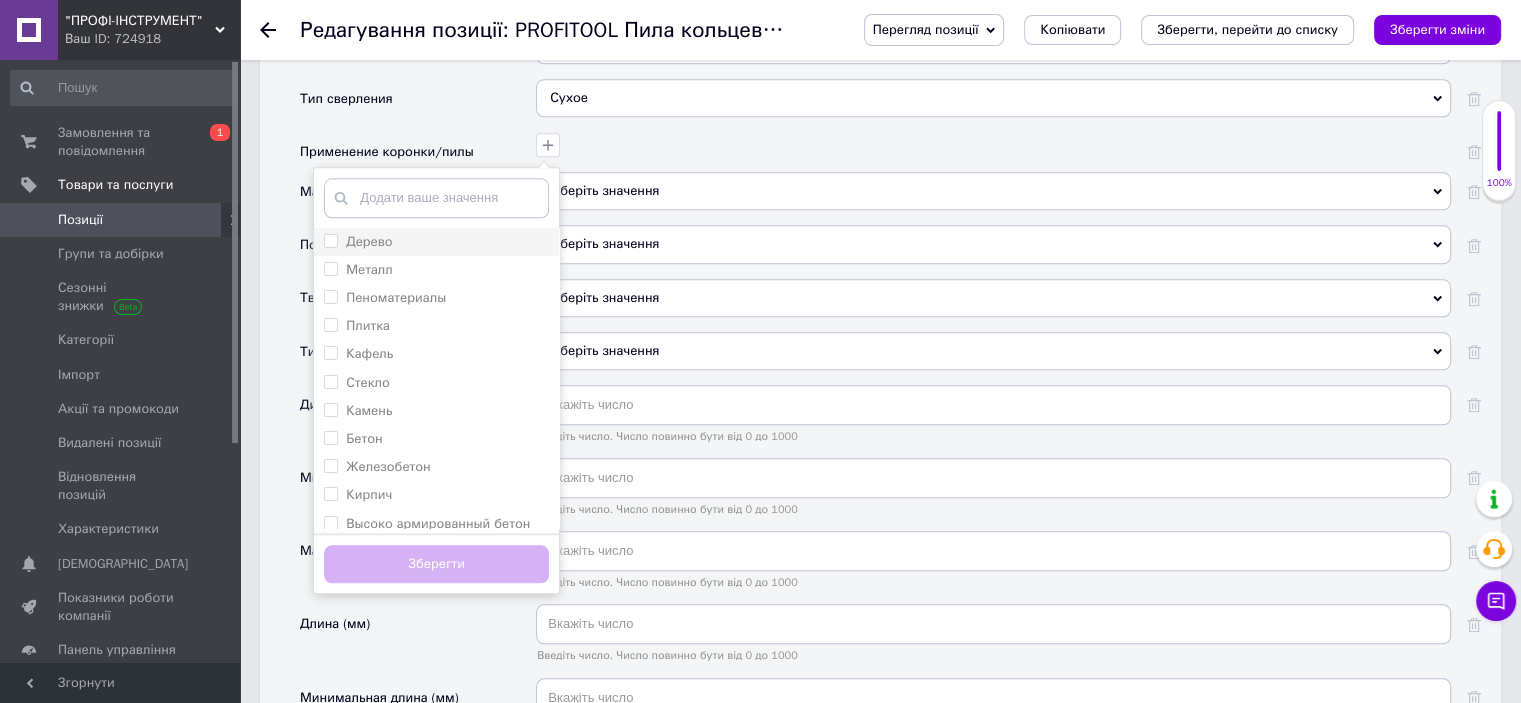 click on "Дерево" at bounding box center [436, 242] 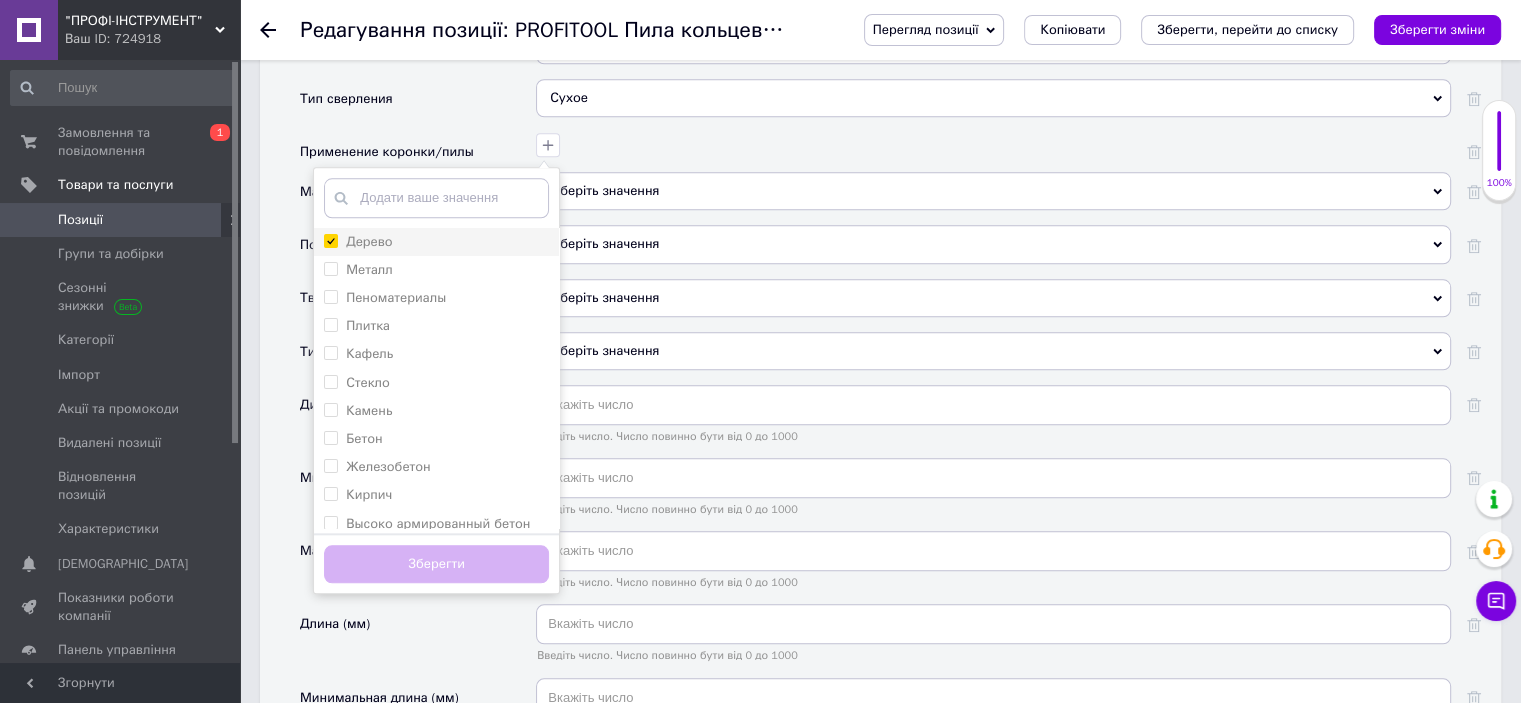 checkbox on "true" 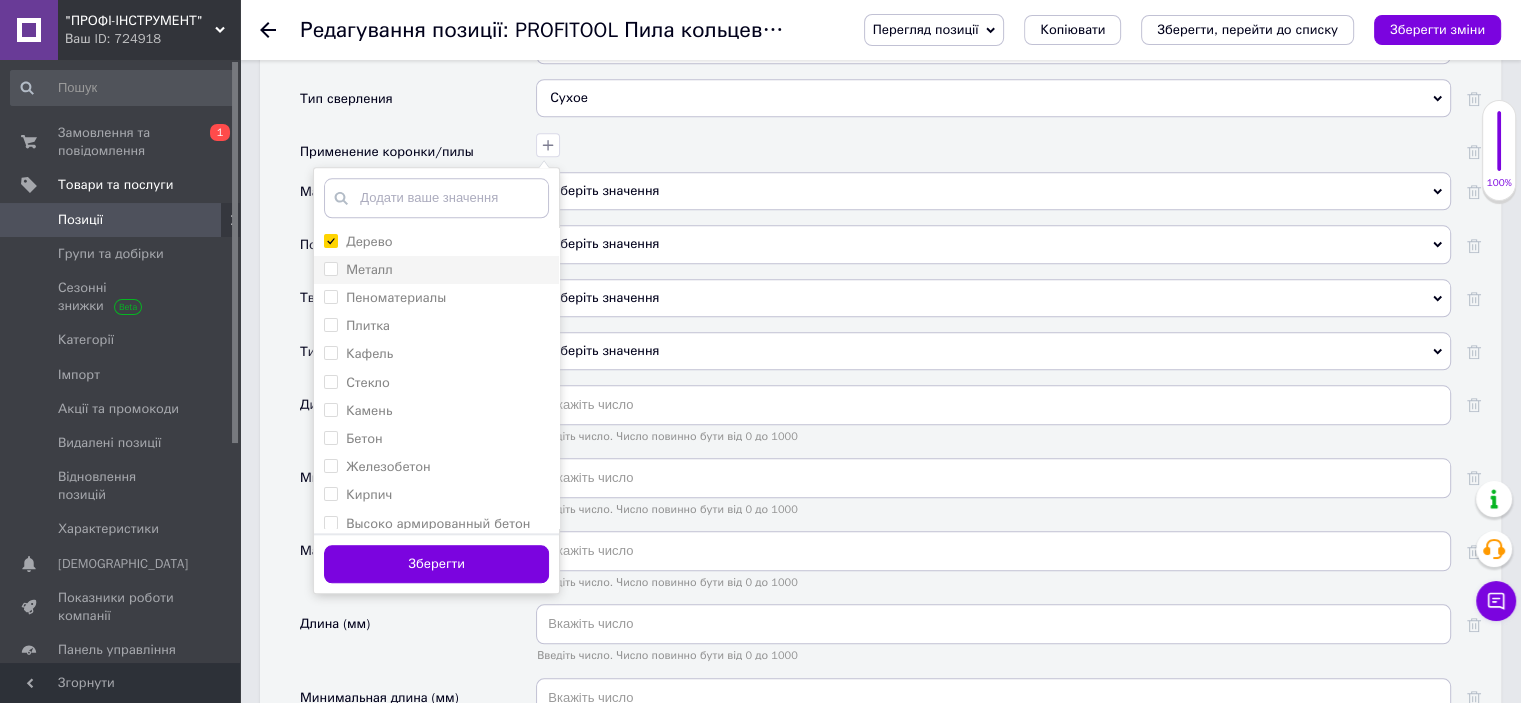 click on "Металл" at bounding box center (369, 269) 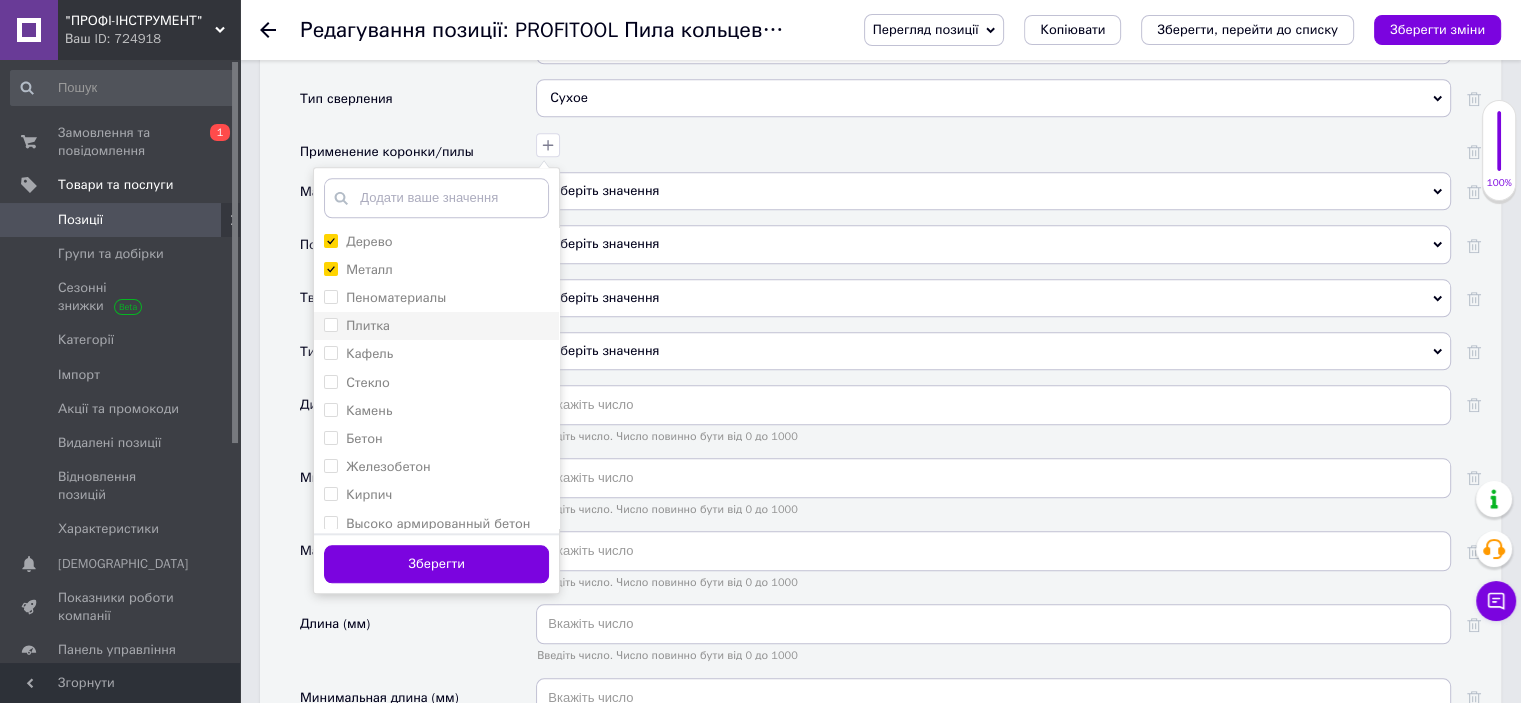checkbox on "true" 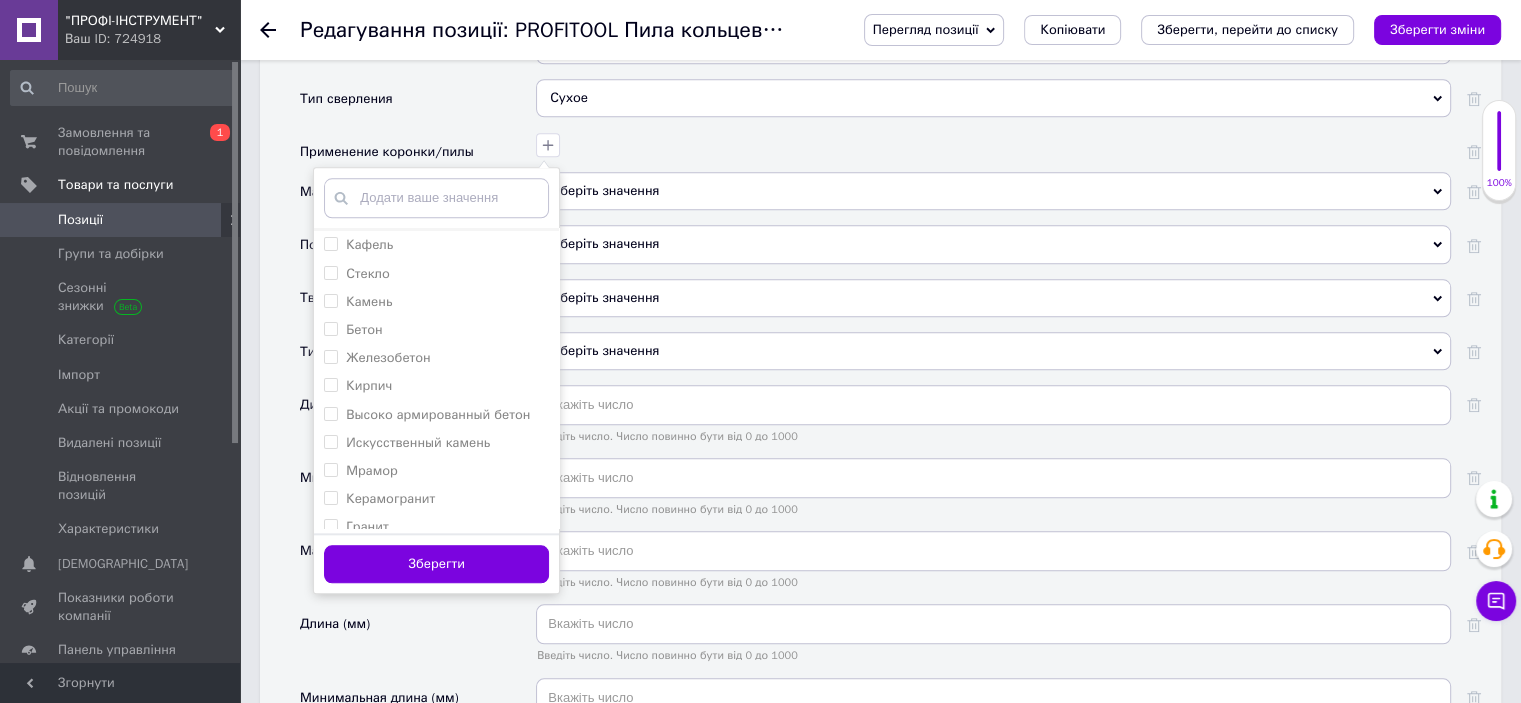 scroll, scrollTop: 151, scrollLeft: 0, axis: vertical 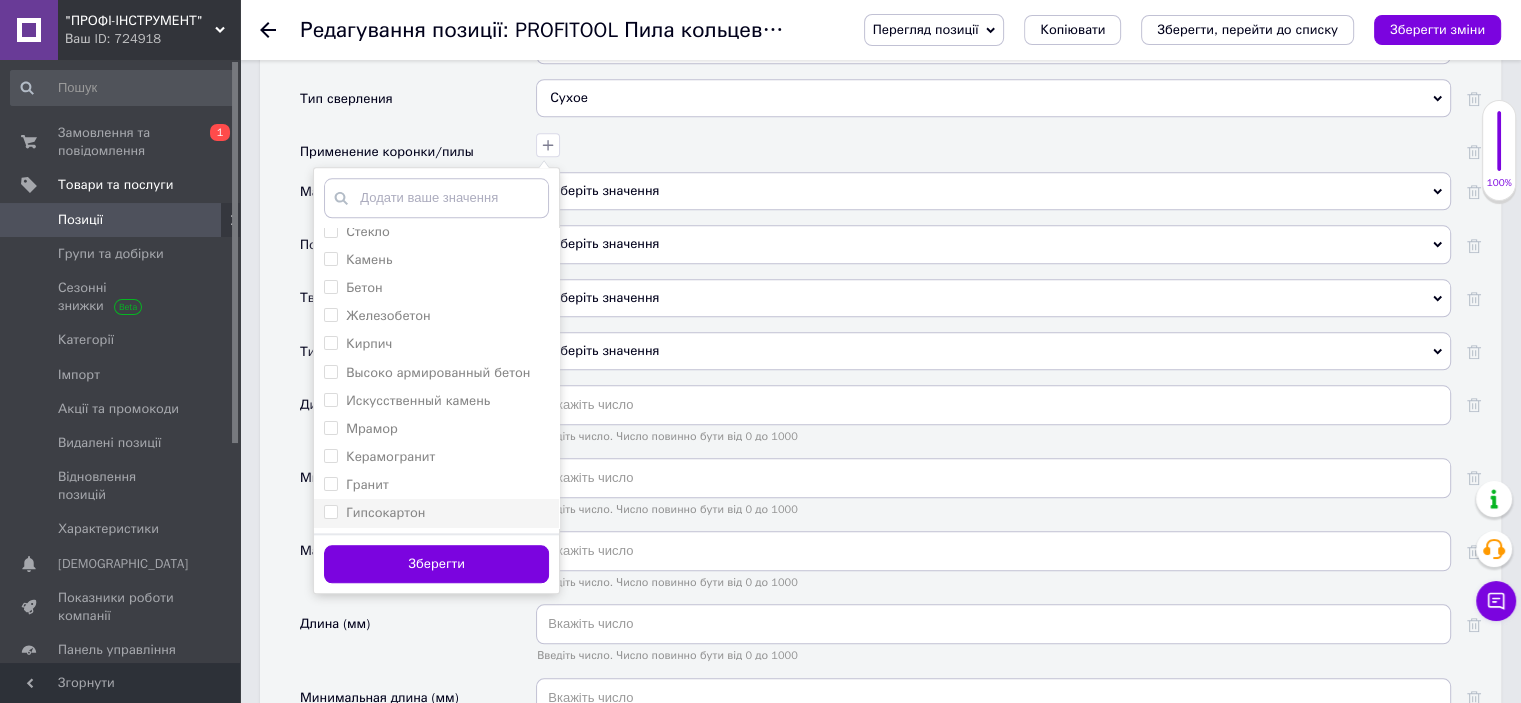 click on "Гипсокартон" at bounding box center (385, 512) 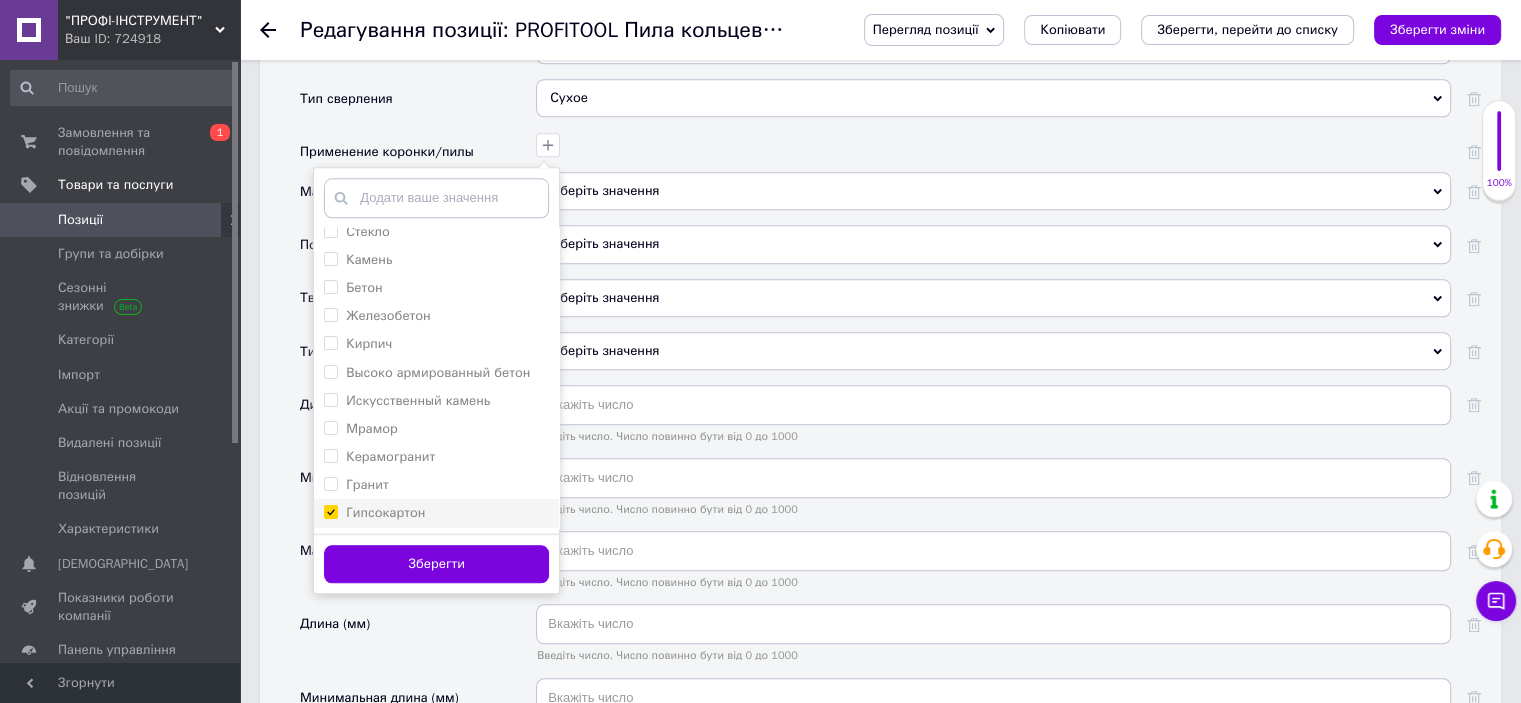 checkbox on "true" 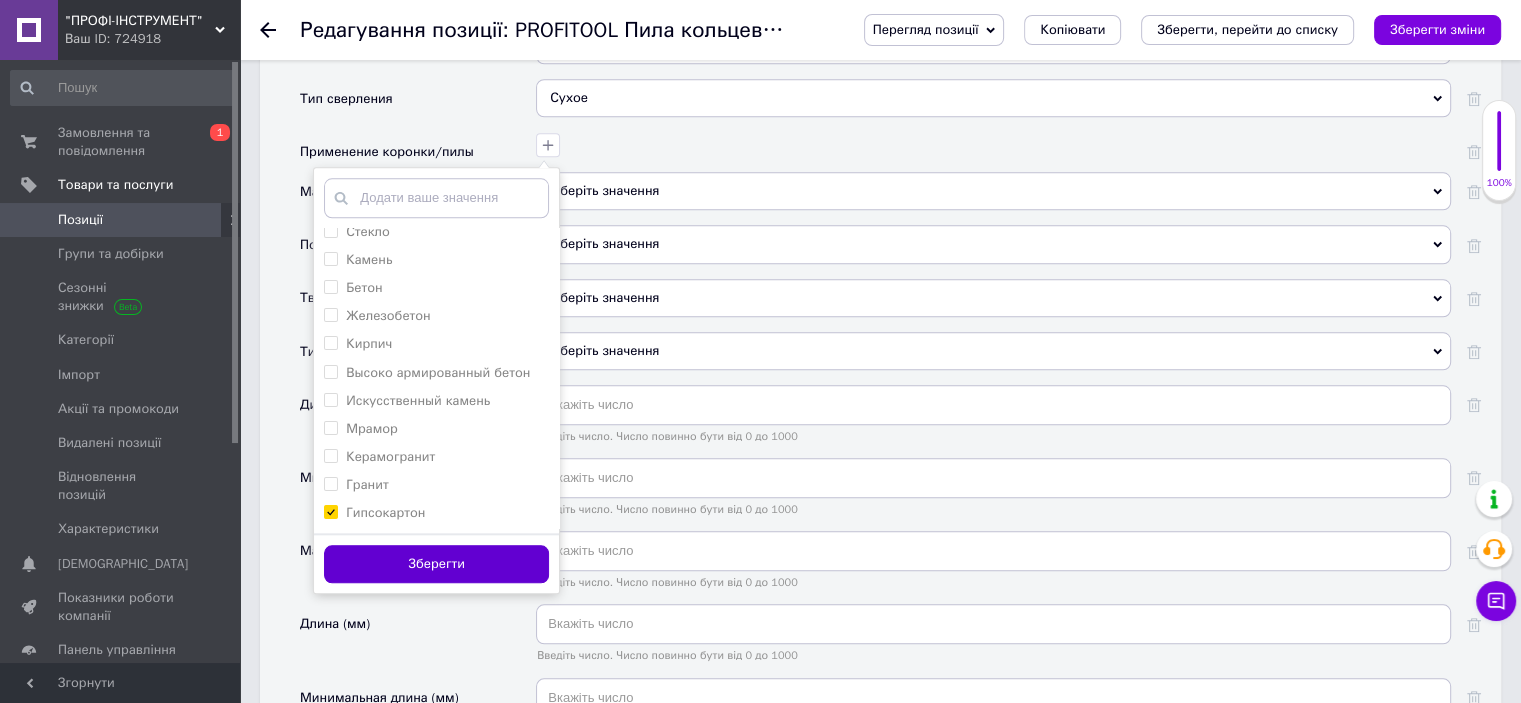 click on "Зберегти" at bounding box center [436, 564] 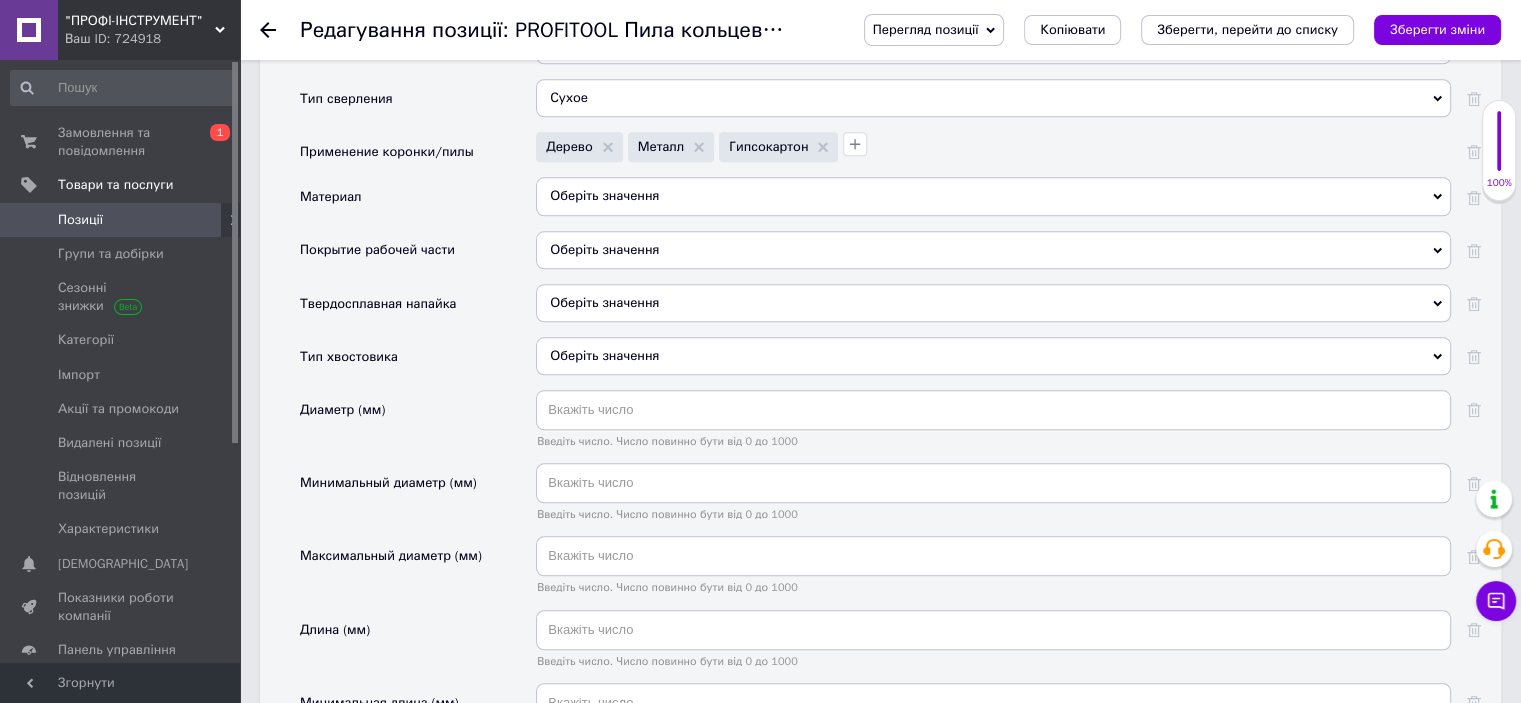 click on "Оберіть значення" at bounding box center (993, 196) 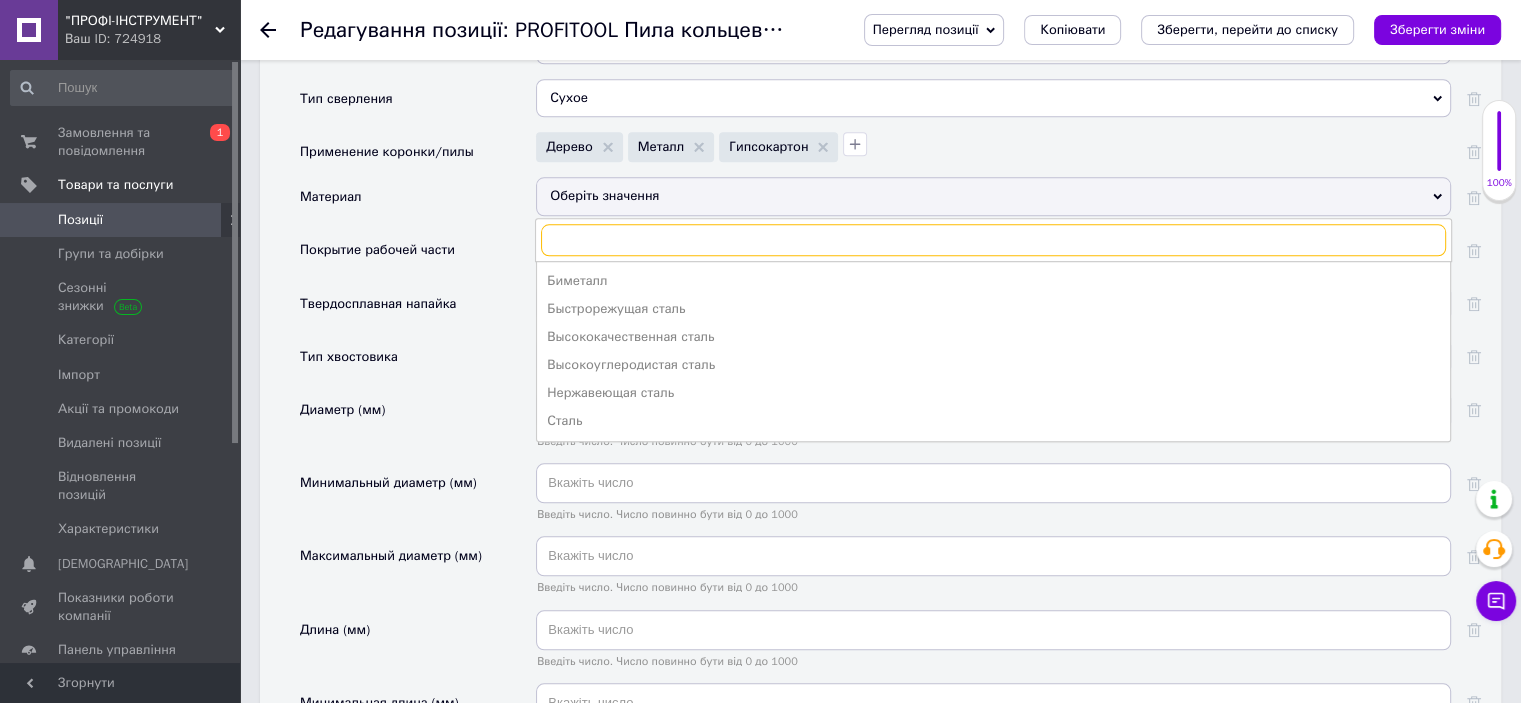 click at bounding box center [993, 240] 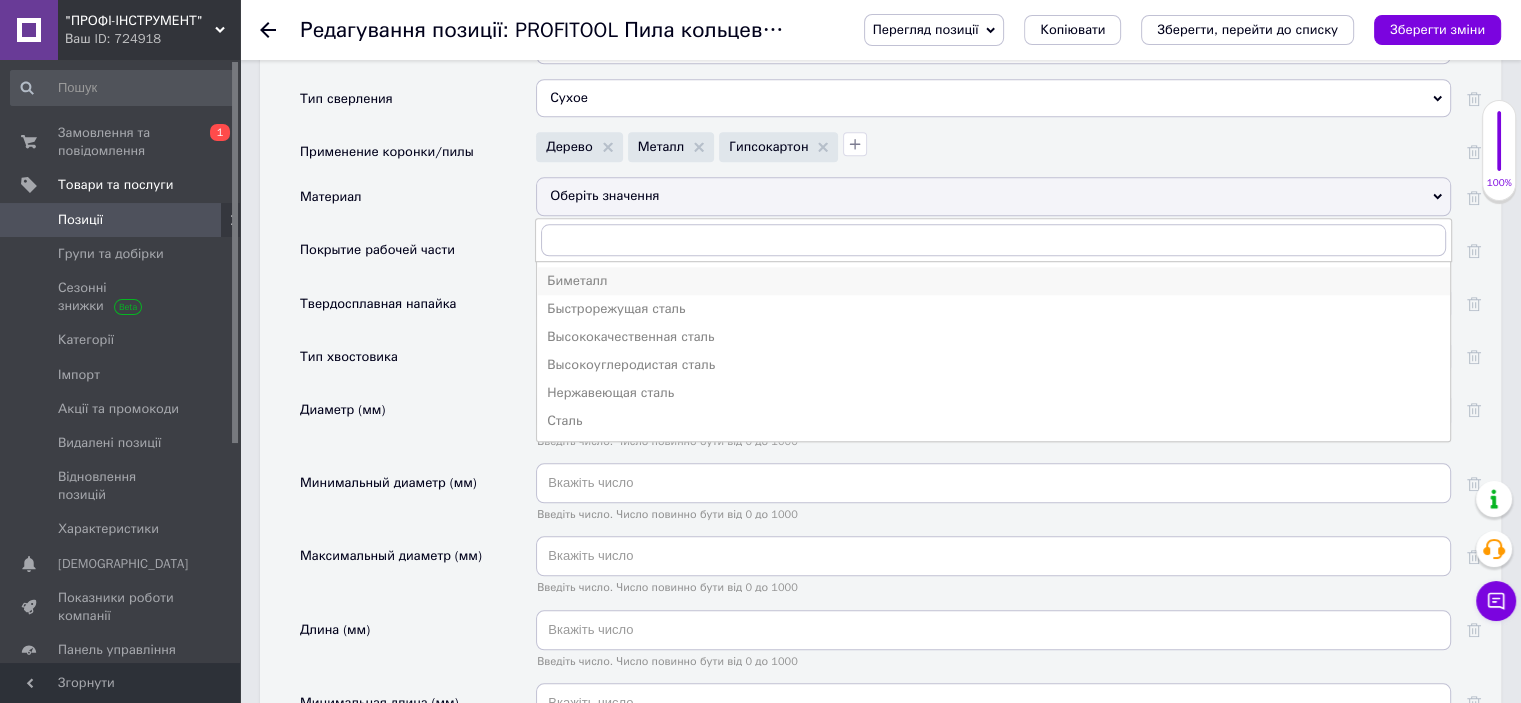 click on "Биметалл" at bounding box center [993, 281] 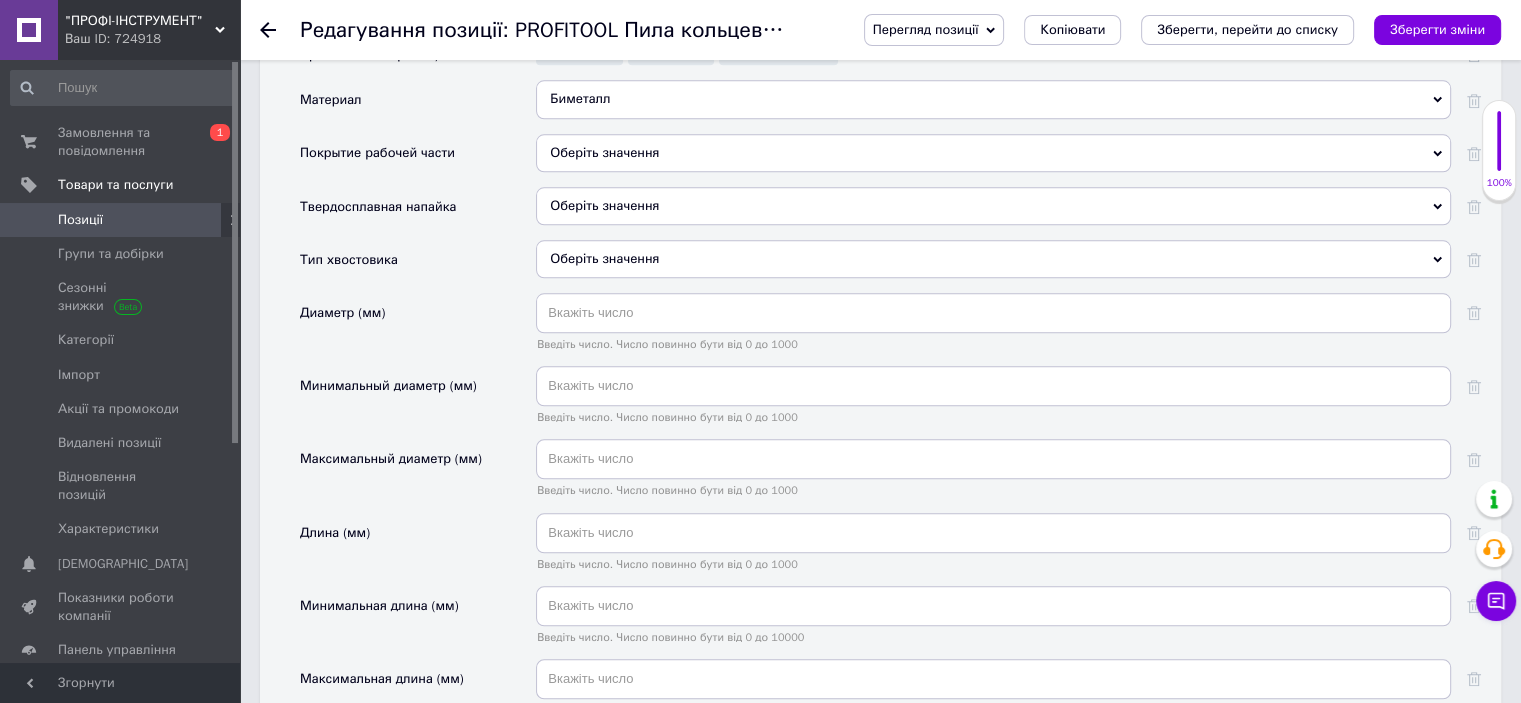 scroll, scrollTop: 2105, scrollLeft: 0, axis: vertical 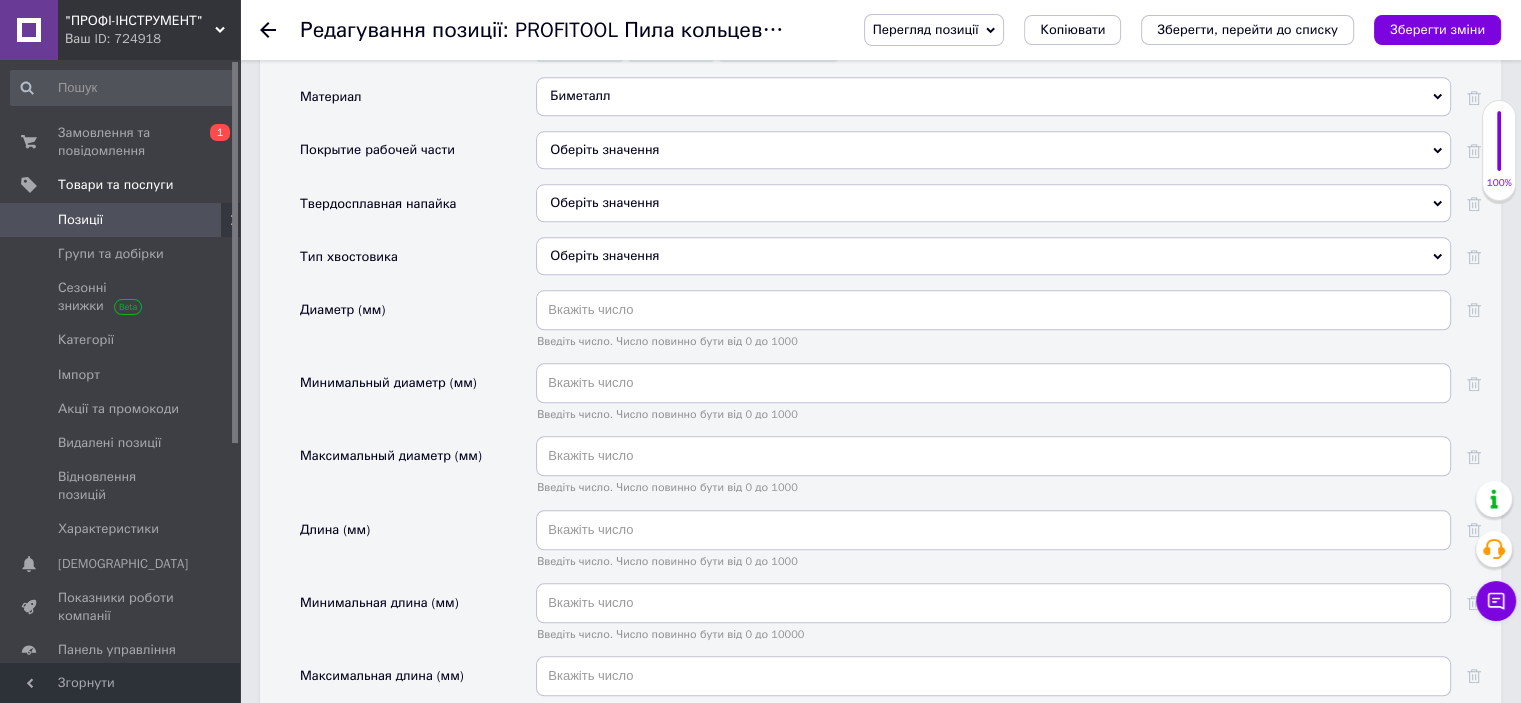 click on "Оберіть значення" at bounding box center [604, 202] 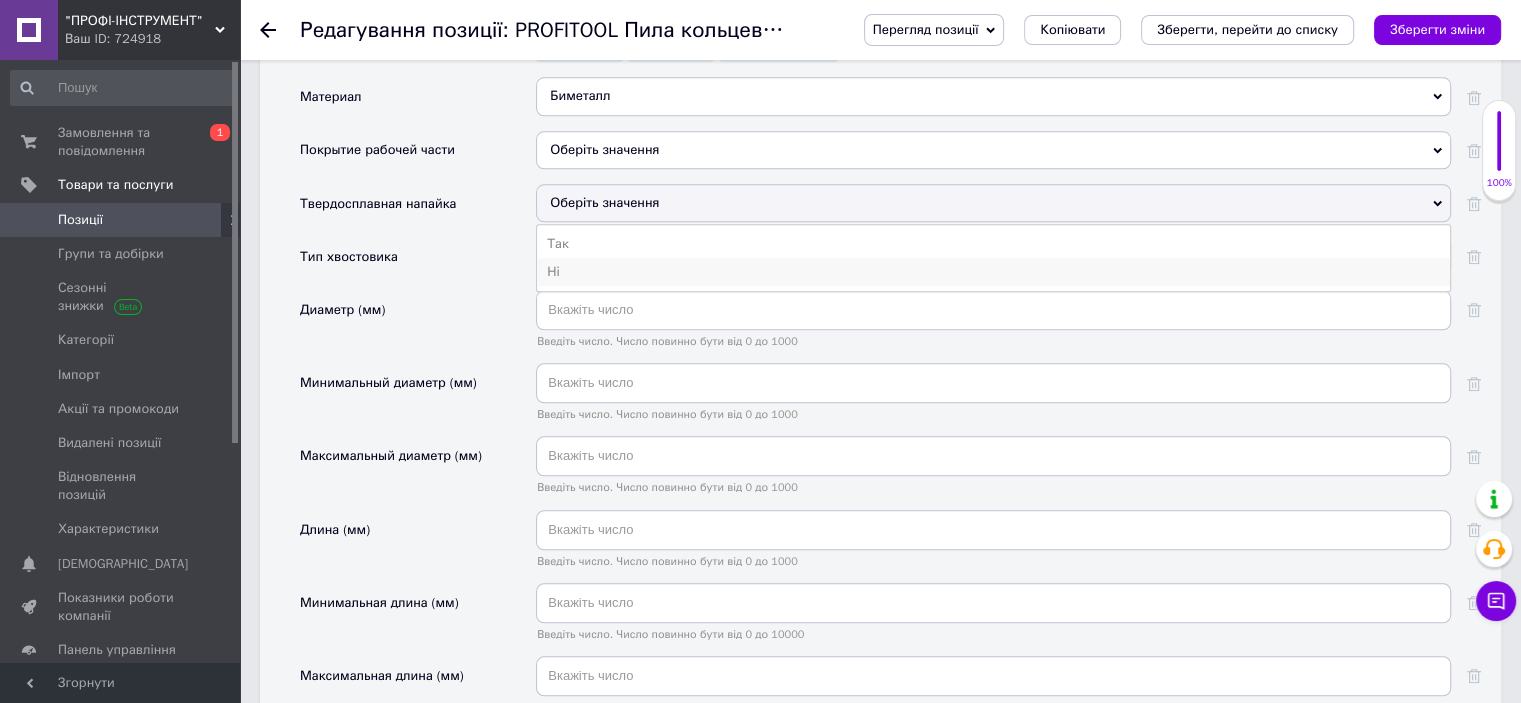 click on "Ні" at bounding box center [993, 272] 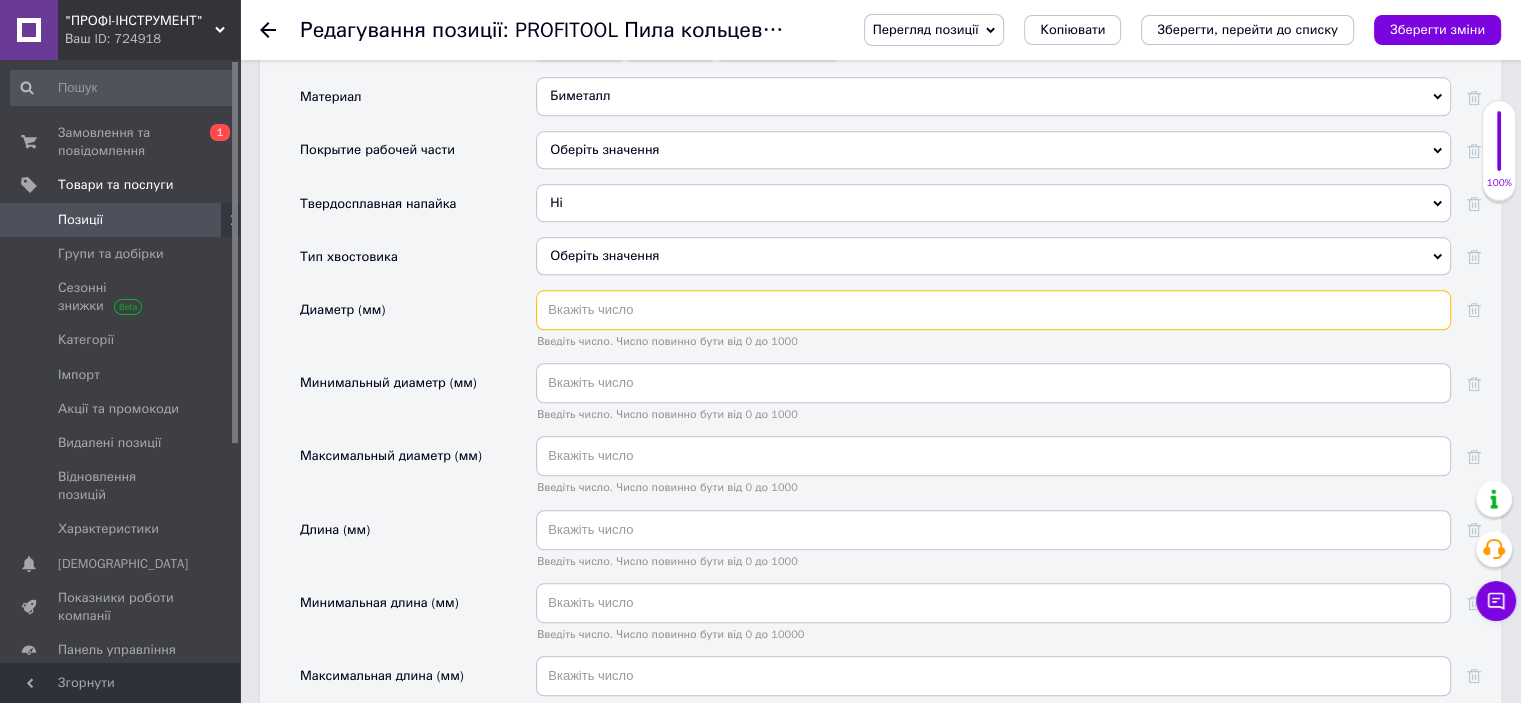 click at bounding box center [993, 310] 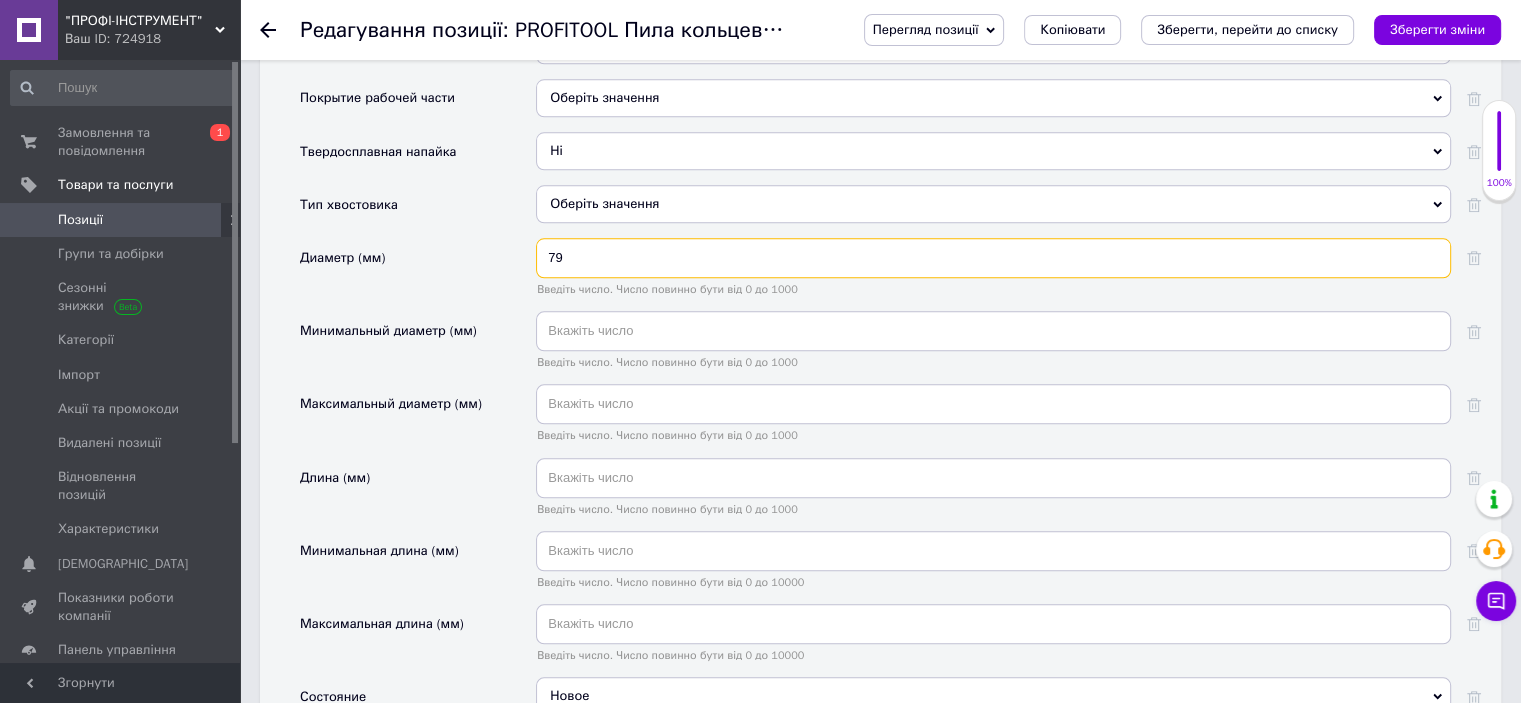 scroll, scrollTop: 2205, scrollLeft: 0, axis: vertical 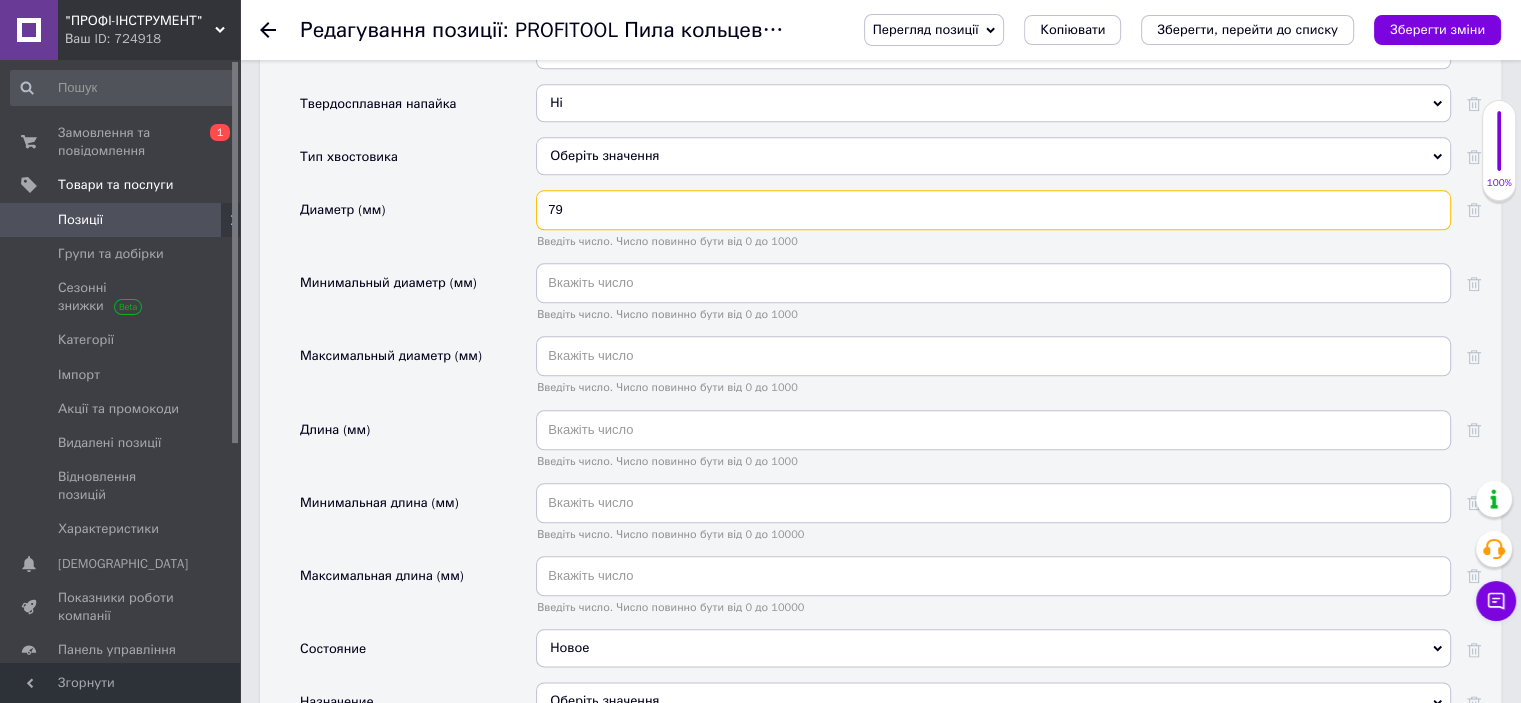type on "79" 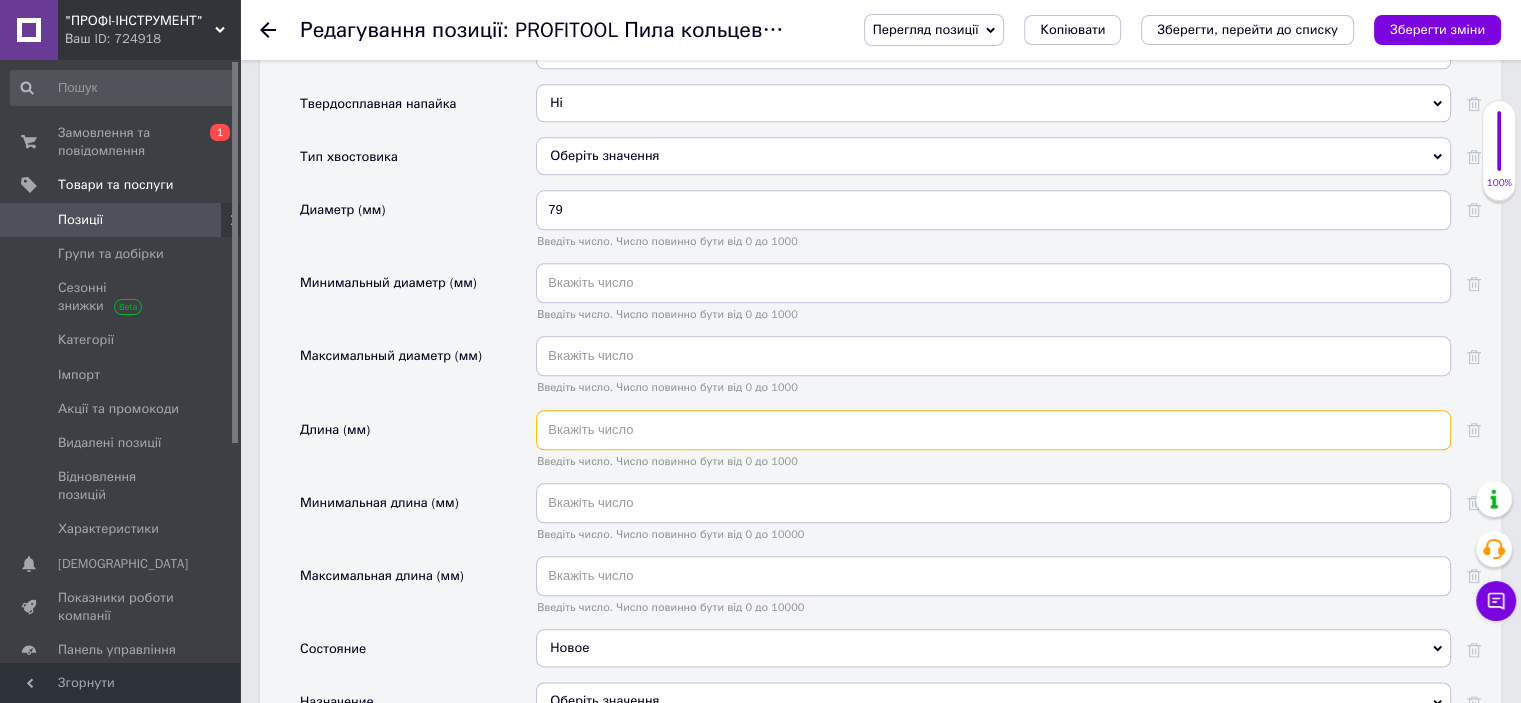 click at bounding box center [993, 430] 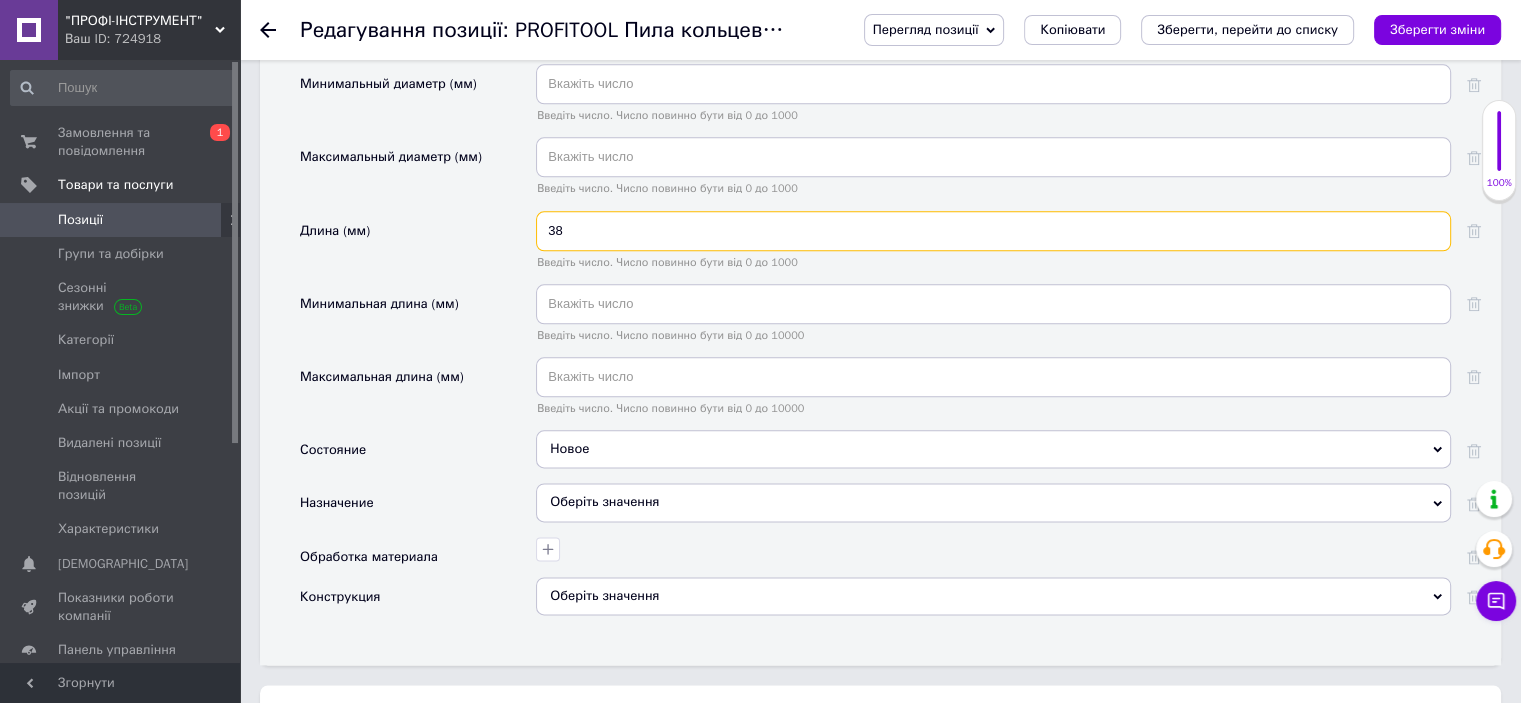 scroll, scrollTop: 2405, scrollLeft: 0, axis: vertical 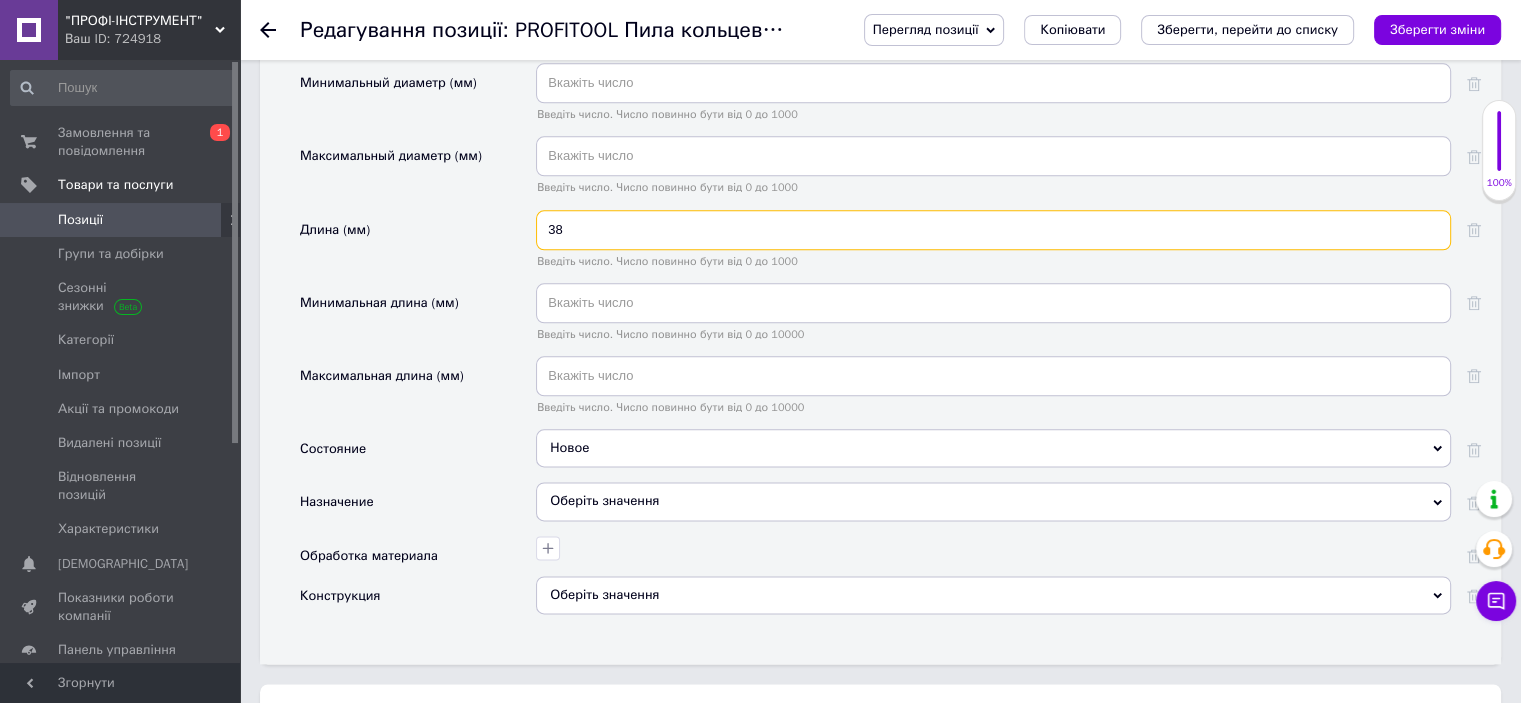 type on "38" 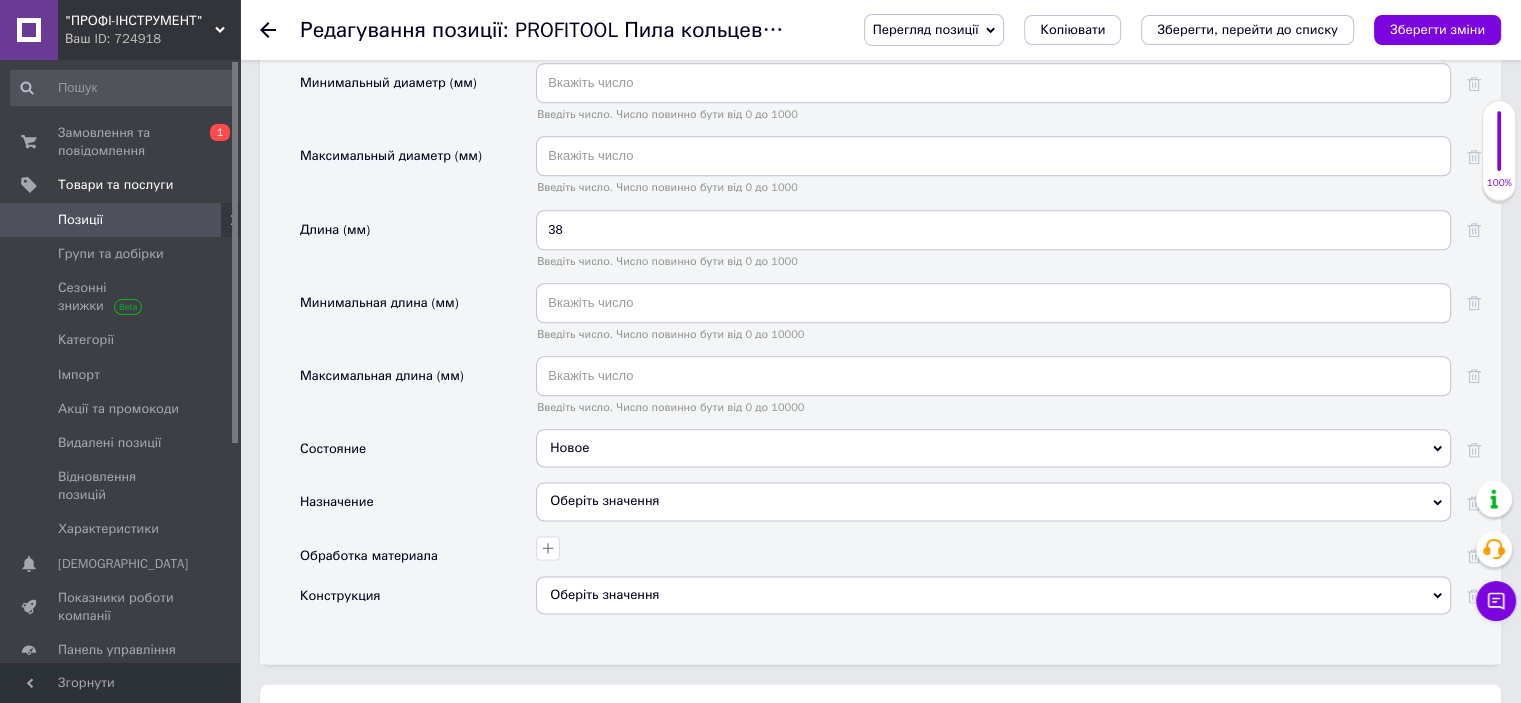 click on "Оберіть значення" at bounding box center [993, 501] 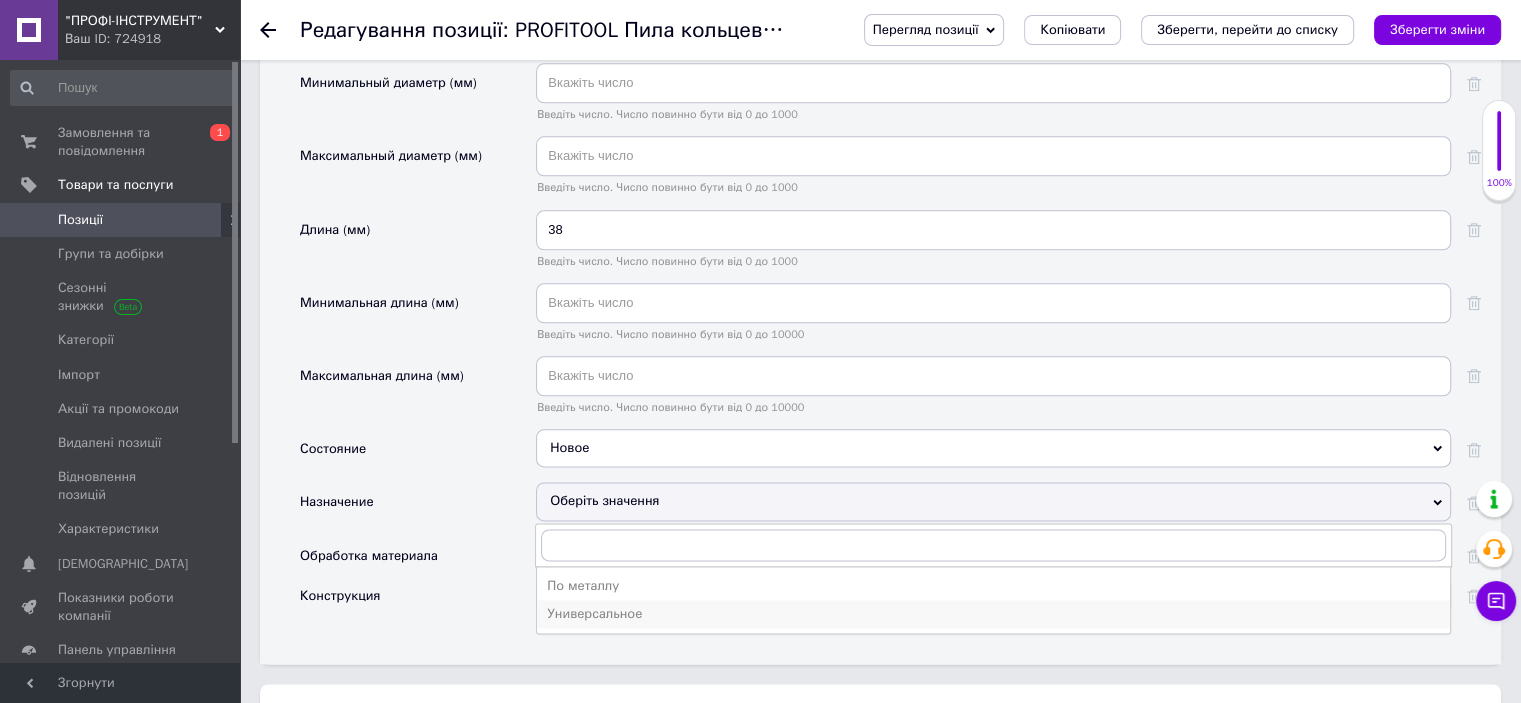 click on "Универсальное" at bounding box center (993, 614) 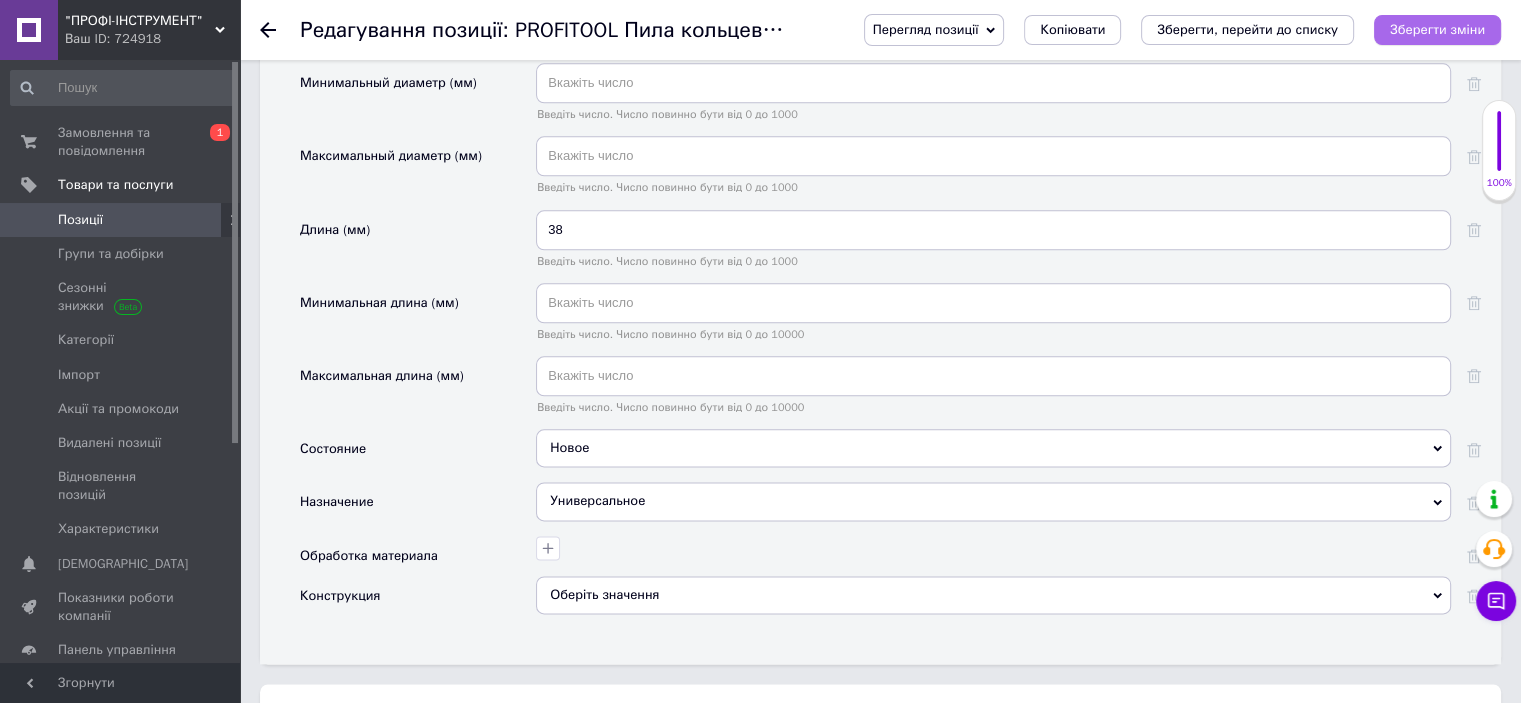 click on "Перегляд позиції Зберегти та переглянути на сайті Зберегти та переглянути на маркетплейсі [DOMAIN_NAME] Копіювати Зберегти, перейти до списку Зберегти зміни" at bounding box center [1162, 30] 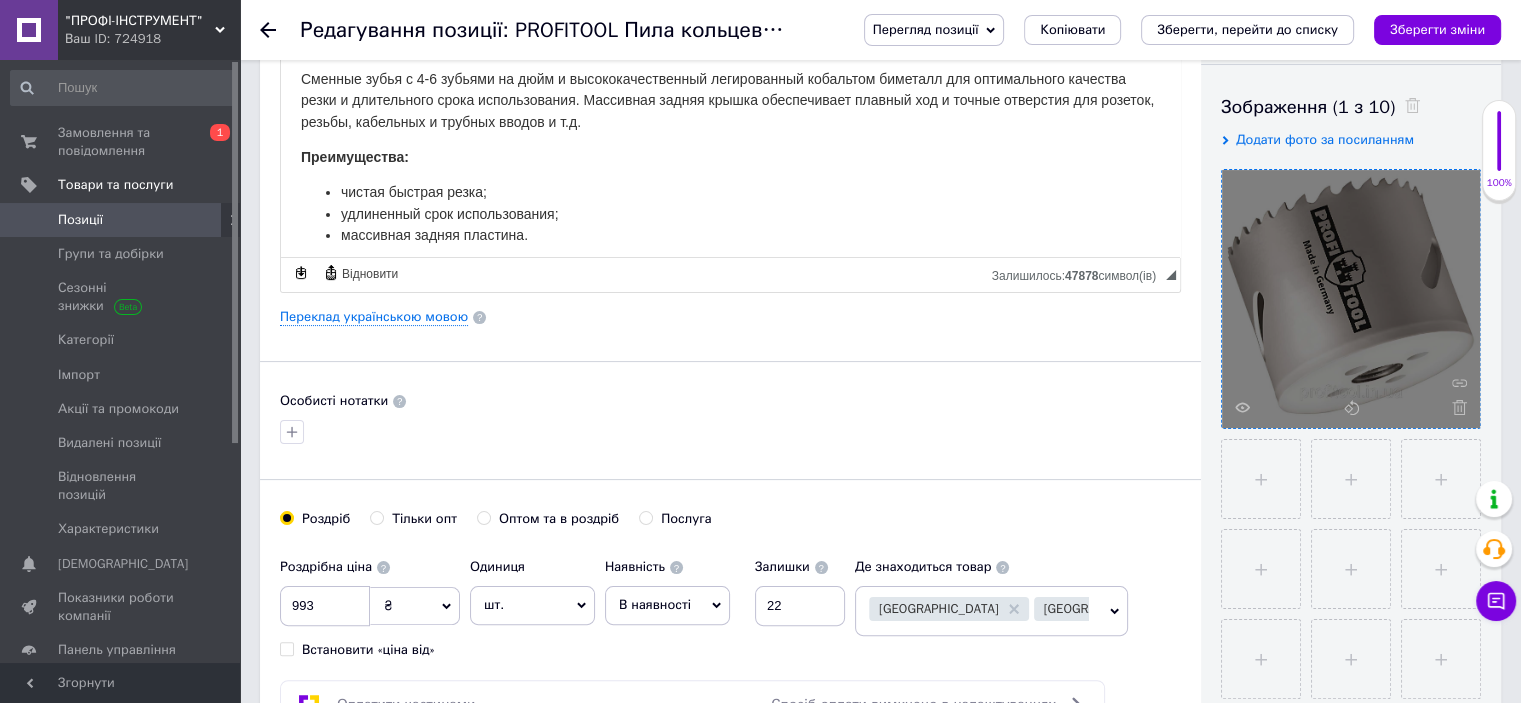 scroll, scrollTop: 305, scrollLeft: 0, axis: vertical 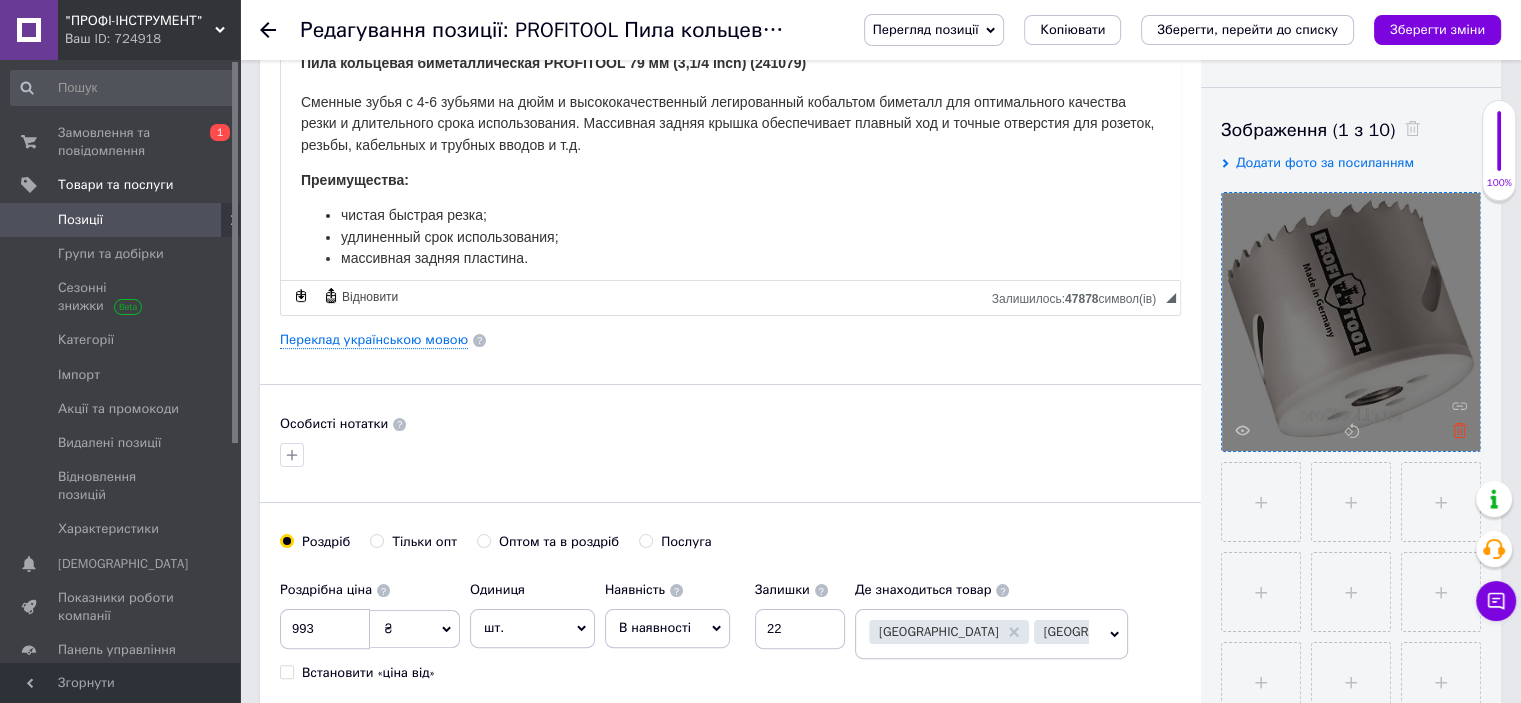 click 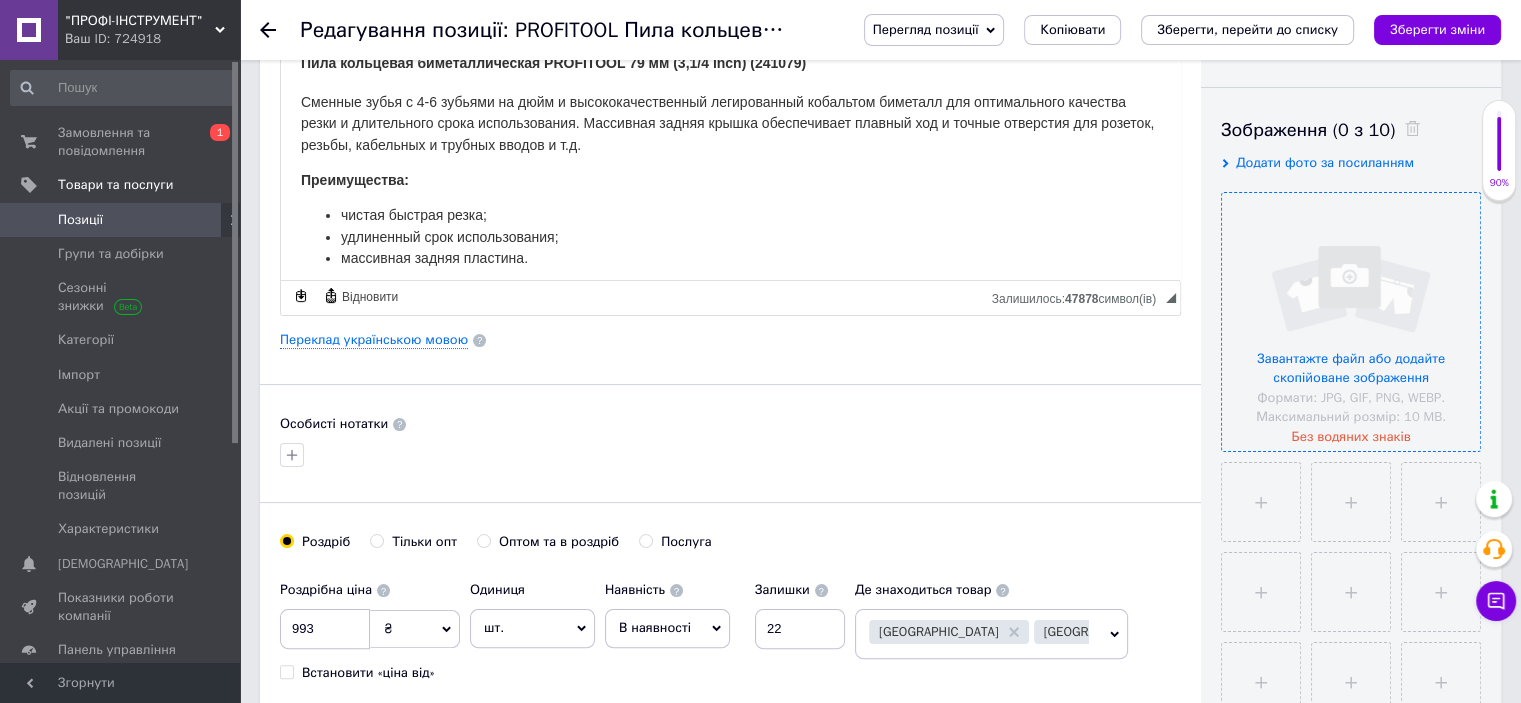 click at bounding box center (1351, 322) 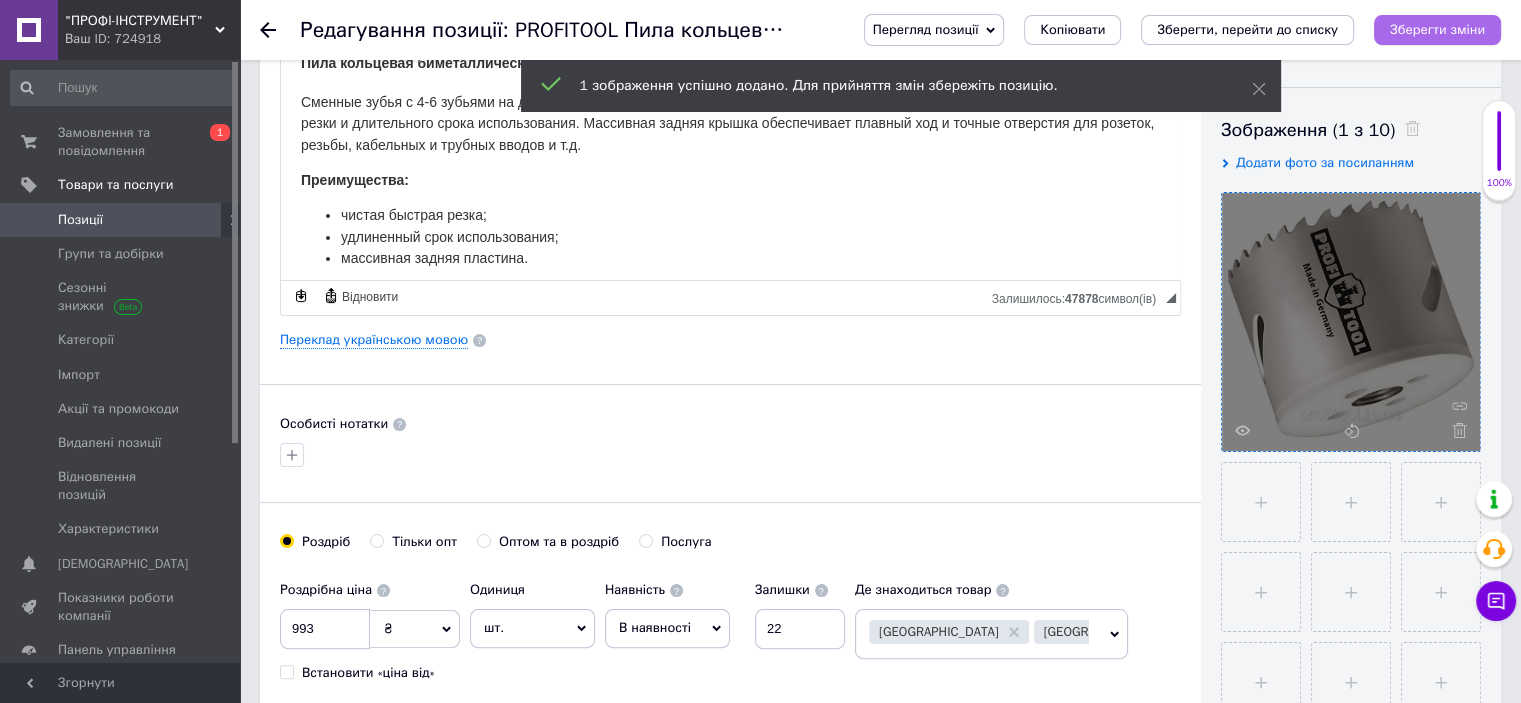 click on "Зберегти зміни" at bounding box center [1437, 29] 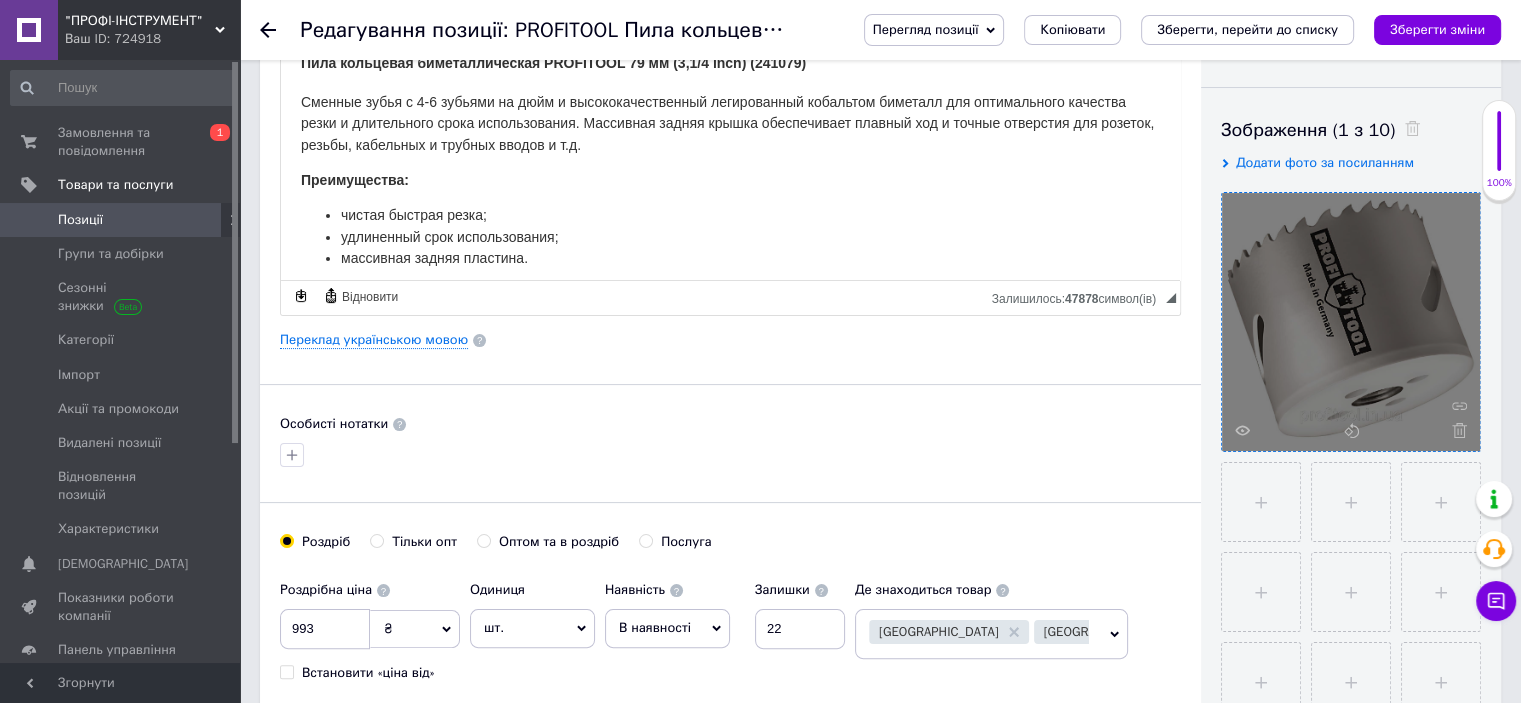 click on "Позиції" at bounding box center (80, 220) 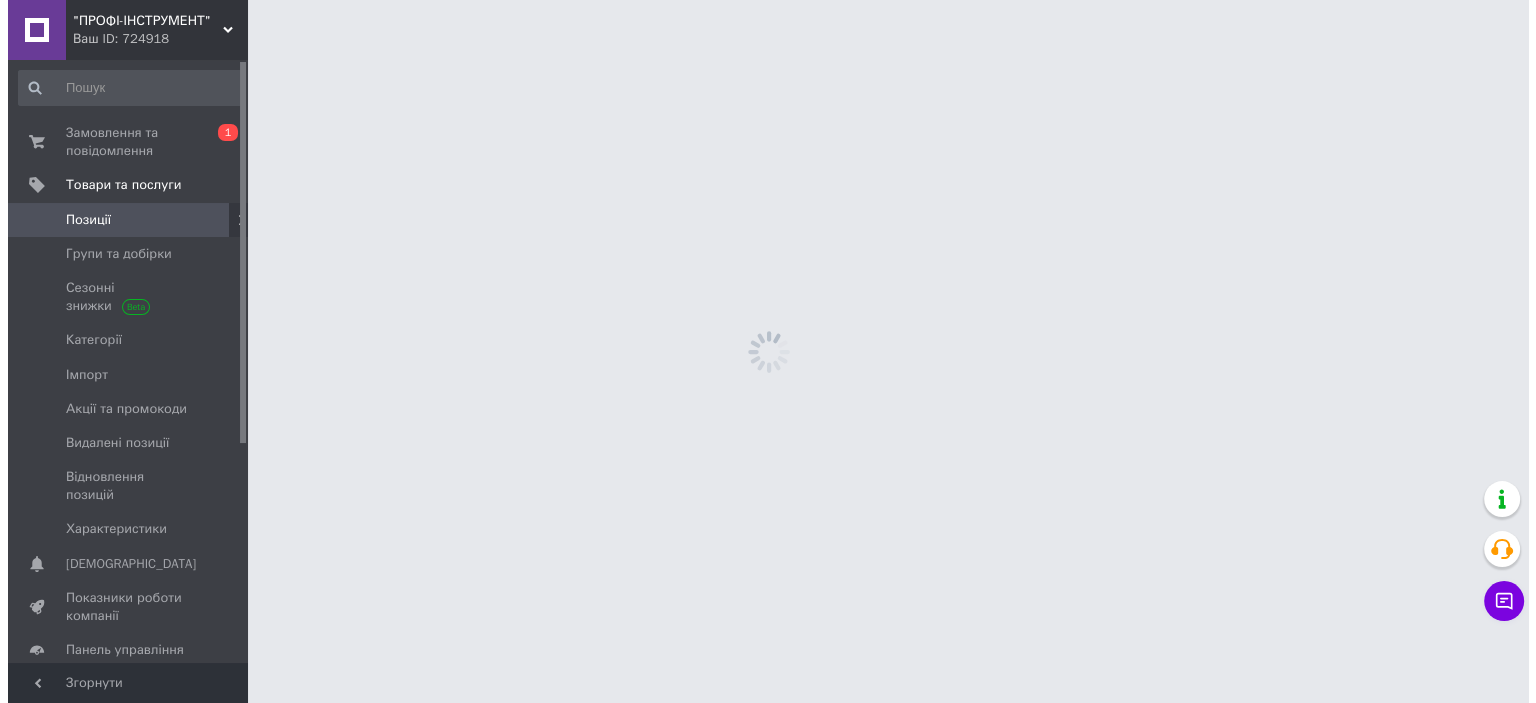 scroll, scrollTop: 0, scrollLeft: 0, axis: both 